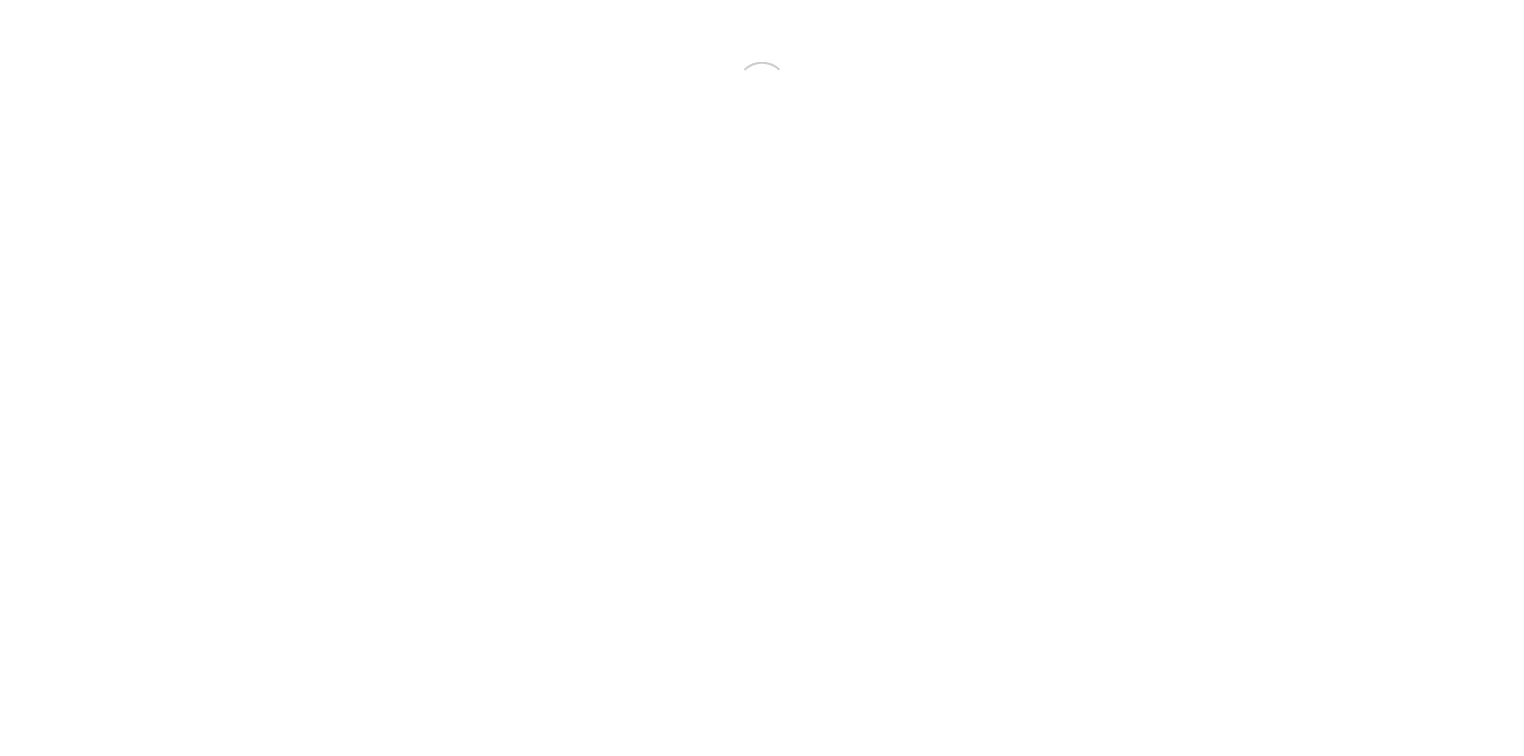 scroll, scrollTop: 0, scrollLeft: 0, axis: both 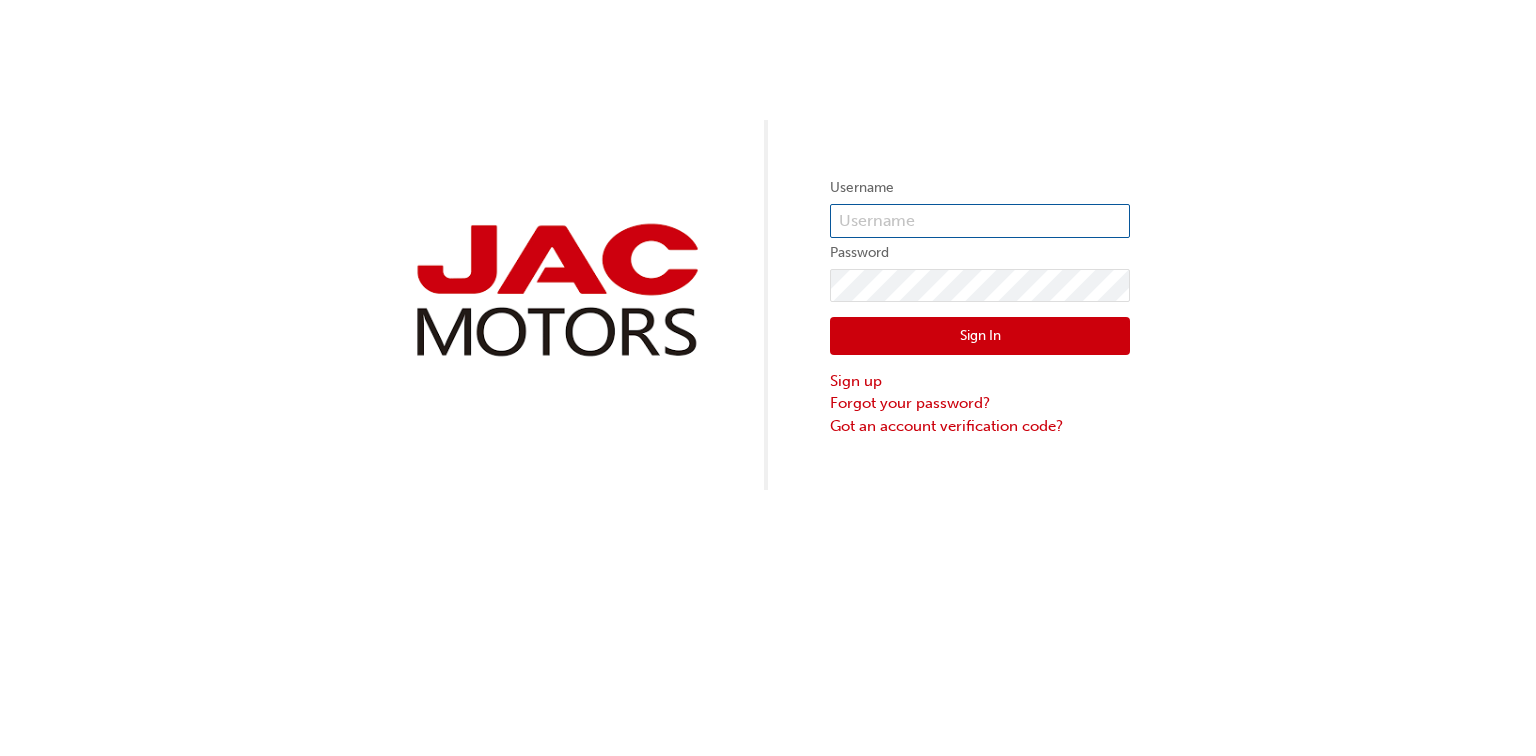 type on "DM0354" 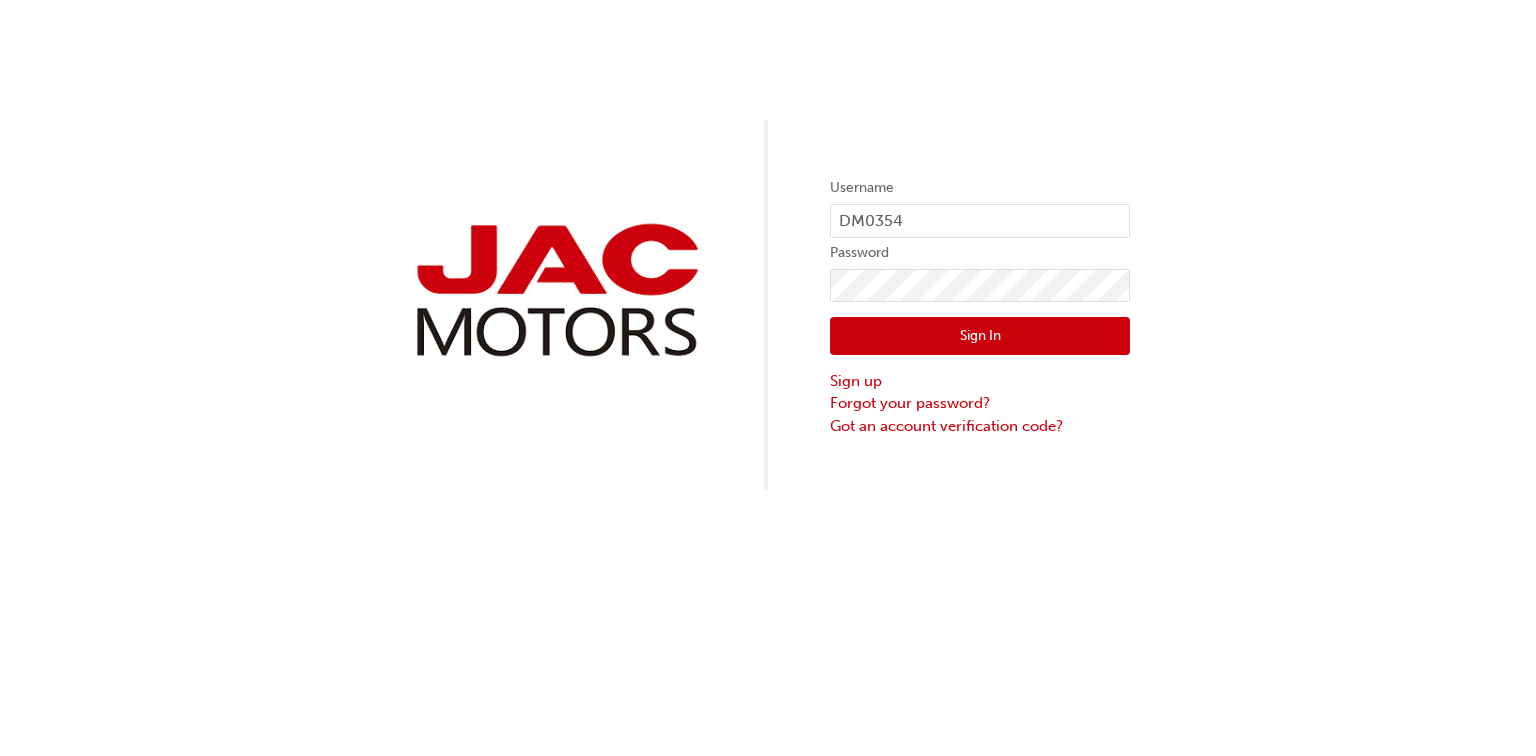 click on "Sign In" at bounding box center [980, 336] 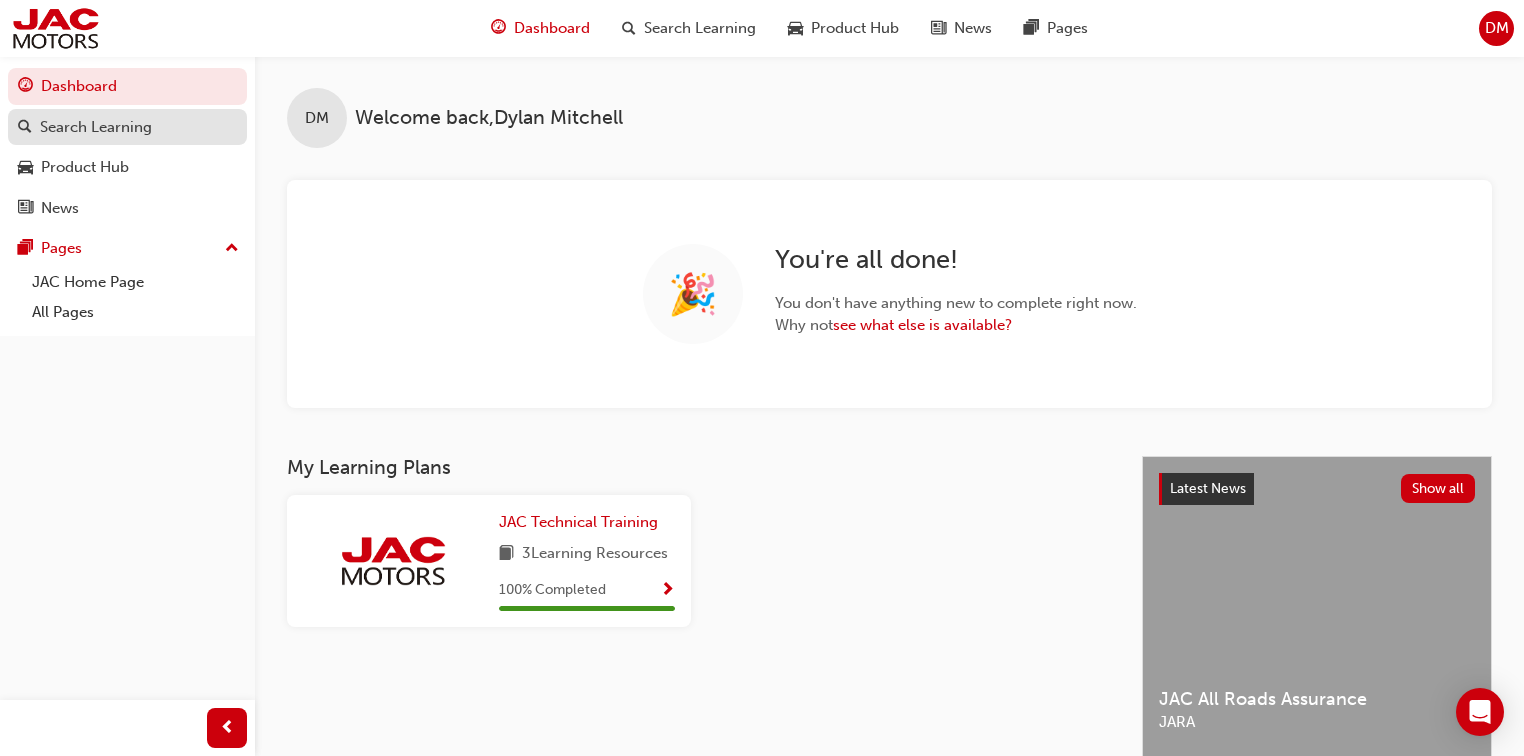 click on "Search Learning" at bounding box center (127, 127) 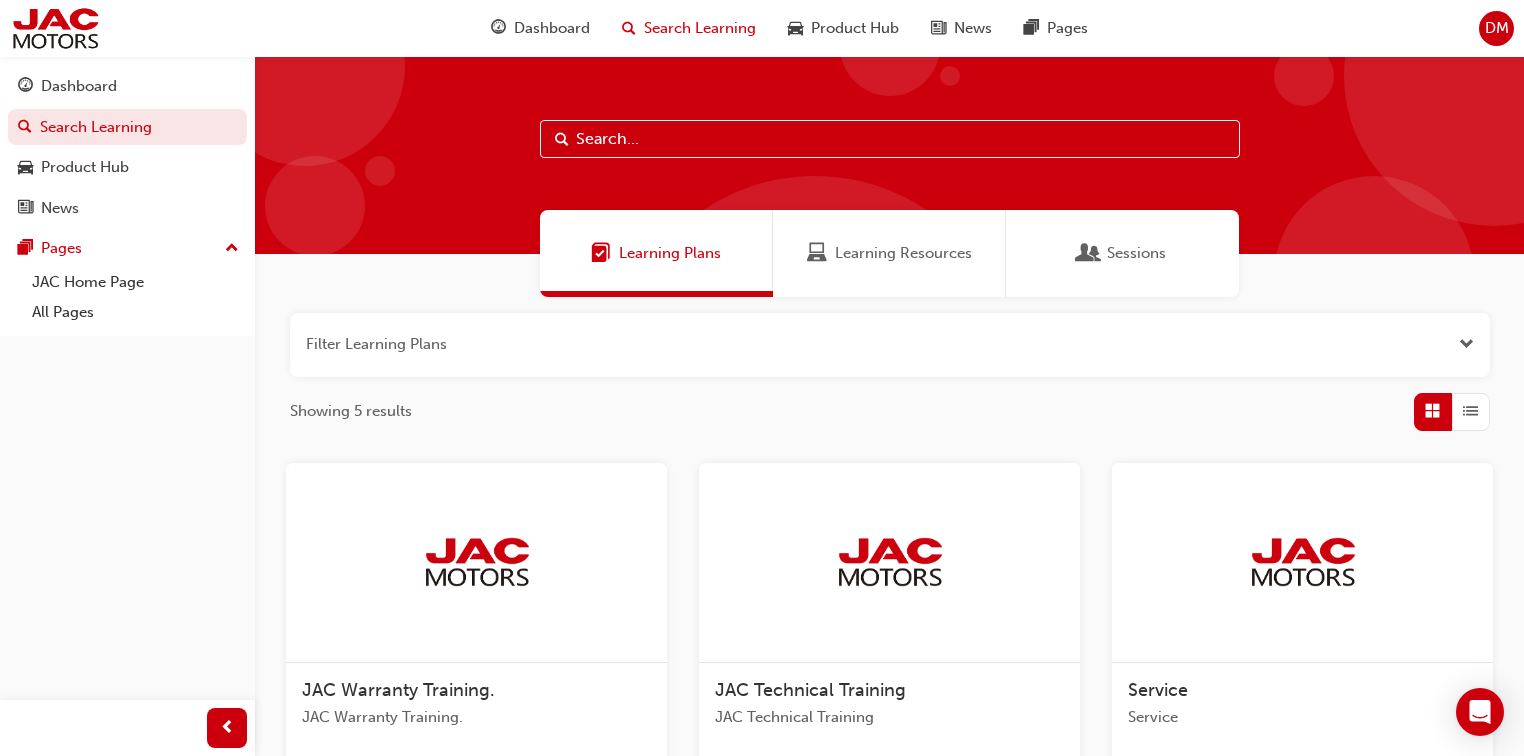 click at bounding box center [890, 139] 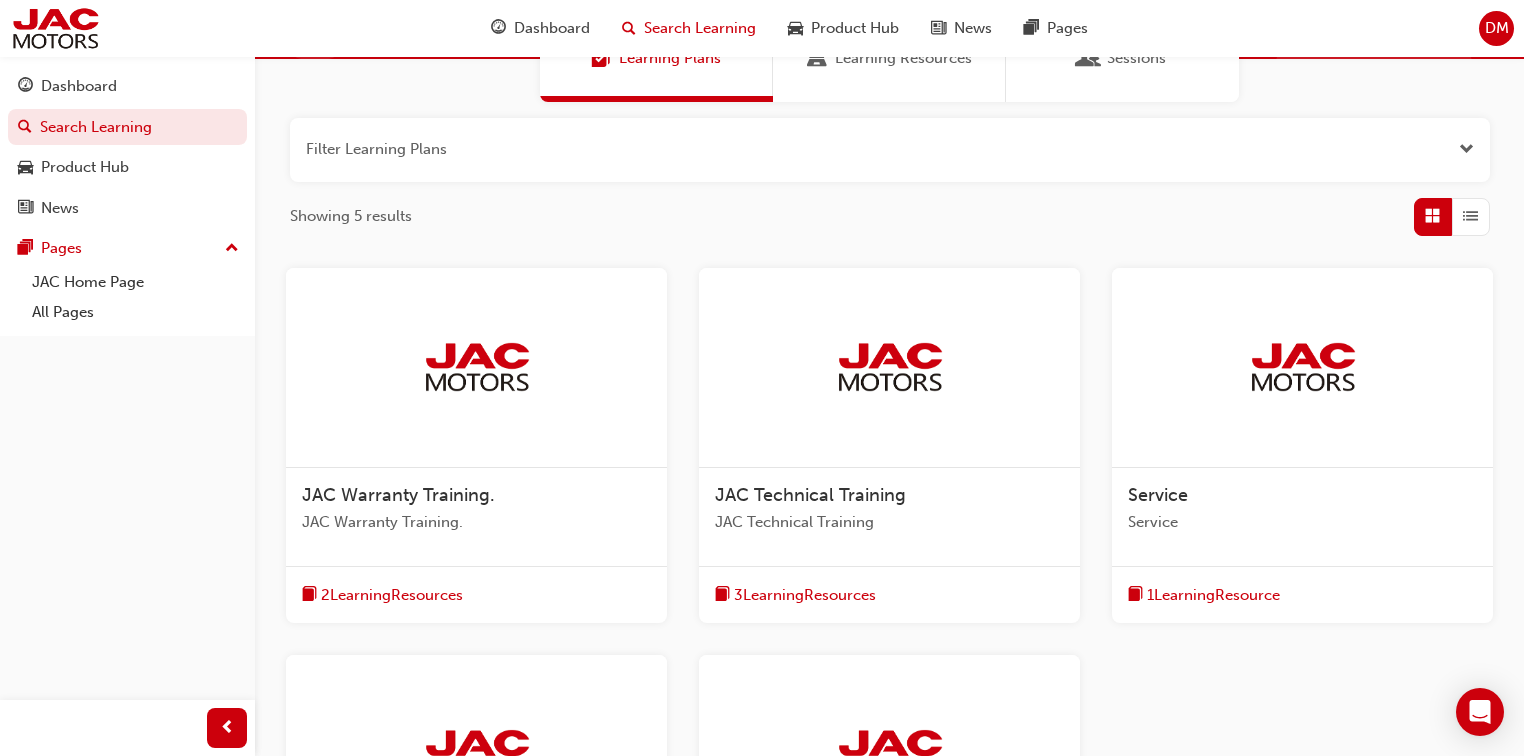 scroll, scrollTop: 400, scrollLeft: 0, axis: vertical 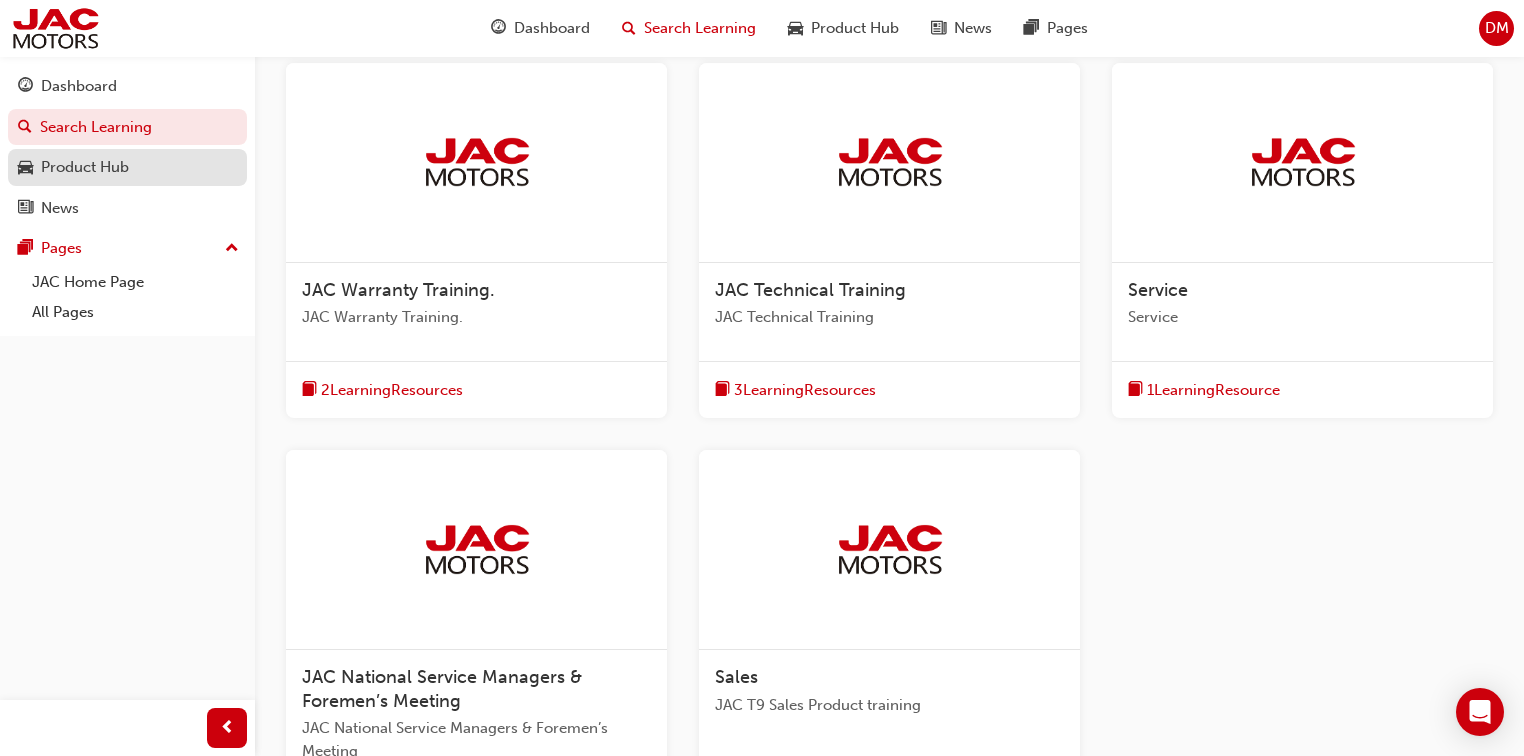 click on "Product Hub" at bounding box center [85, 167] 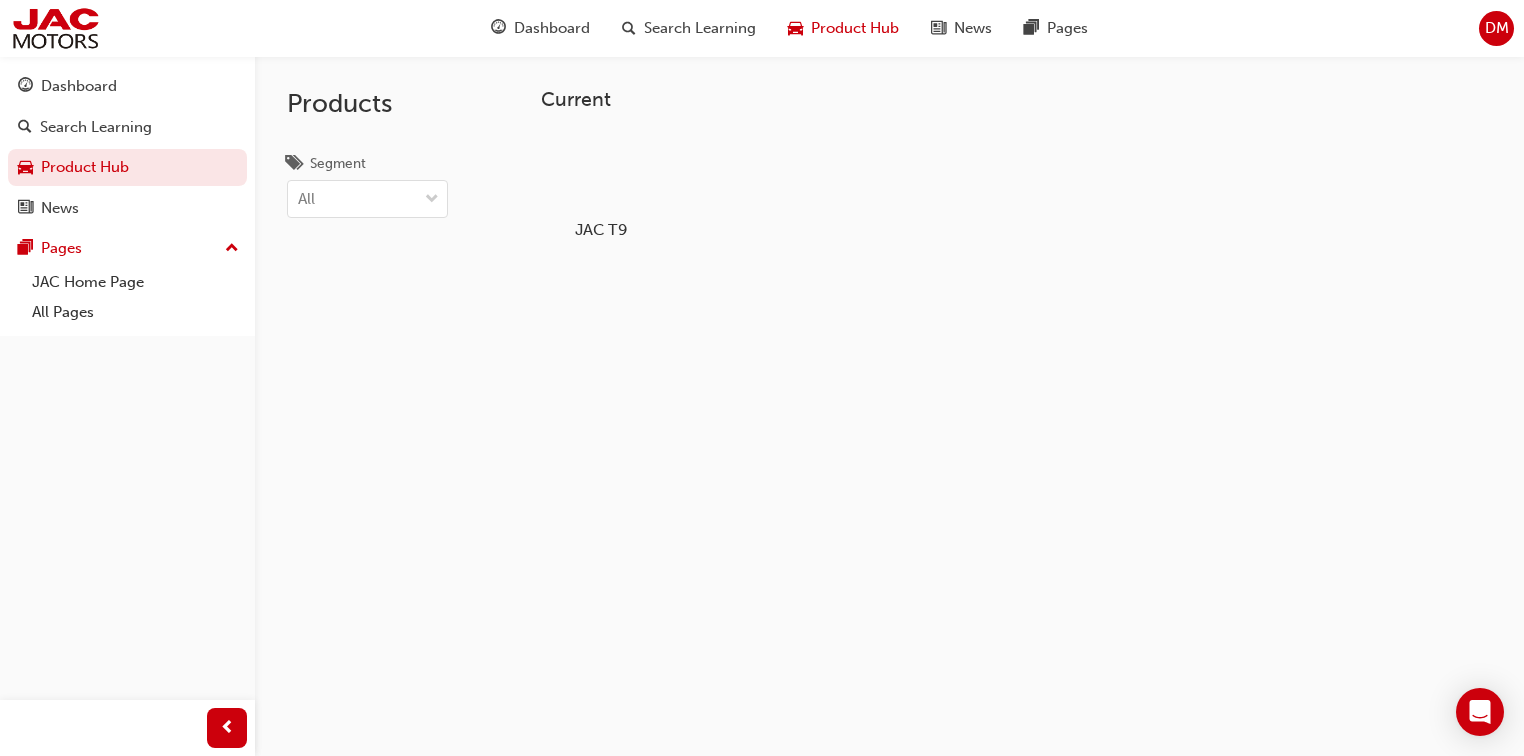 click on "JAC T9" at bounding box center [600, 229] 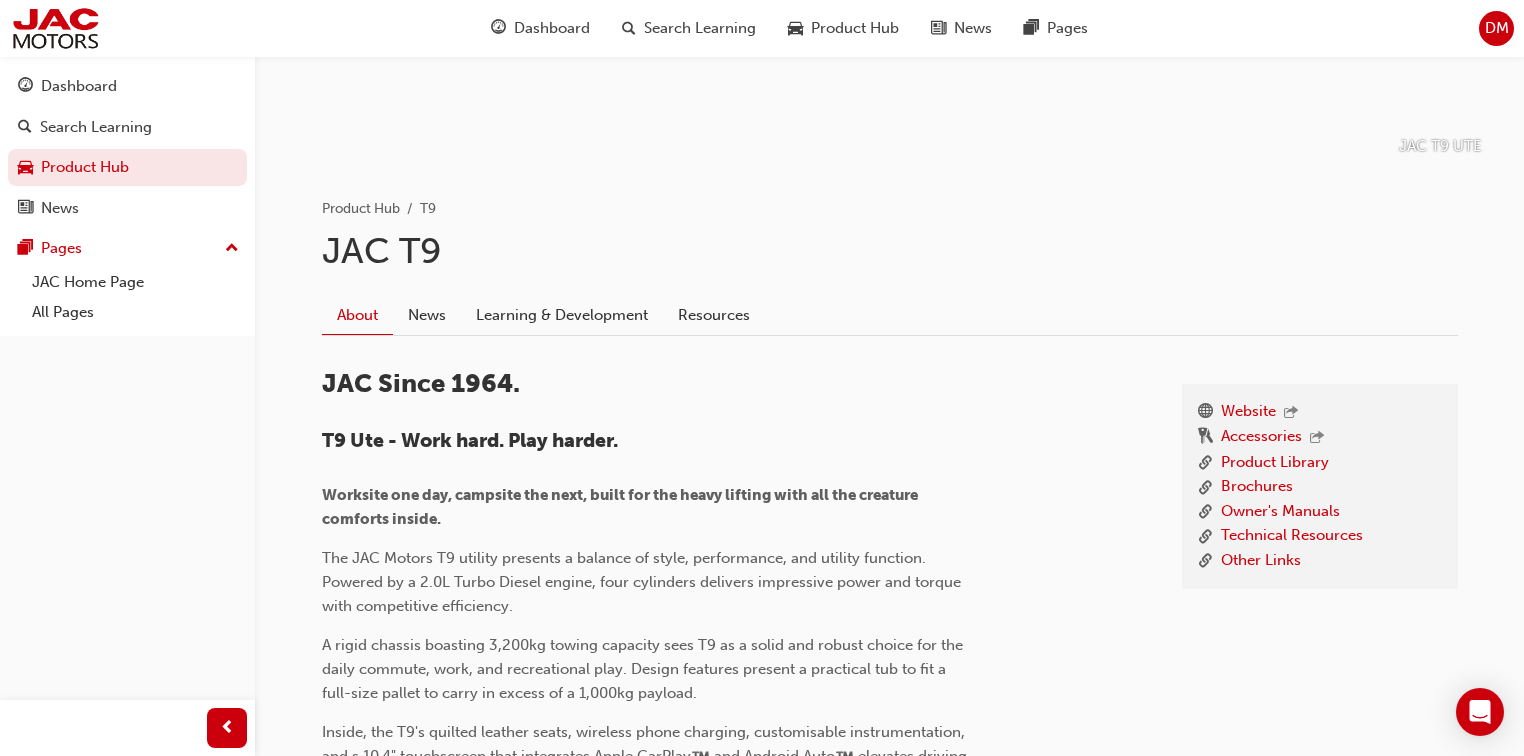 scroll, scrollTop: 400, scrollLeft: 0, axis: vertical 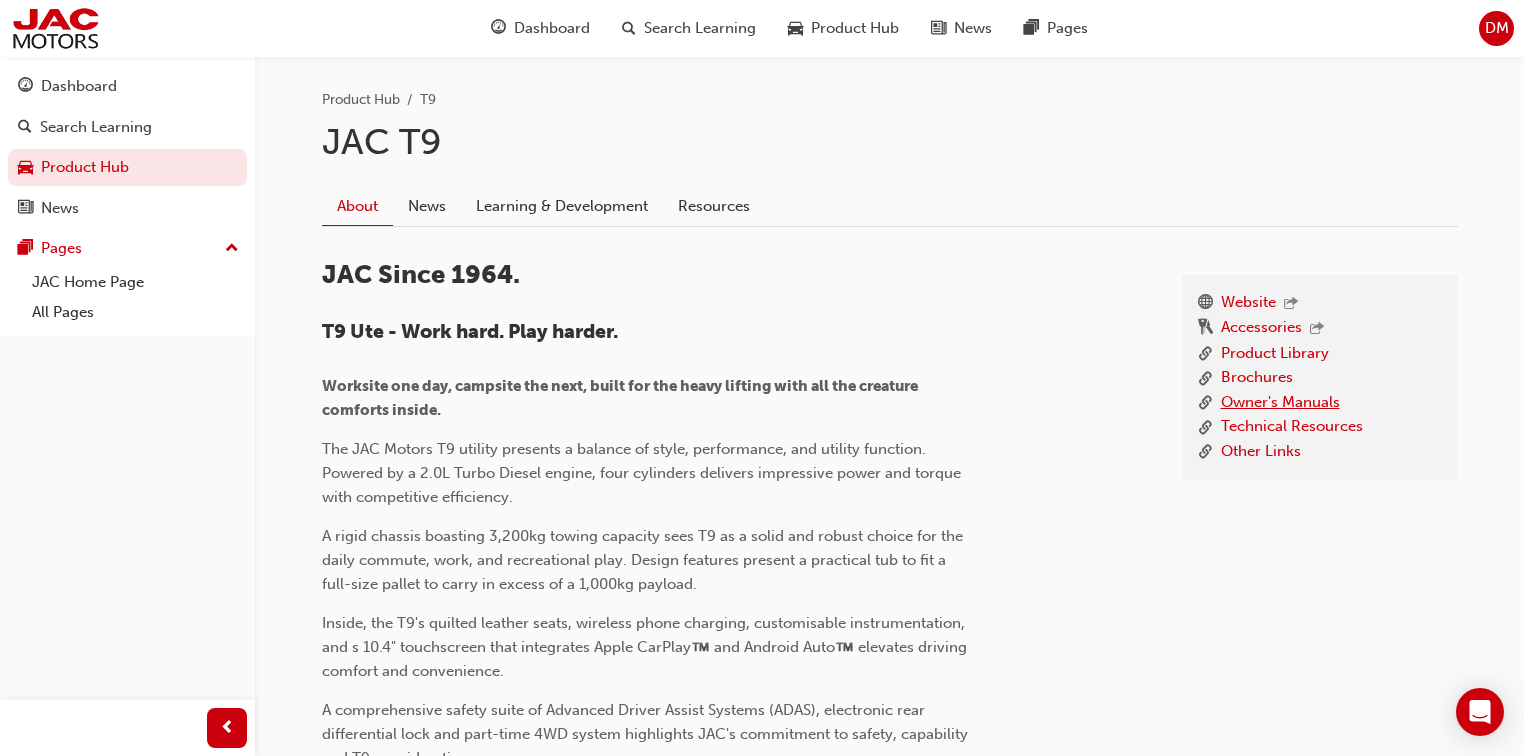 click on "Owner's Manuals" at bounding box center [1280, 403] 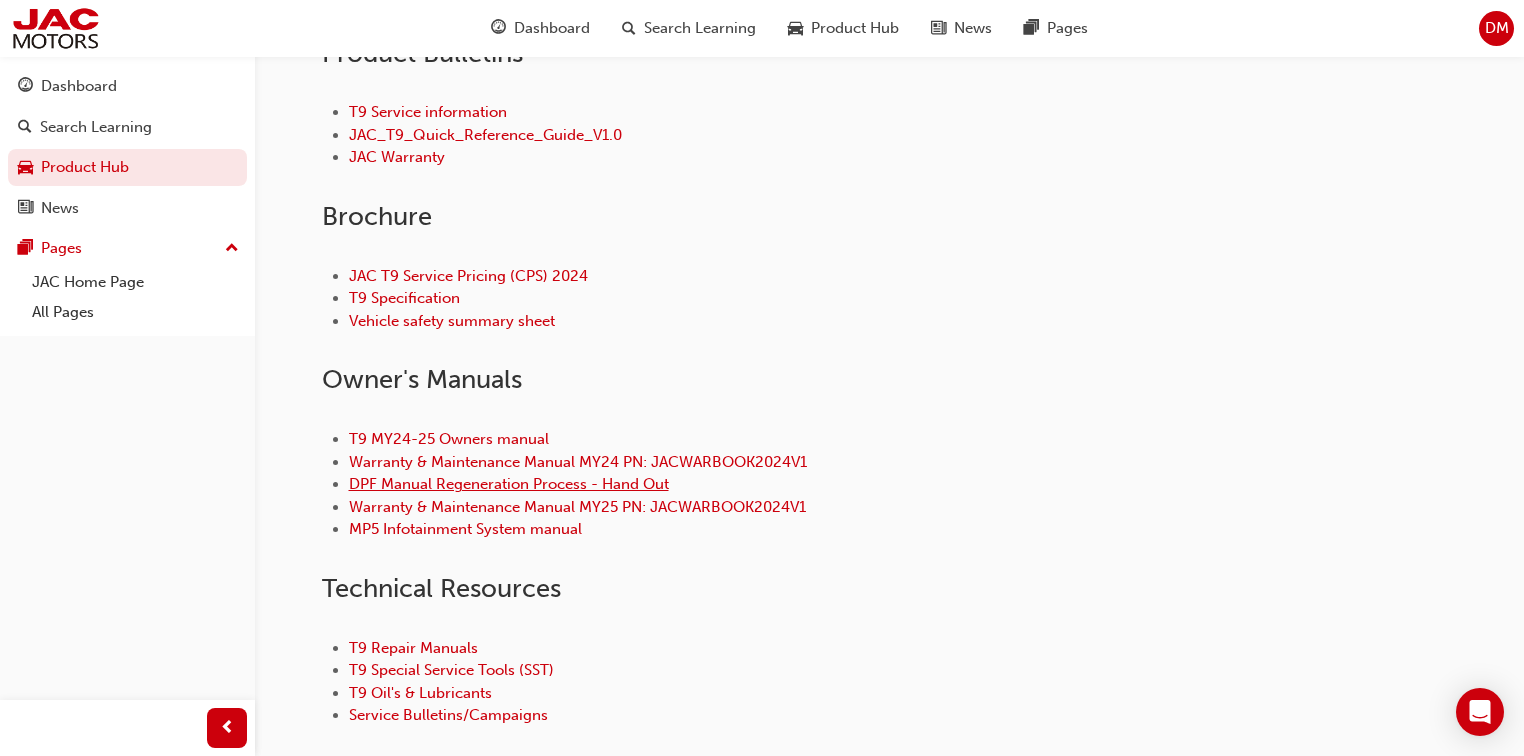 scroll, scrollTop: 640, scrollLeft: 0, axis: vertical 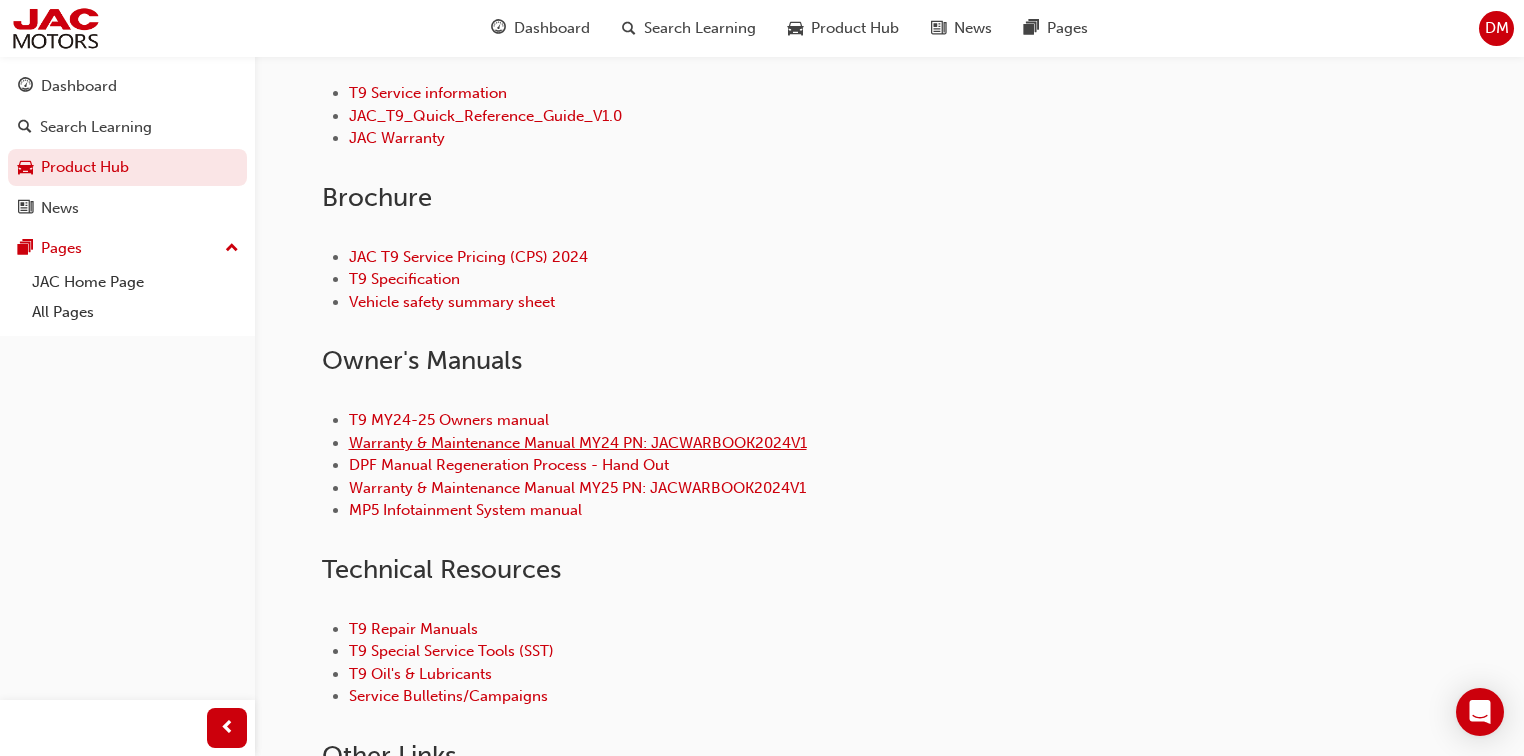 click on "Warranty & Maintenance Manual MY24 PN: JACWARBOOK2024V1" at bounding box center (578, 443) 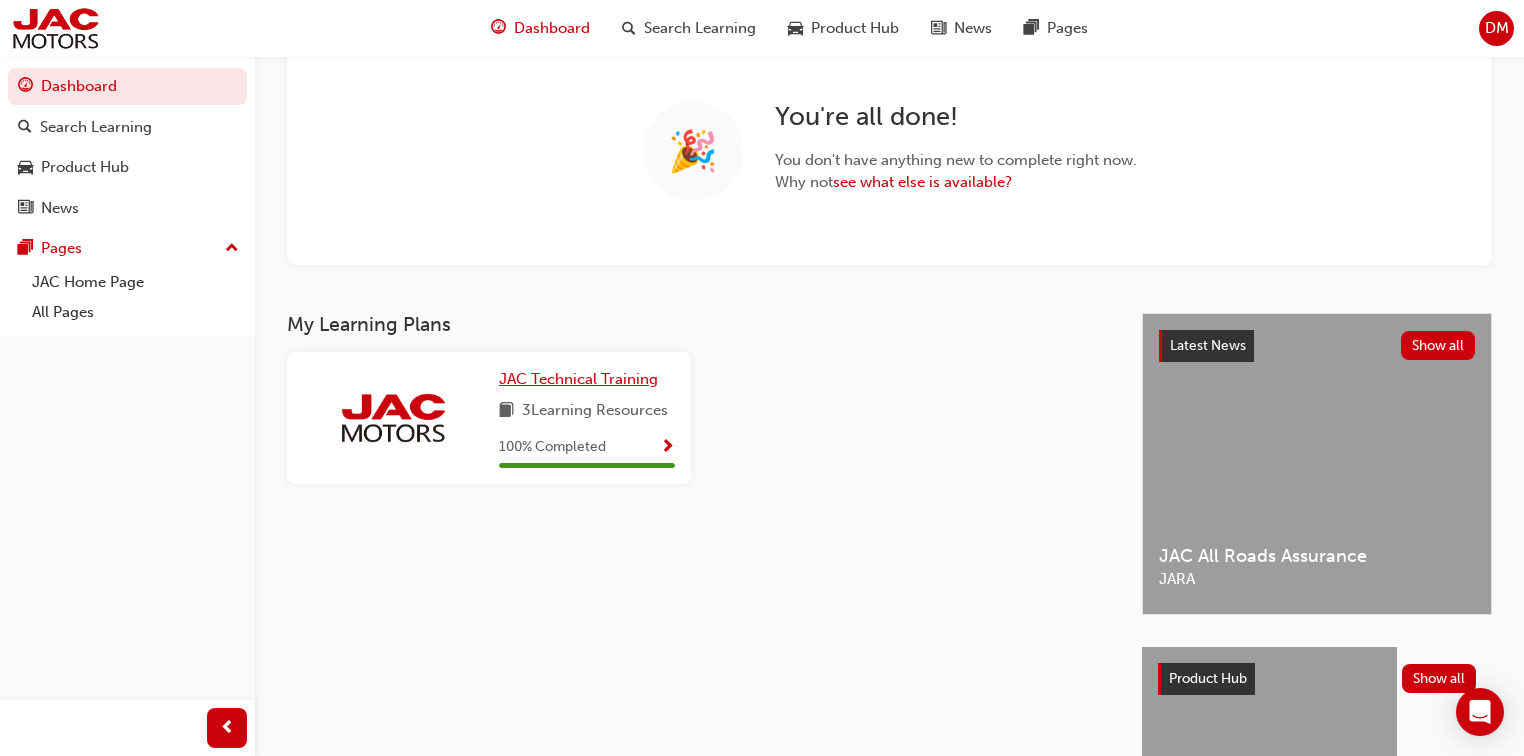 scroll, scrollTop: 160, scrollLeft: 0, axis: vertical 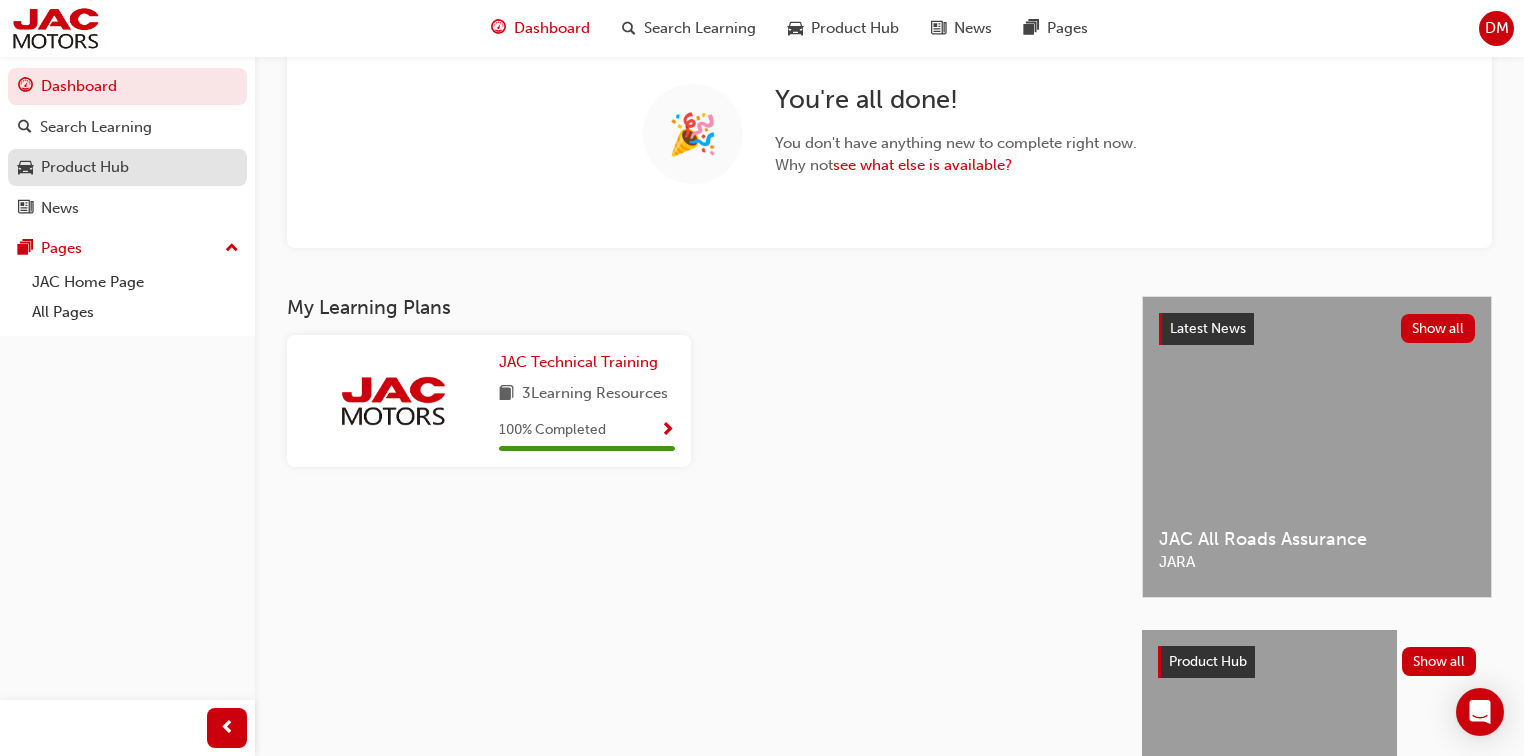 click on "Product Hub" at bounding box center (127, 167) 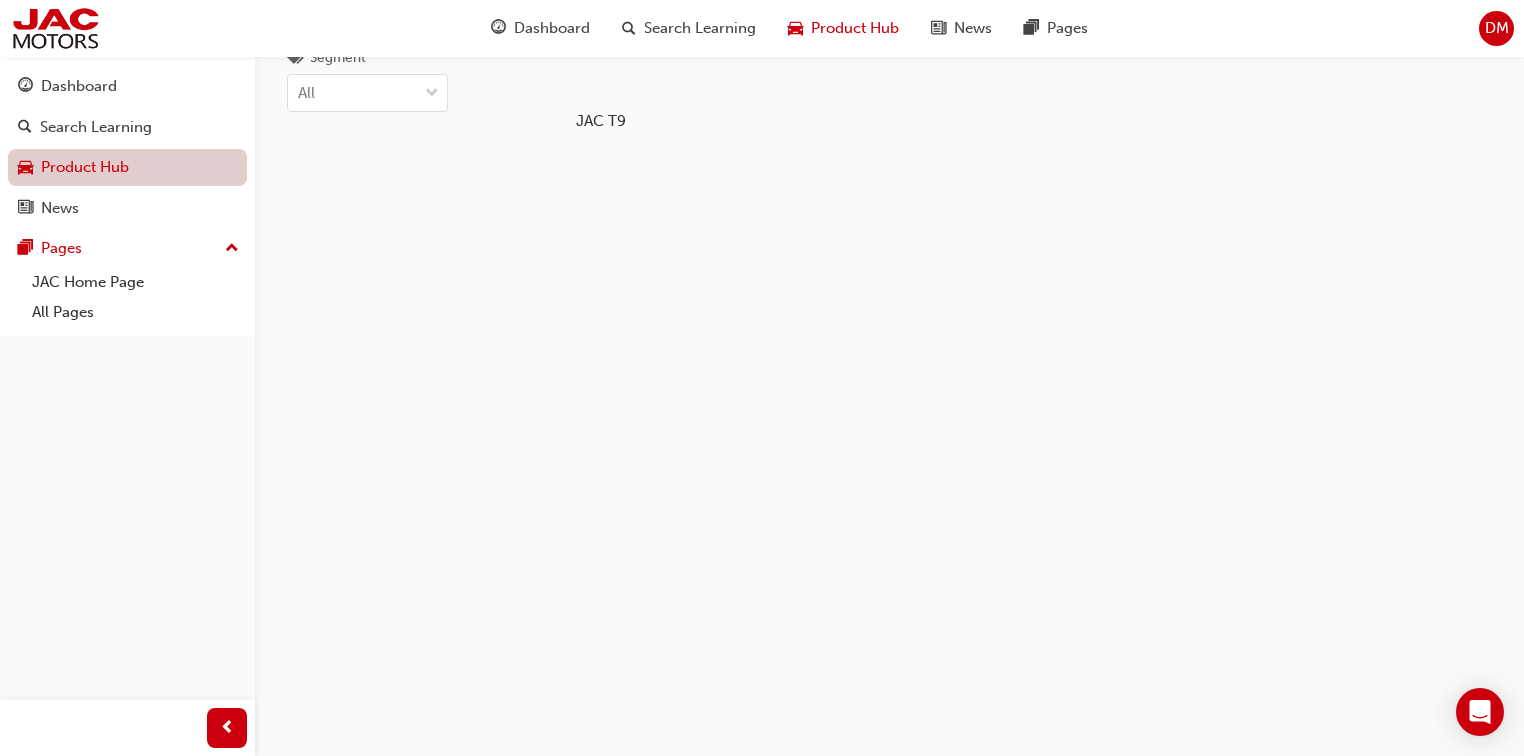 scroll, scrollTop: 0, scrollLeft: 0, axis: both 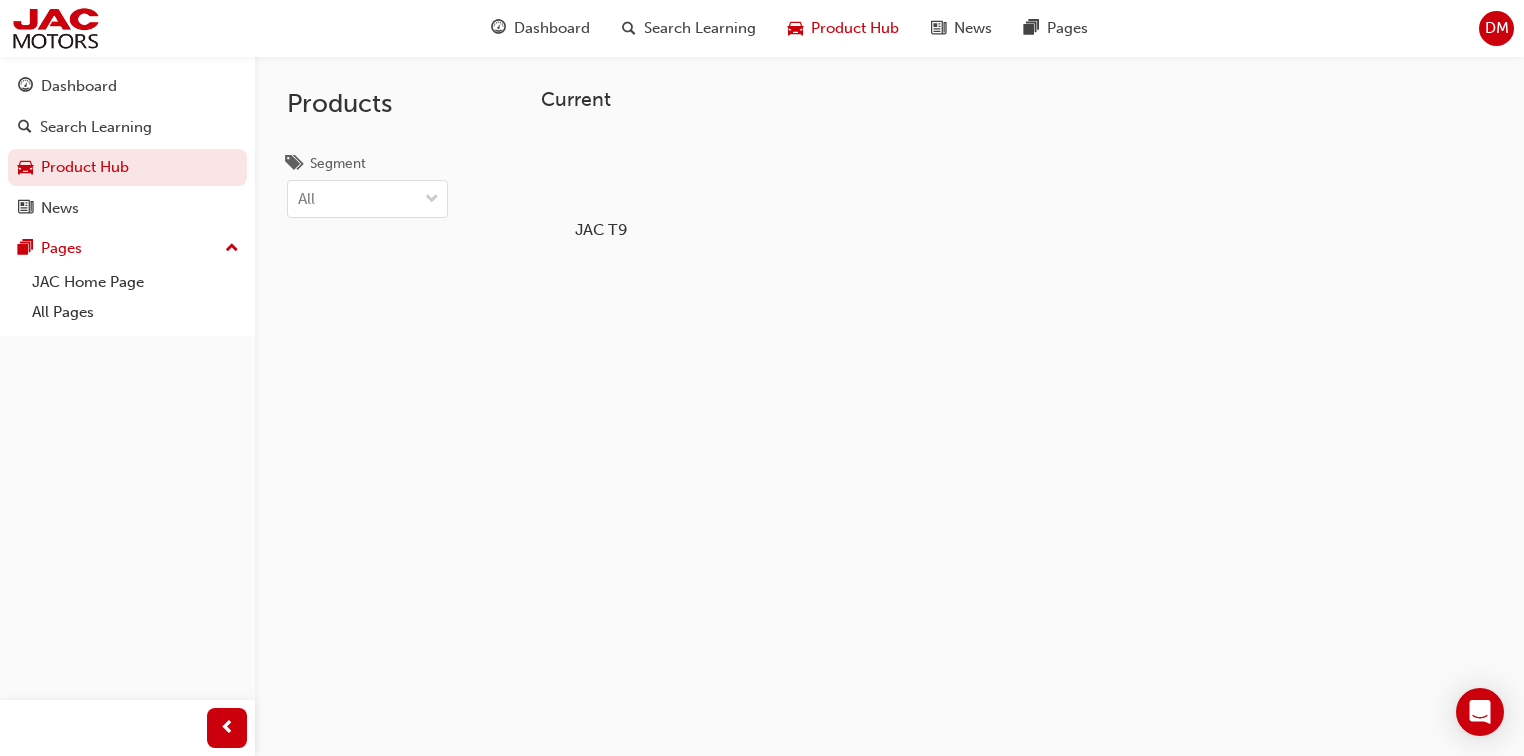 click on "JAC T9" at bounding box center (600, 229) 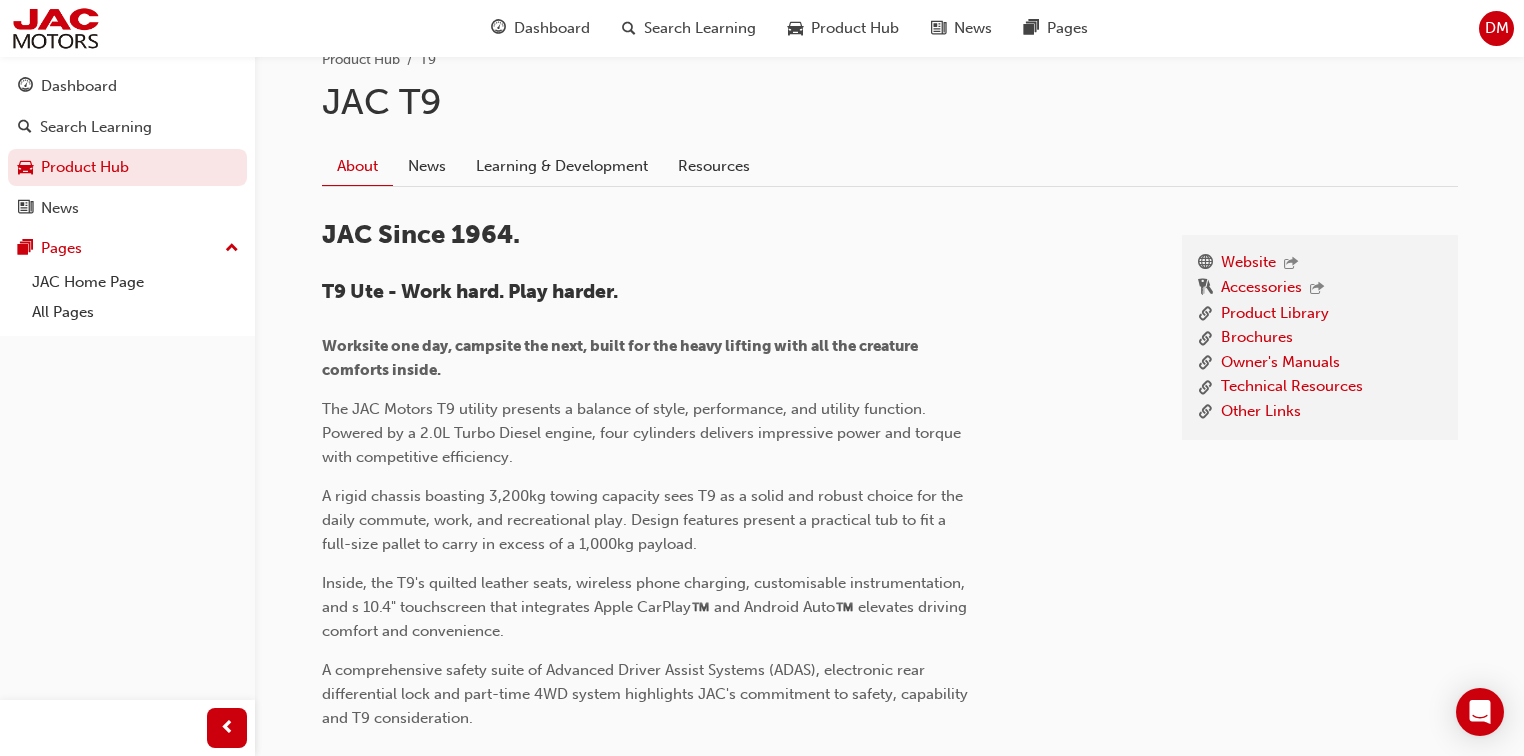scroll, scrollTop: 560, scrollLeft: 0, axis: vertical 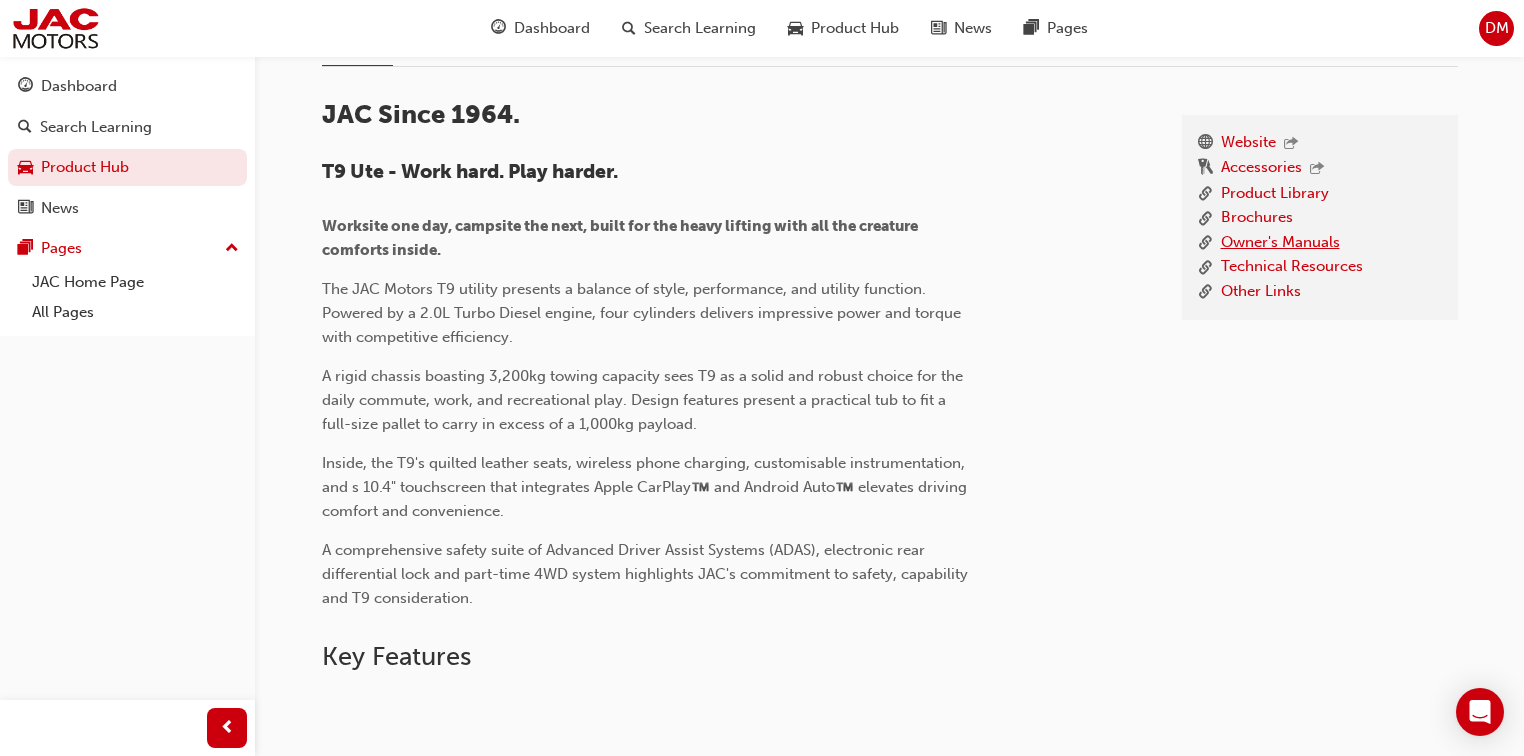click on "Owner's Manuals" at bounding box center (1280, 243) 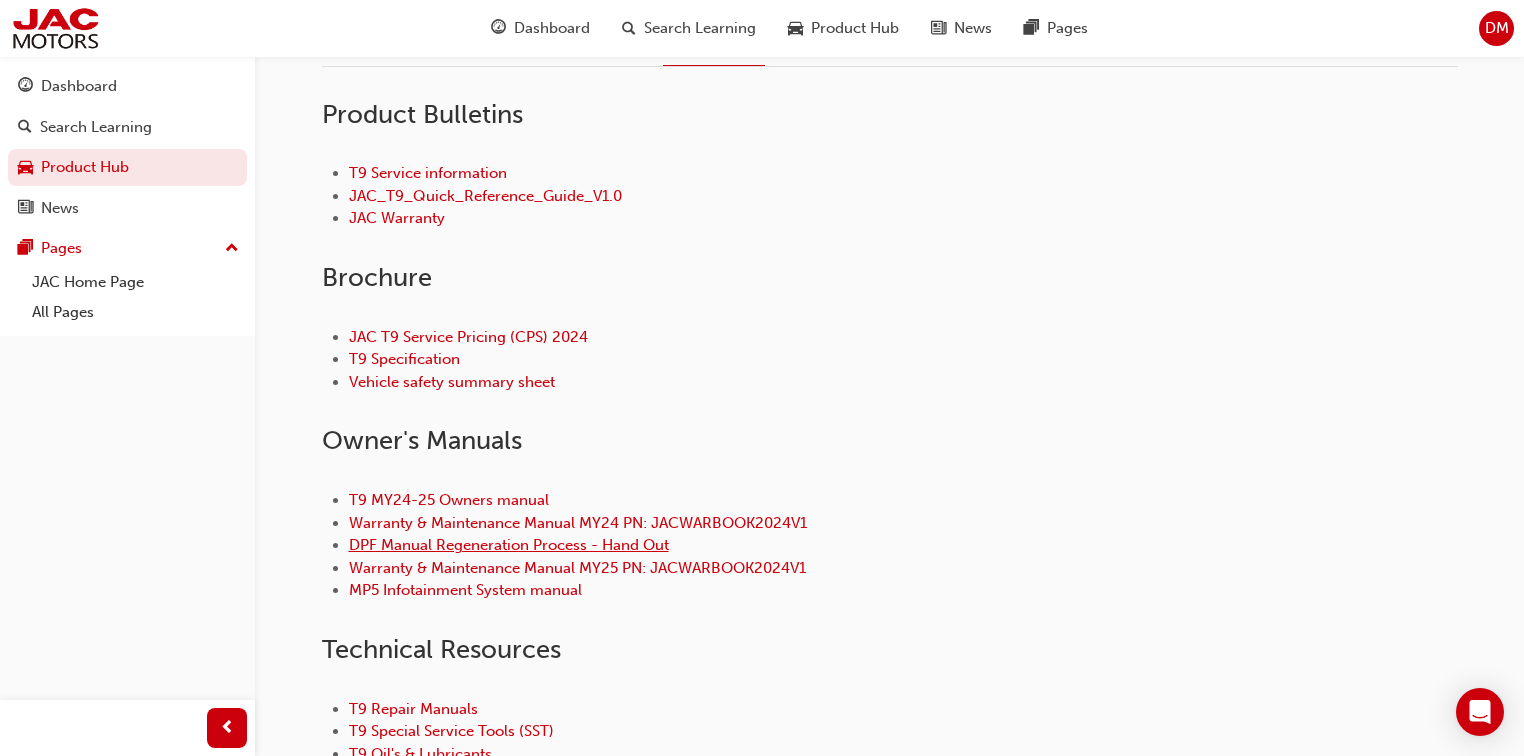 click on "DPF Manual Regeneration Process - Hand Out" at bounding box center (509, 545) 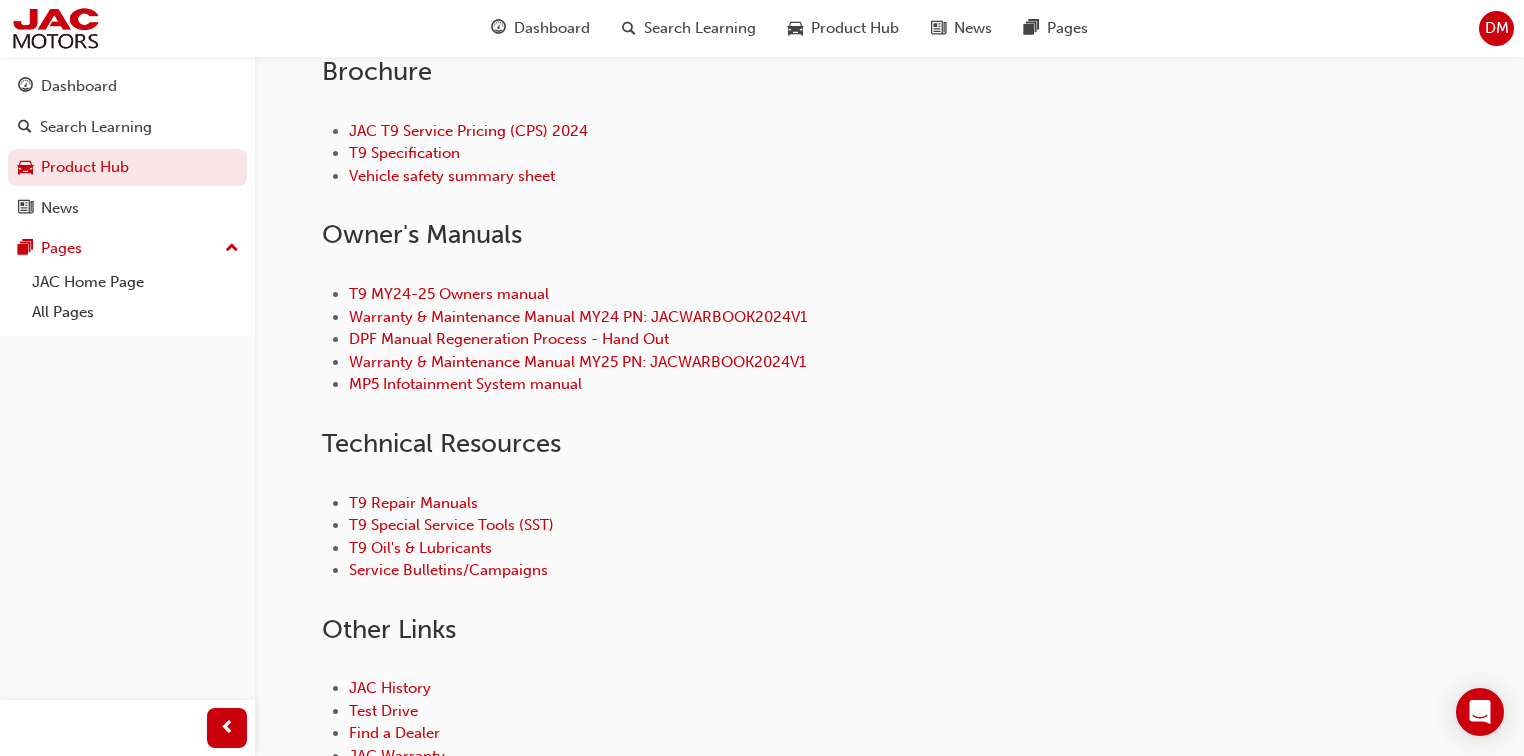 scroll, scrollTop: 800, scrollLeft: 0, axis: vertical 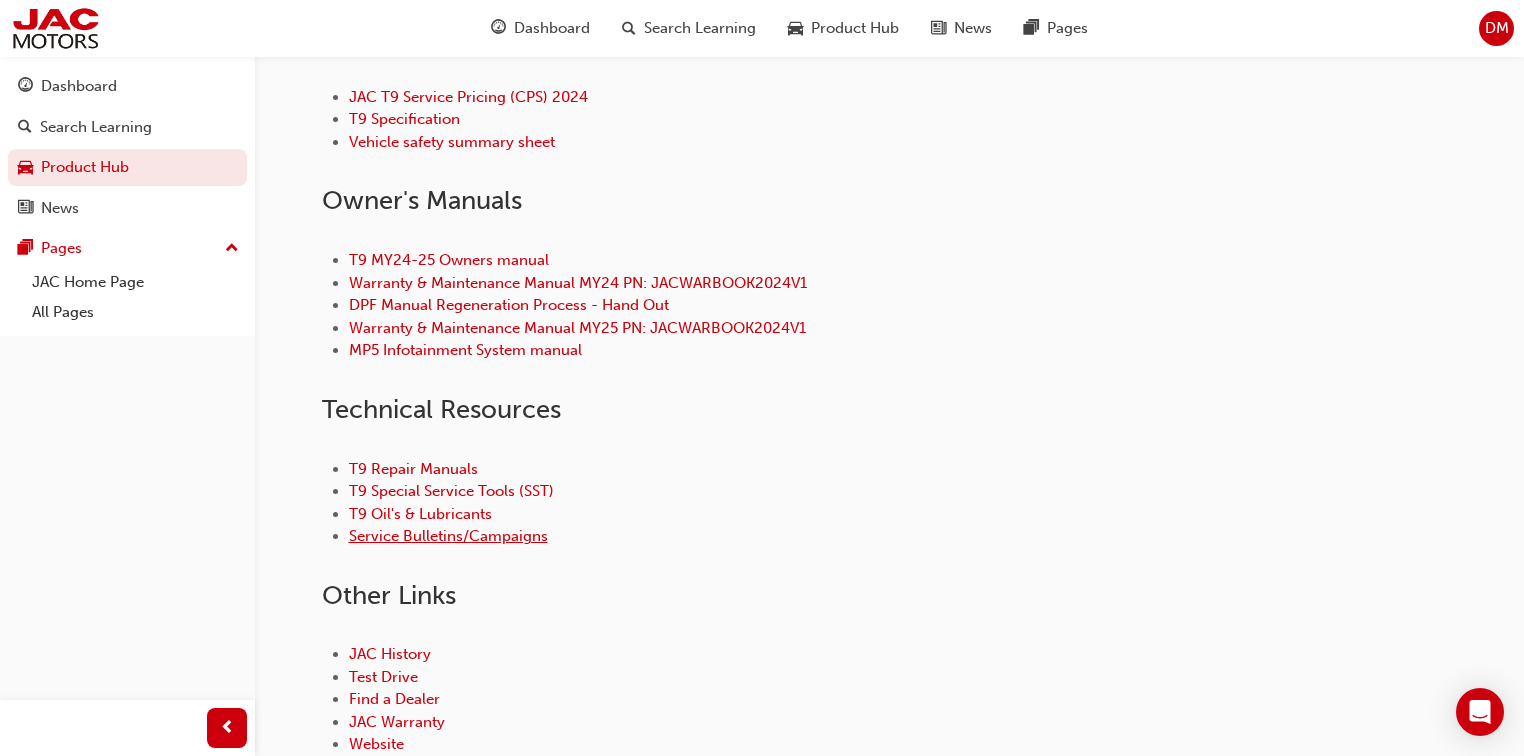 click on "Service Bulletins/Campaigns" at bounding box center (448, 536) 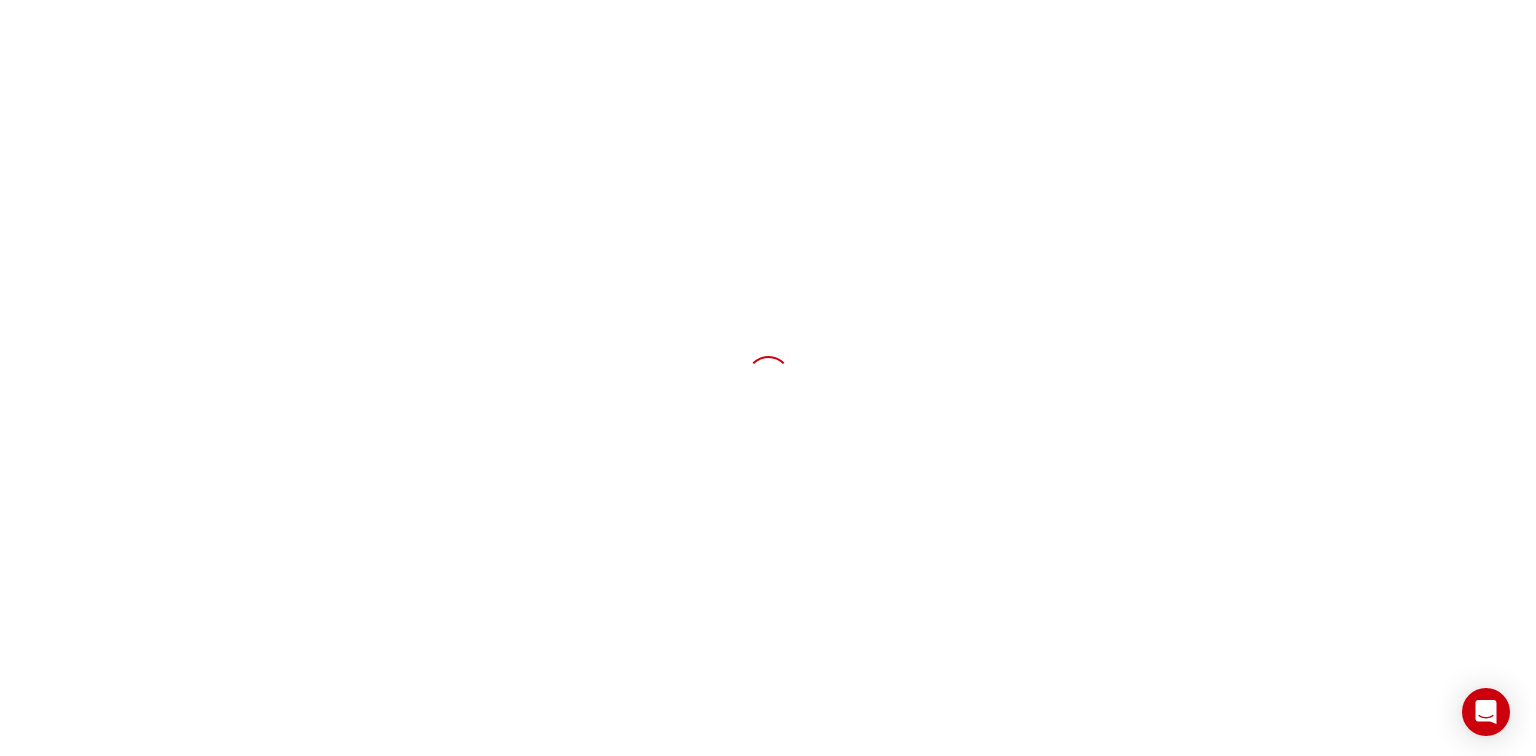 scroll, scrollTop: 0, scrollLeft: 0, axis: both 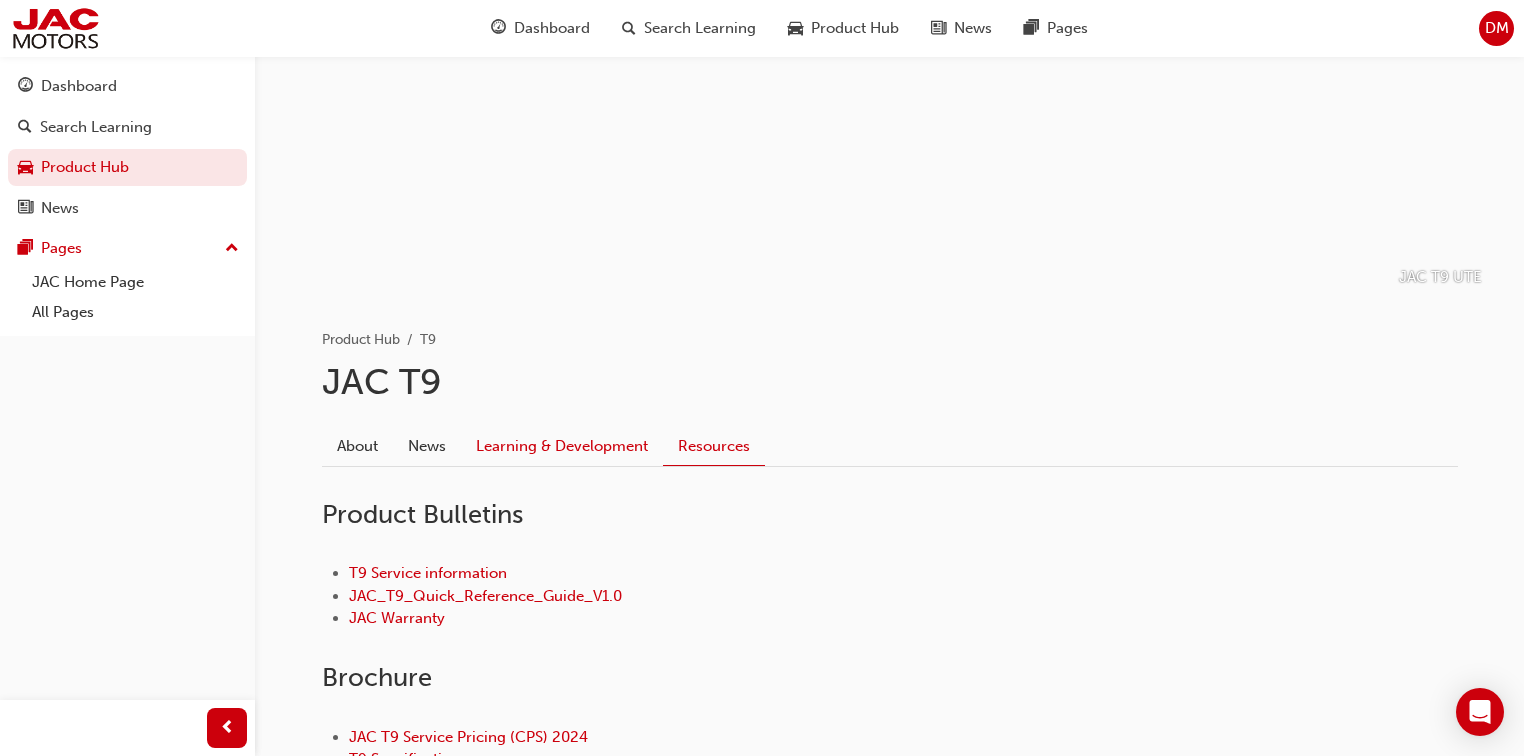 click on "Learning & Development" at bounding box center (562, 446) 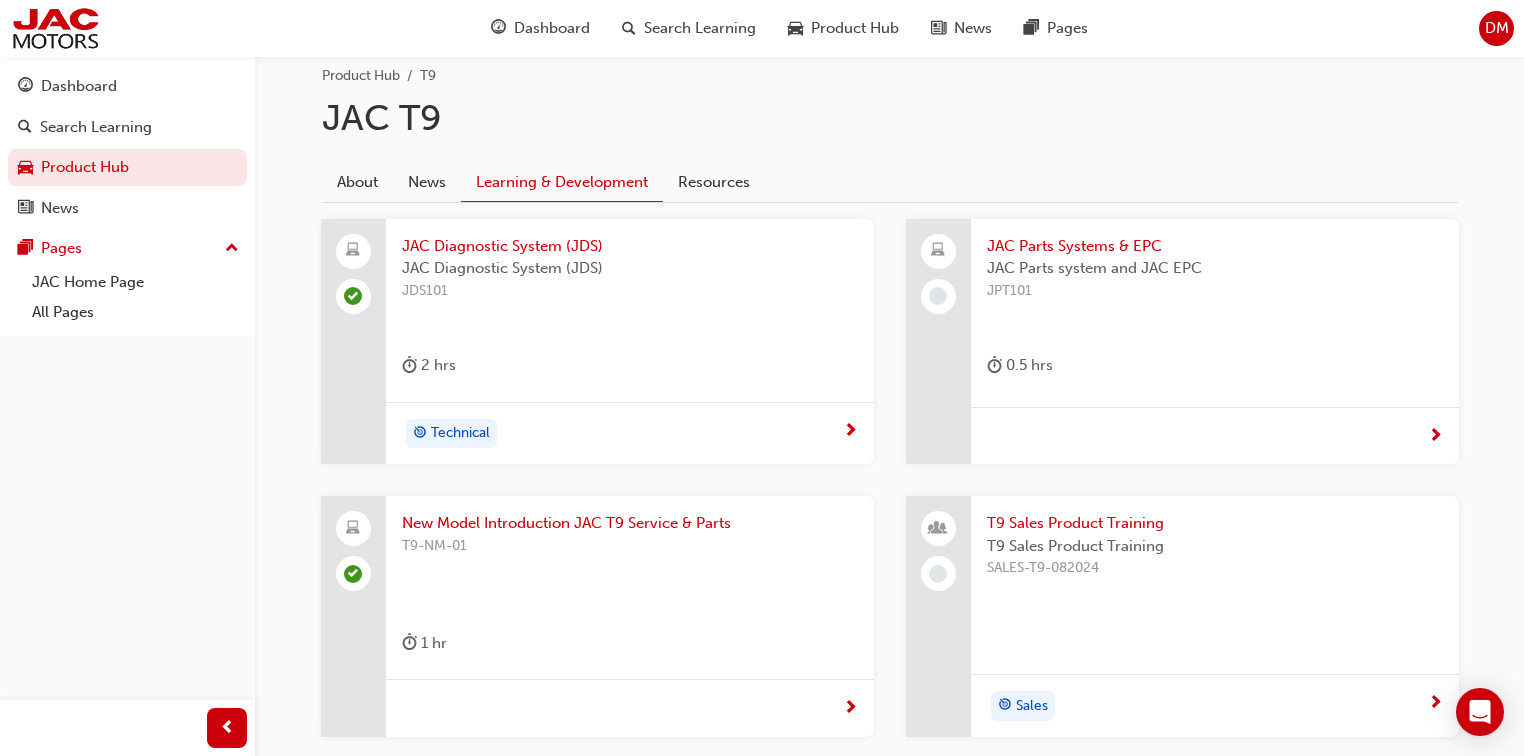 scroll, scrollTop: 400, scrollLeft: 0, axis: vertical 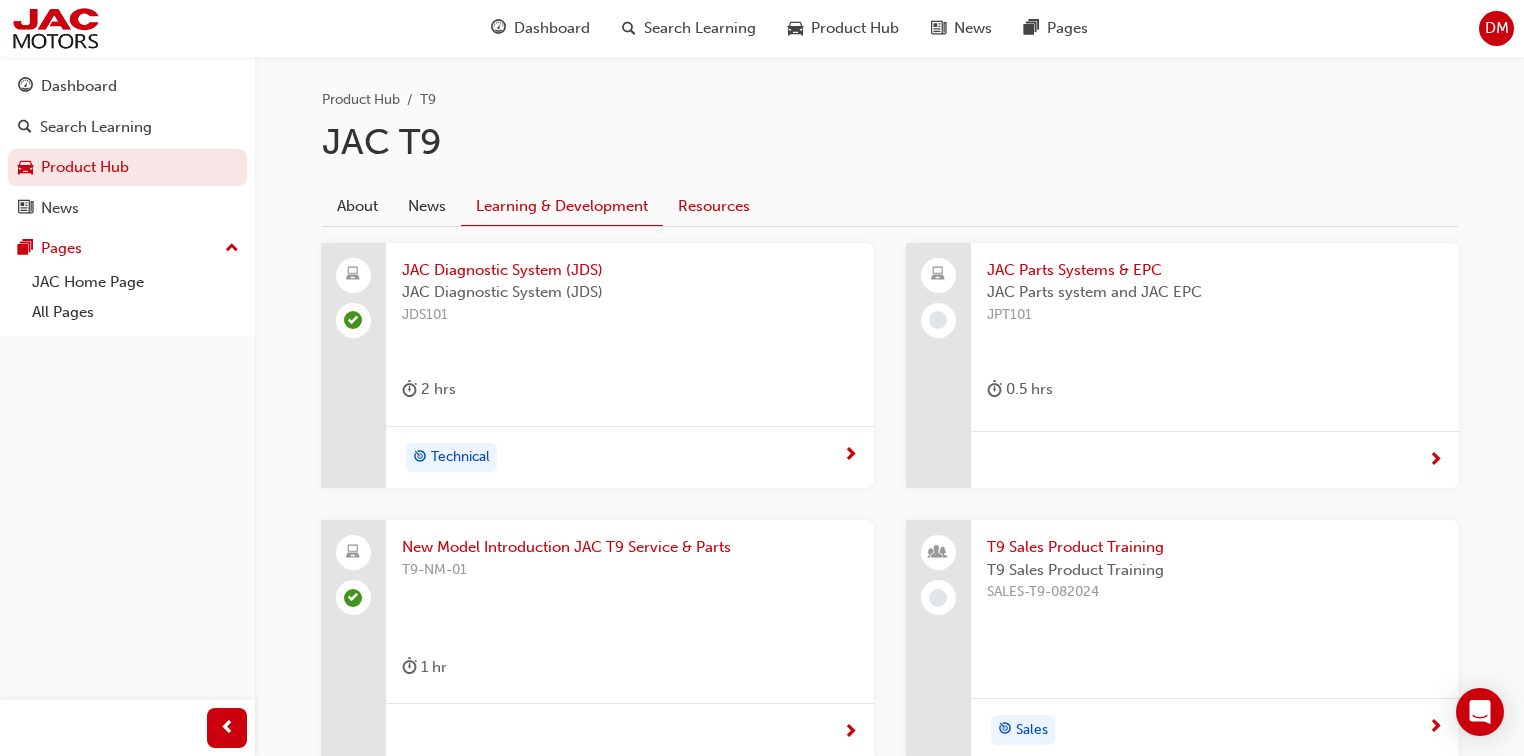 click on "Resources" at bounding box center (714, 206) 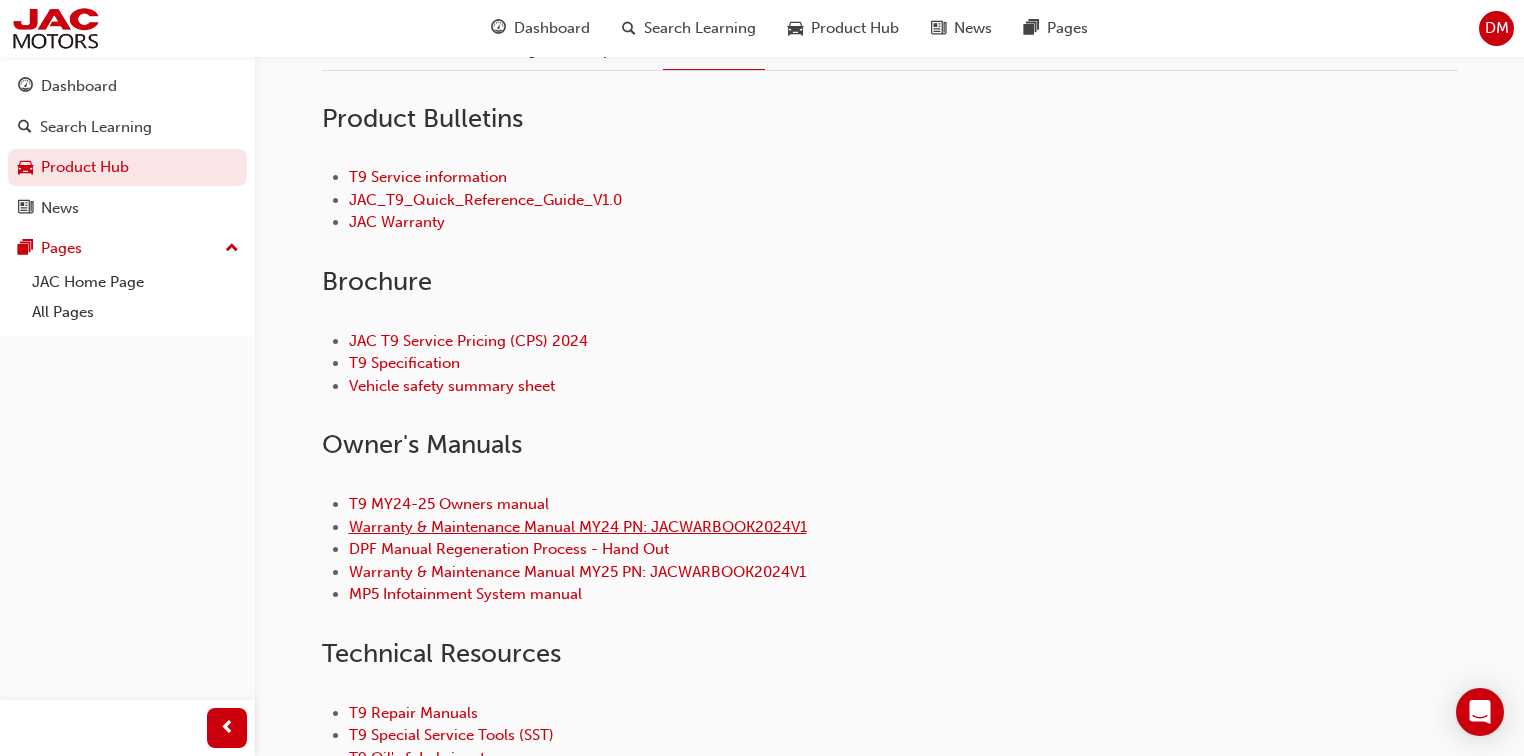 scroll, scrollTop: 560, scrollLeft: 0, axis: vertical 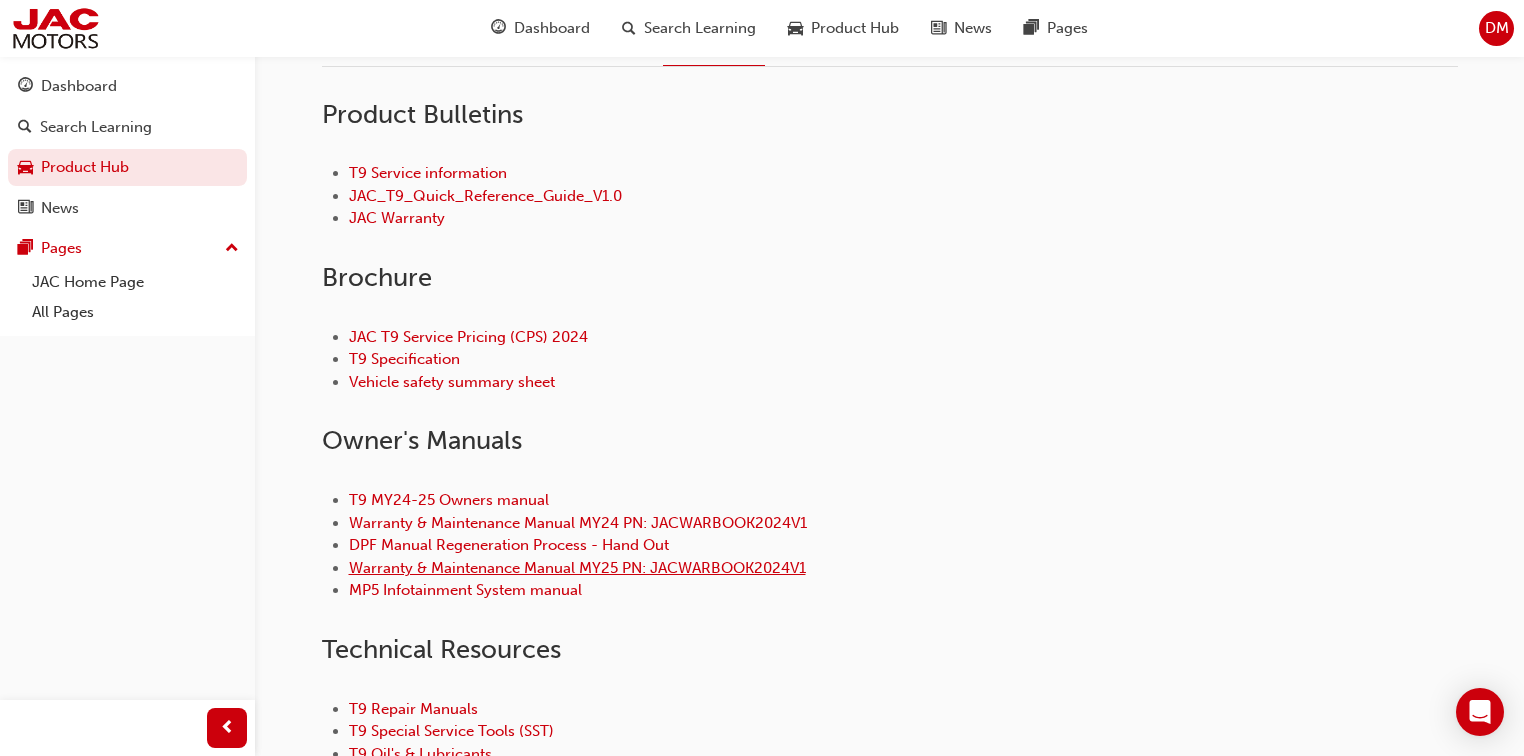 click on "Warranty & Maintenance Manual MY25 PN: JACWARBOOK2024V1" at bounding box center [577, 568] 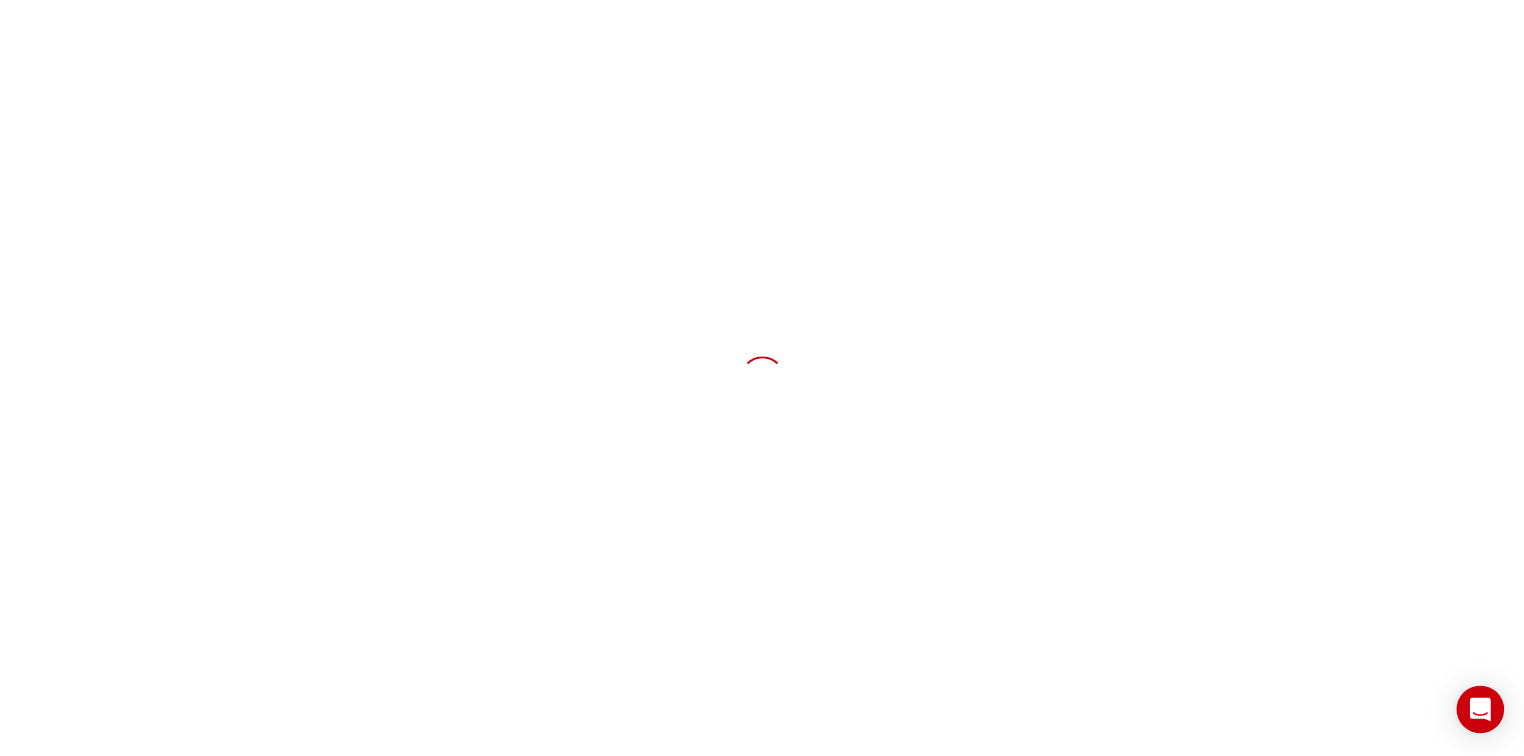 scroll, scrollTop: 0, scrollLeft: 0, axis: both 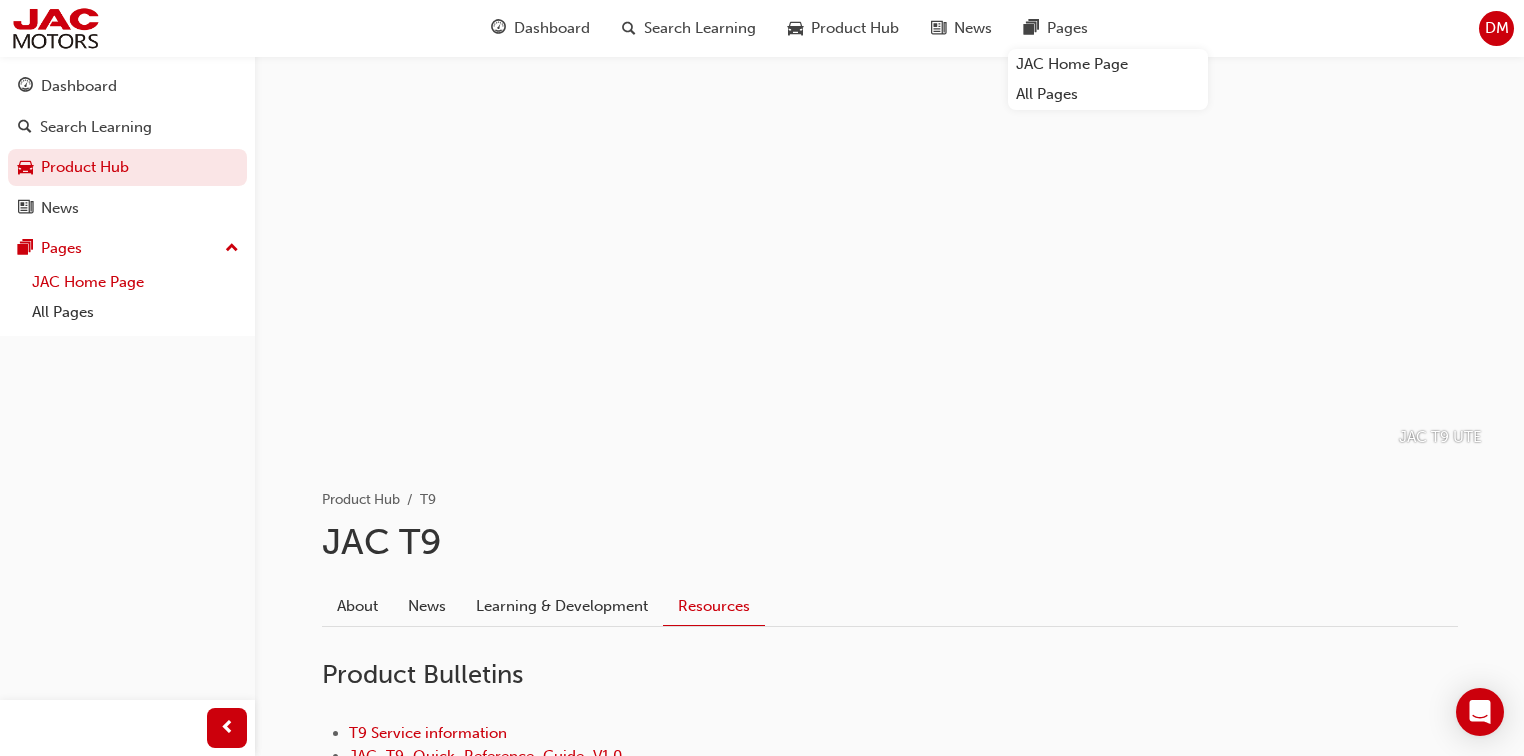 click on "JAC Home Page" at bounding box center [135, 282] 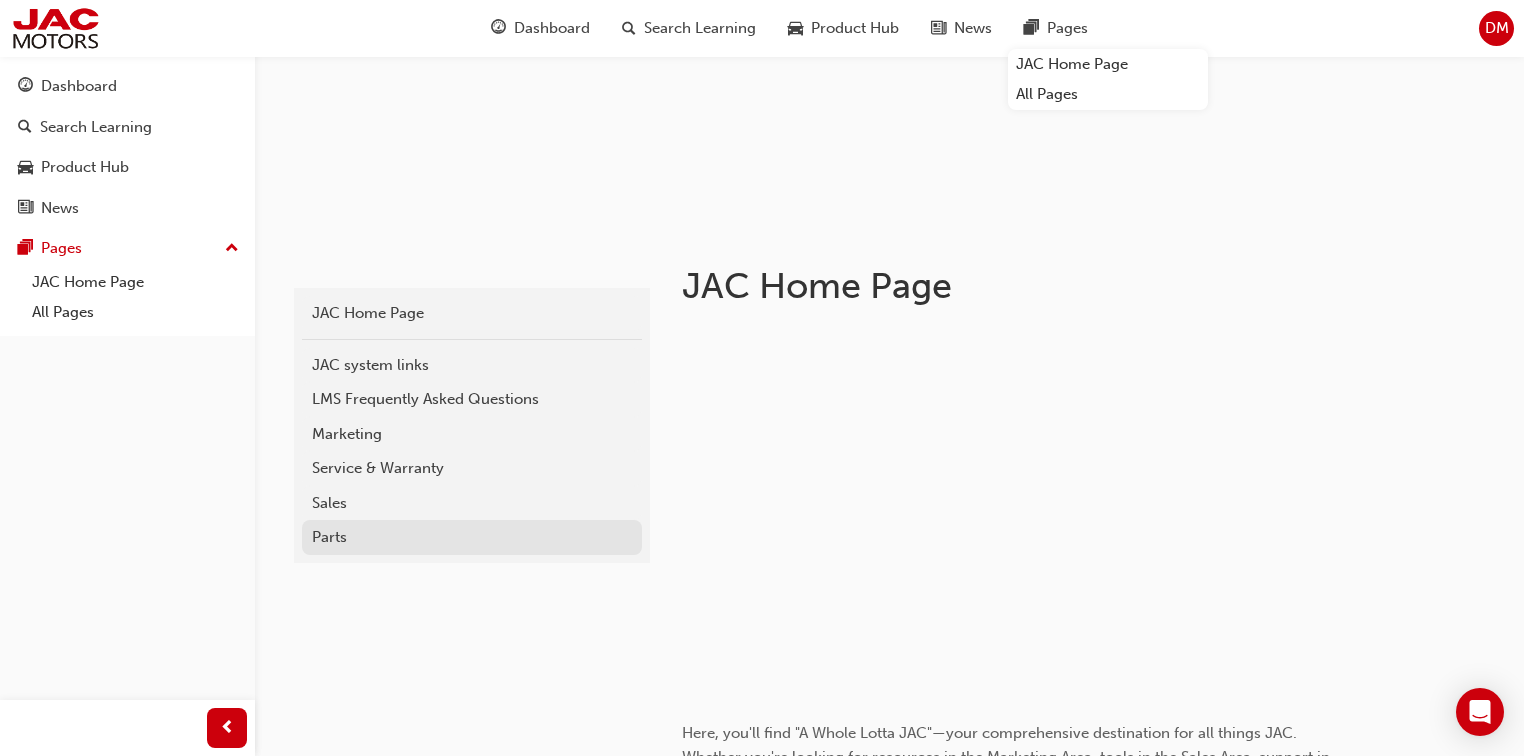 scroll, scrollTop: 240, scrollLeft: 0, axis: vertical 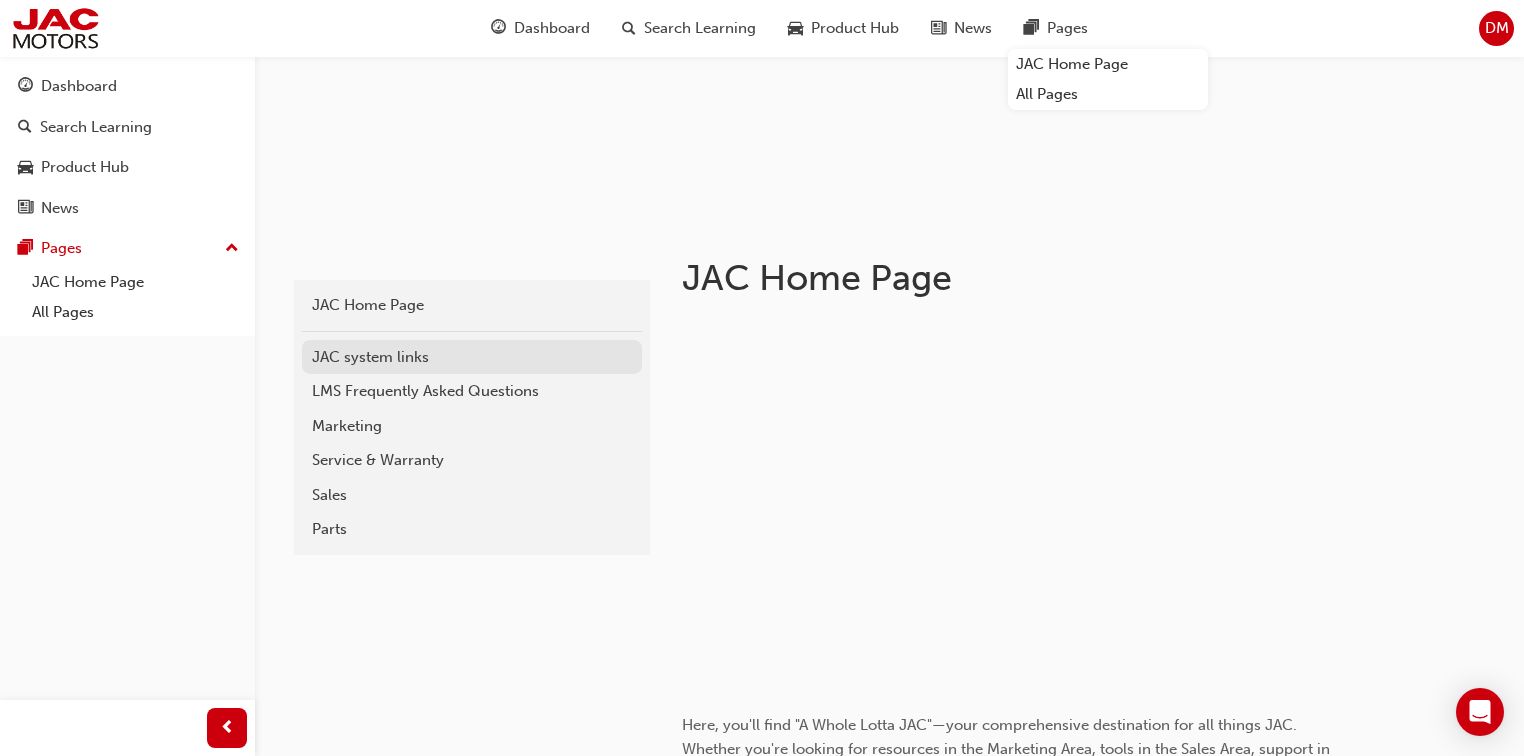 click on "JAC system links" at bounding box center (472, 357) 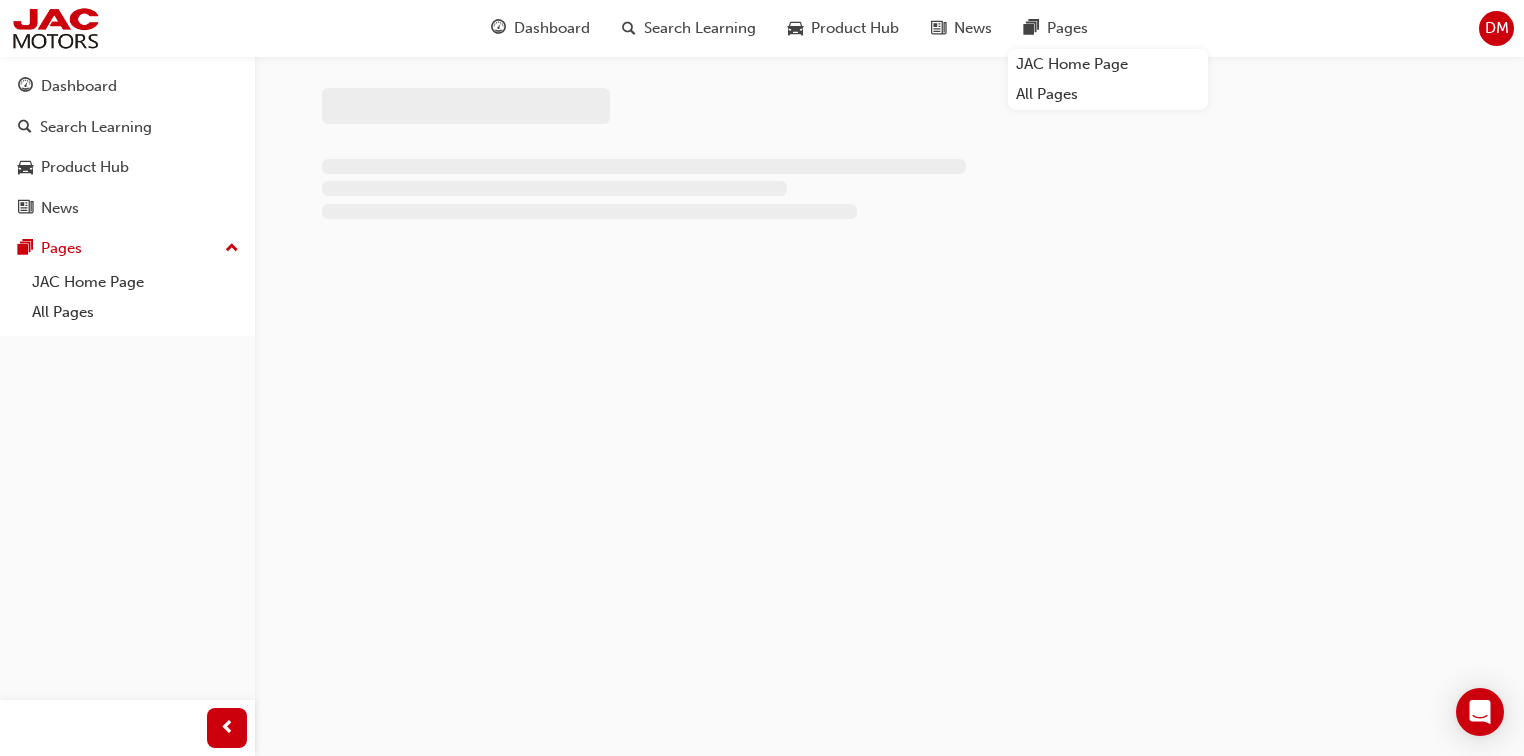 scroll, scrollTop: 0, scrollLeft: 0, axis: both 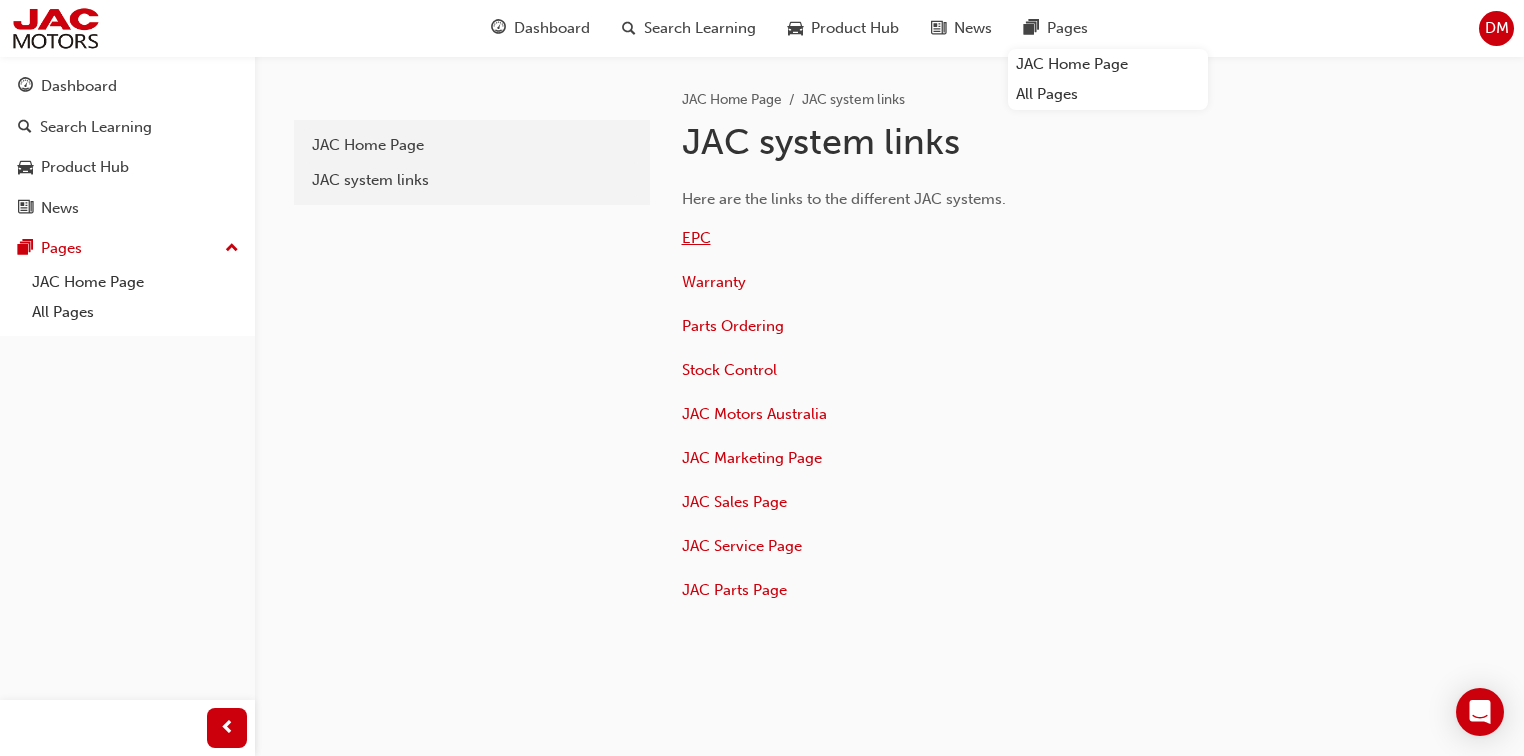 click on "EPC" at bounding box center (696, 238) 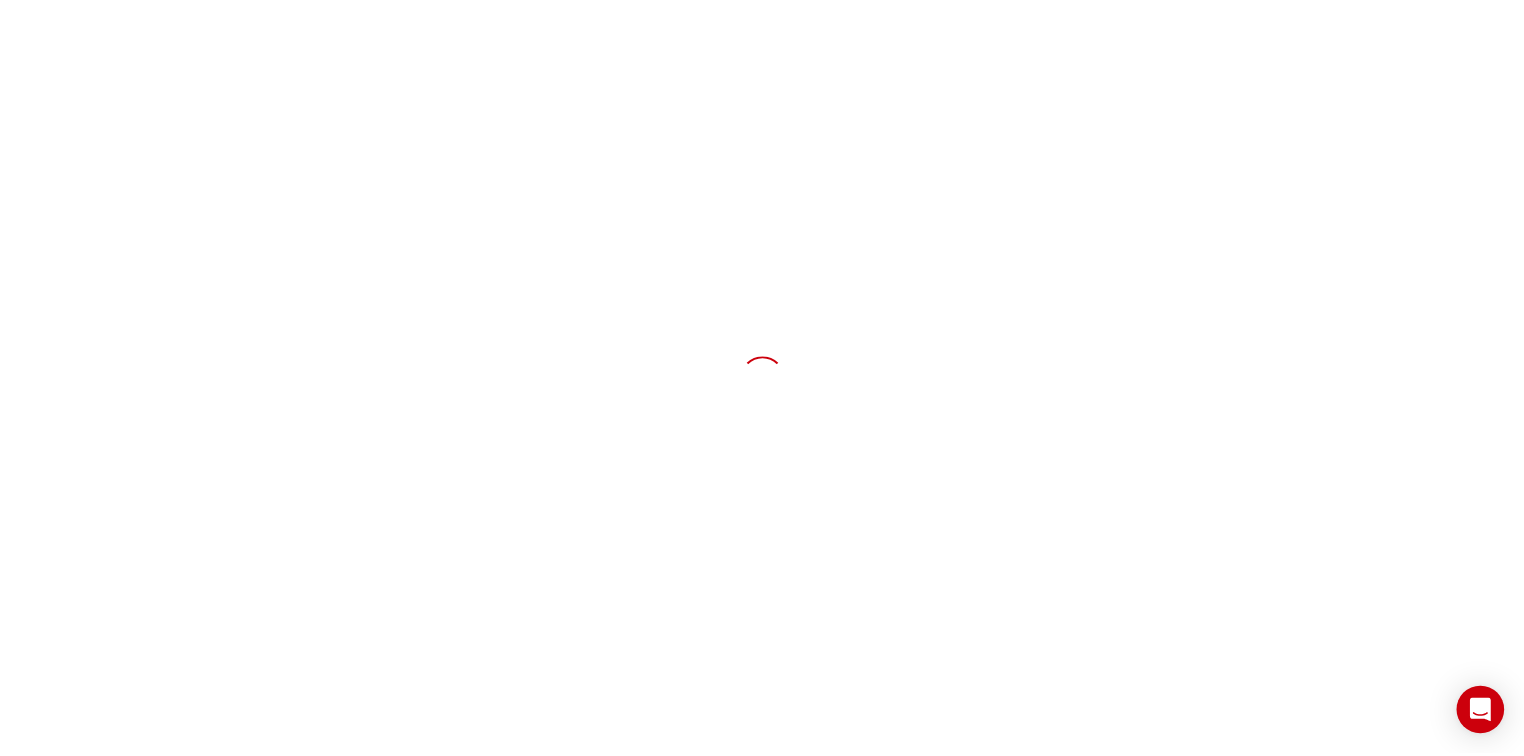 scroll, scrollTop: 0, scrollLeft: 0, axis: both 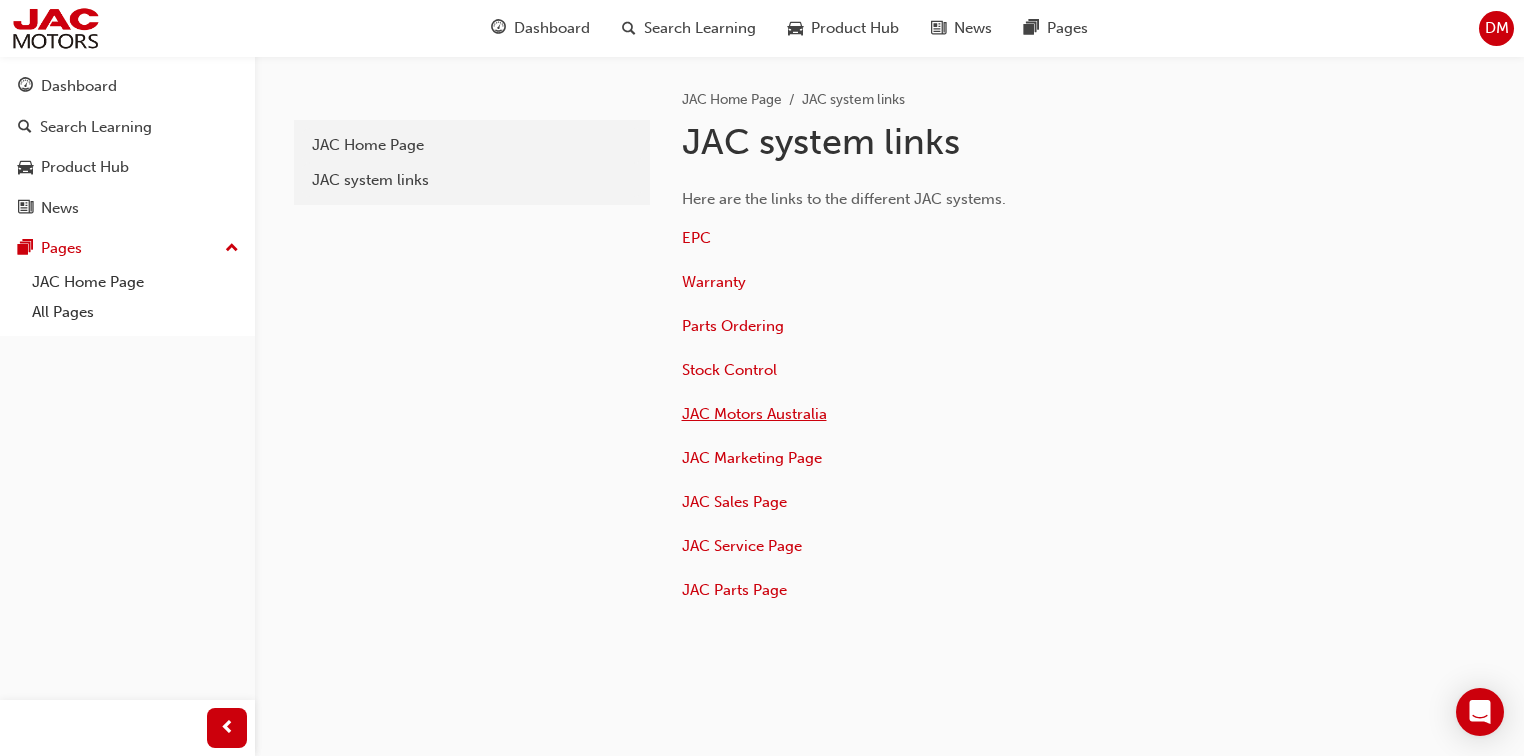 click on "JAC Motors Australia" at bounding box center [754, 414] 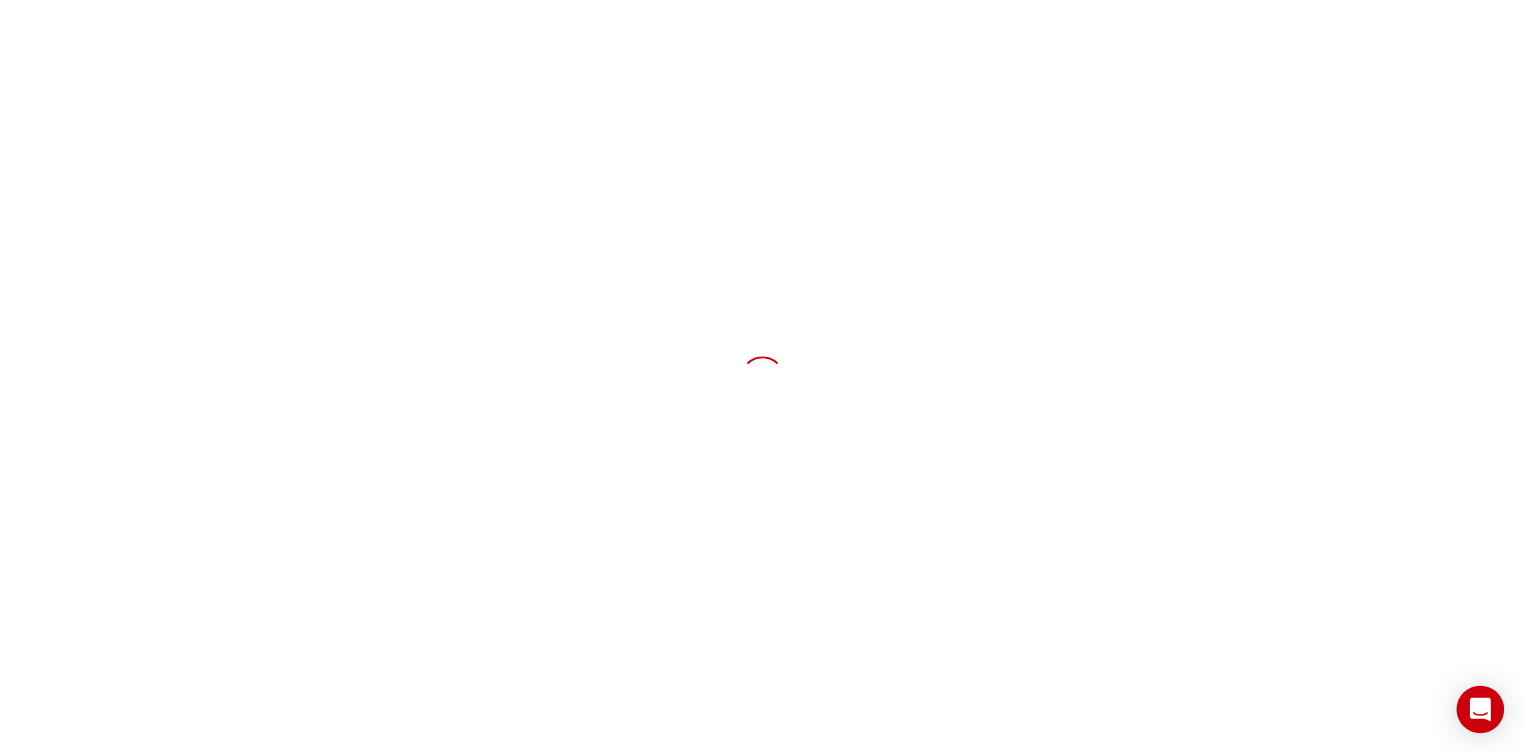 scroll, scrollTop: 0, scrollLeft: 0, axis: both 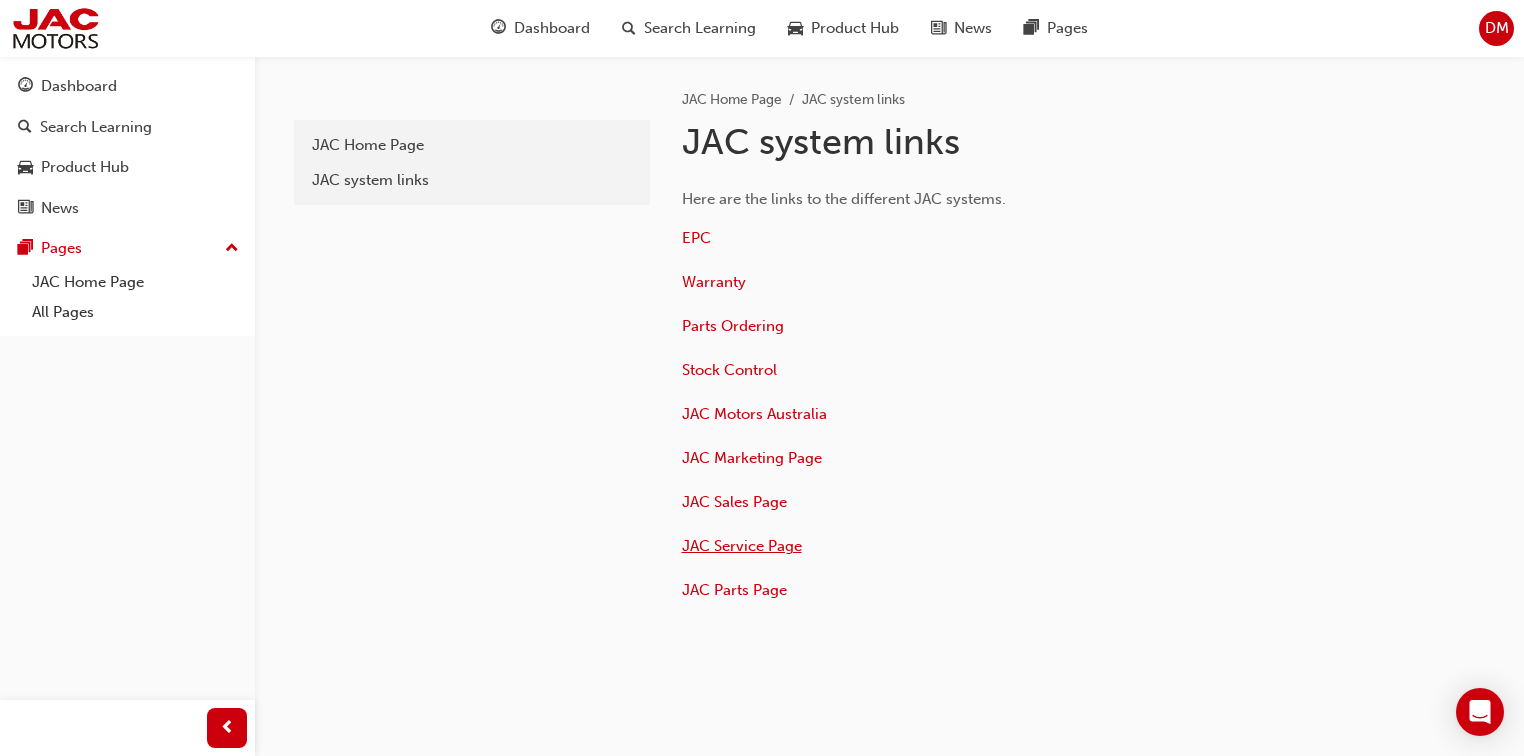 click on "JAC Service Page" at bounding box center (742, 546) 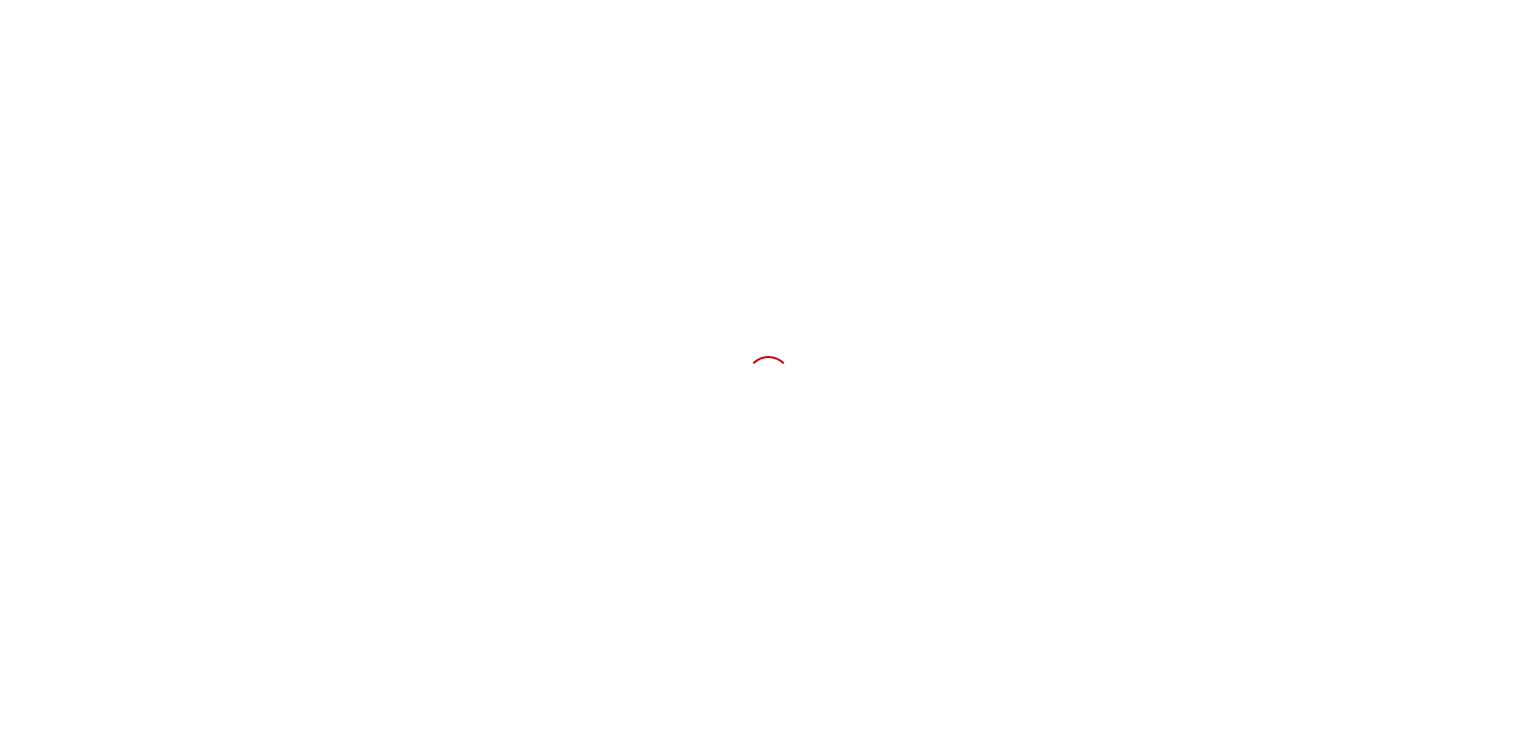 scroll, scrollTop: 0, scrollLeft: 0, axis: both 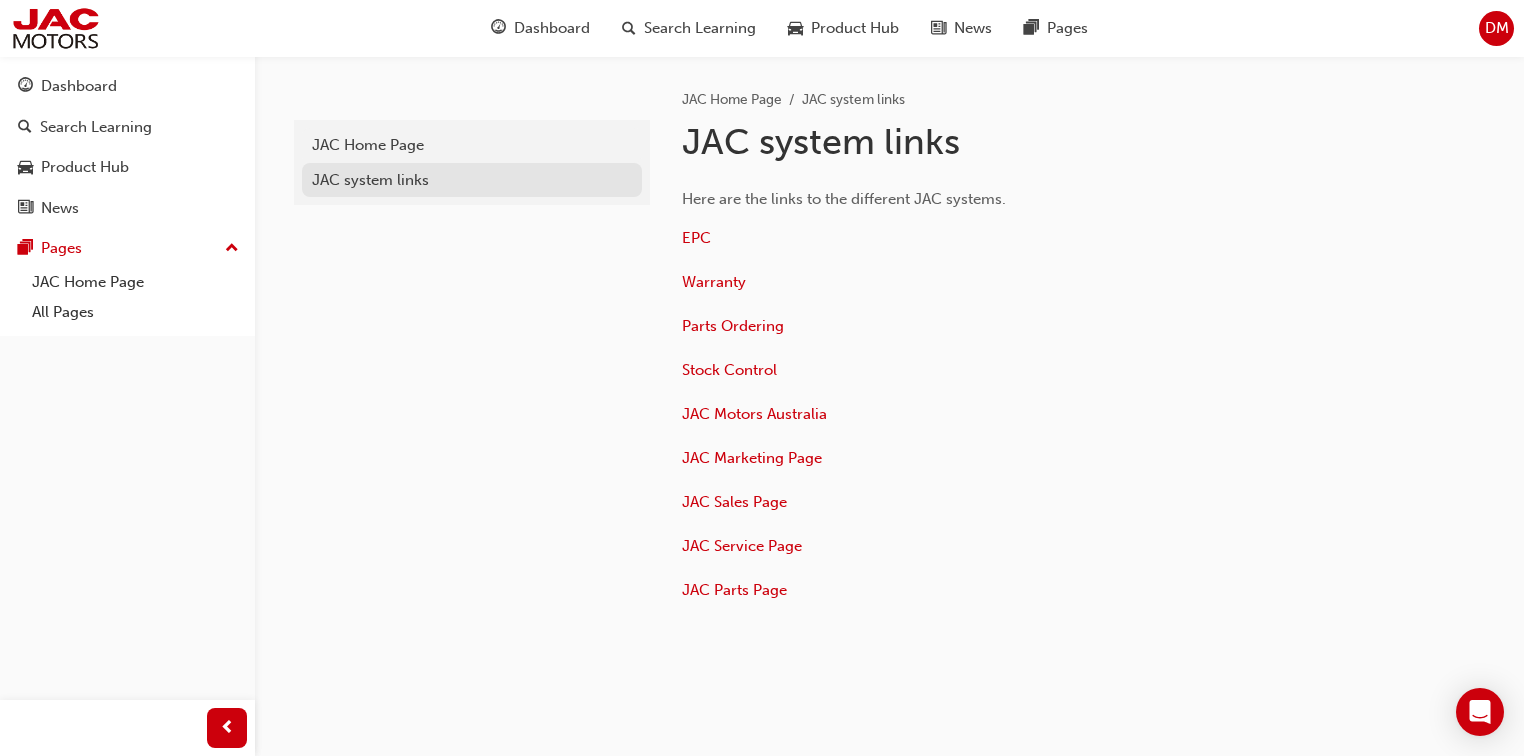 click on "JAC system links" at bounding box center [472, 180] 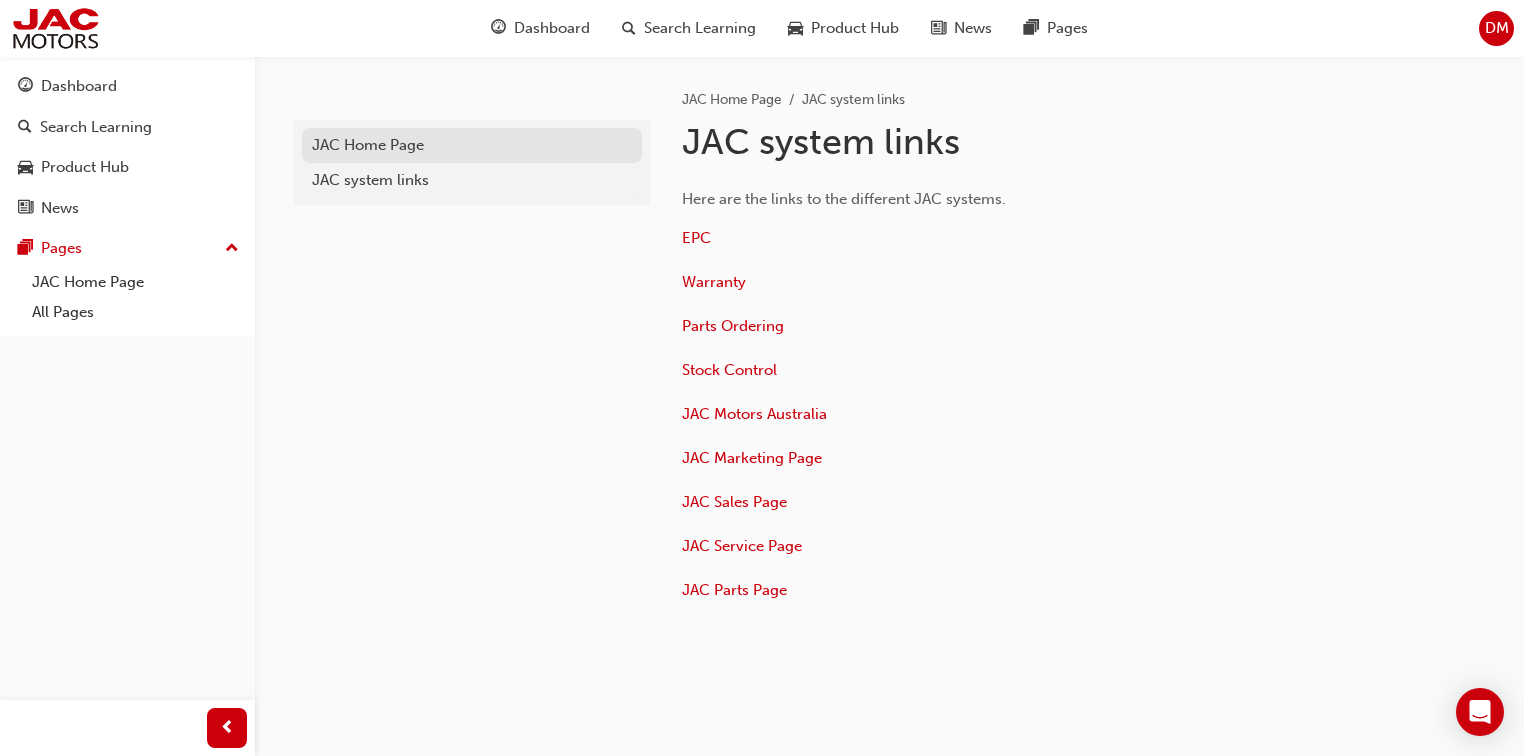 click on "JAC Home Page" at bounding box center (472, 145) 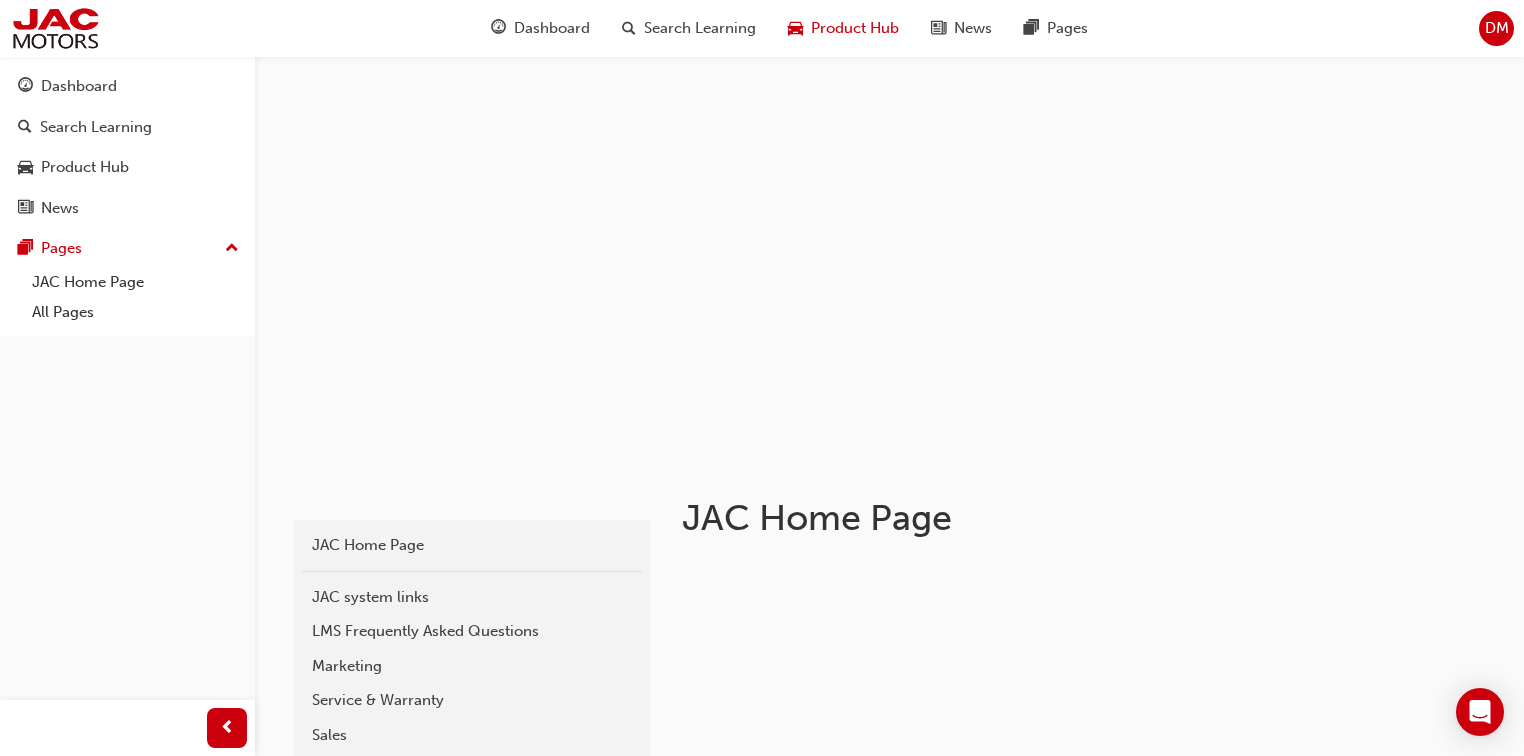 click on "Product Hub" at bounding box center (843, 28) 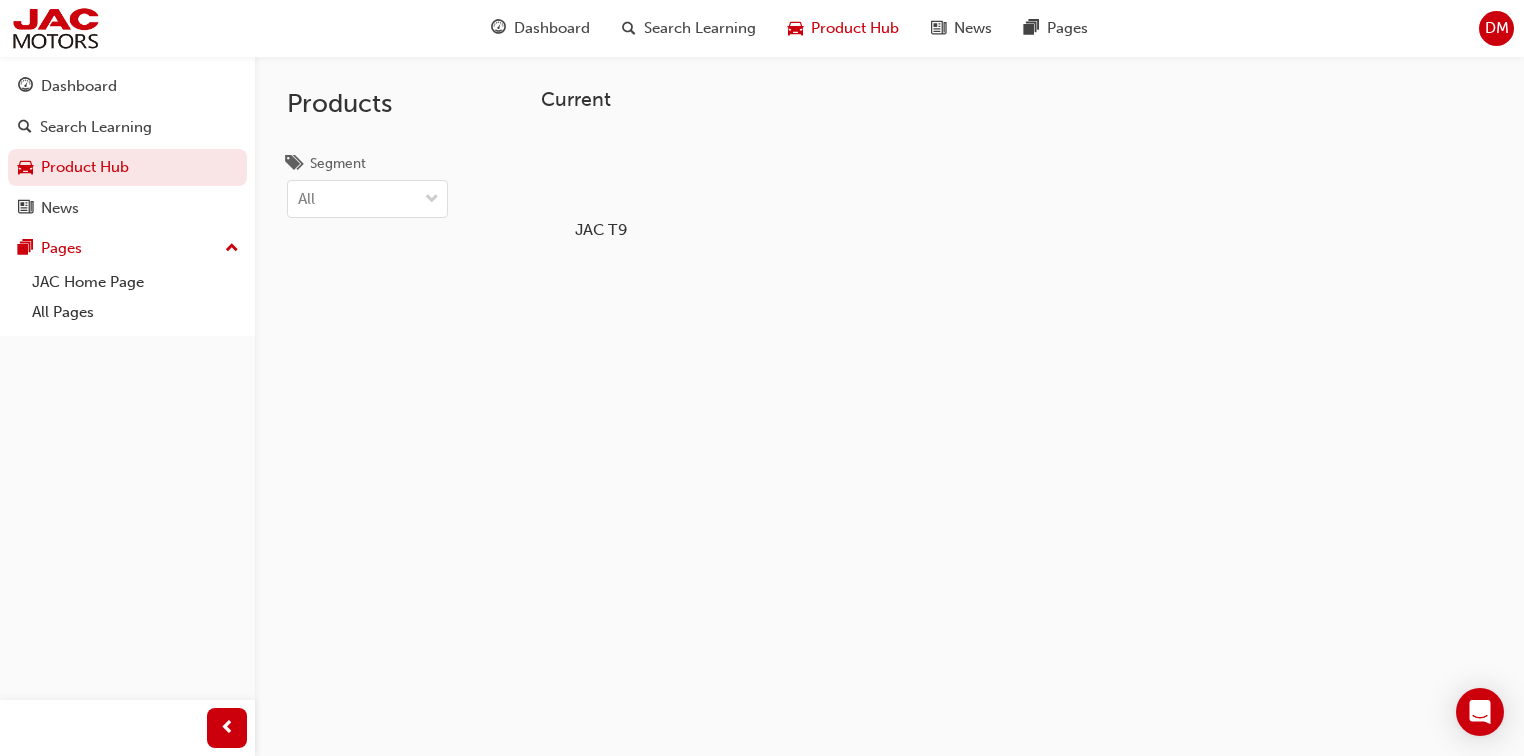 click on "JAC T9" at bounding box center [600, 185] 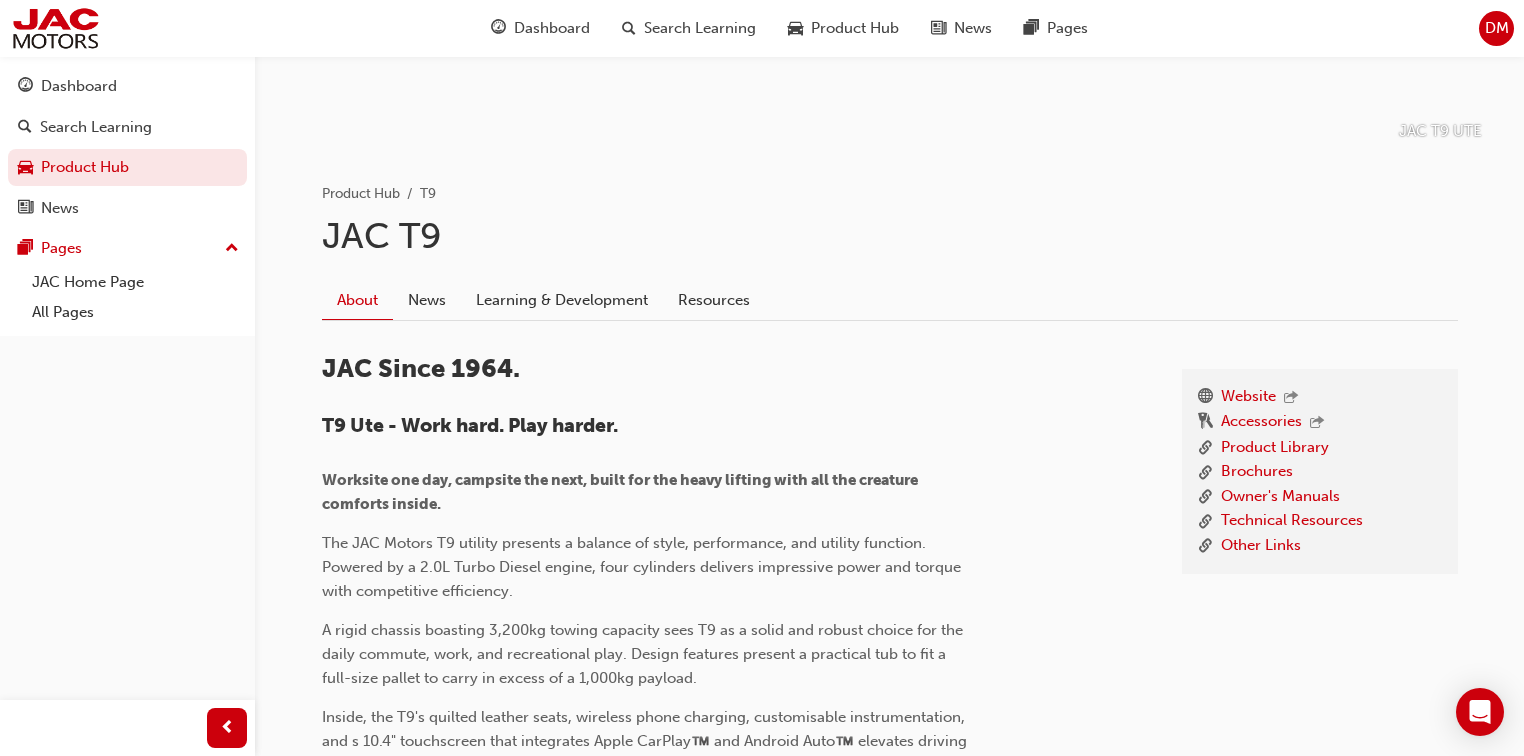 scroll, scrollTop: 320, scrollLeft: 0, axis: vertical 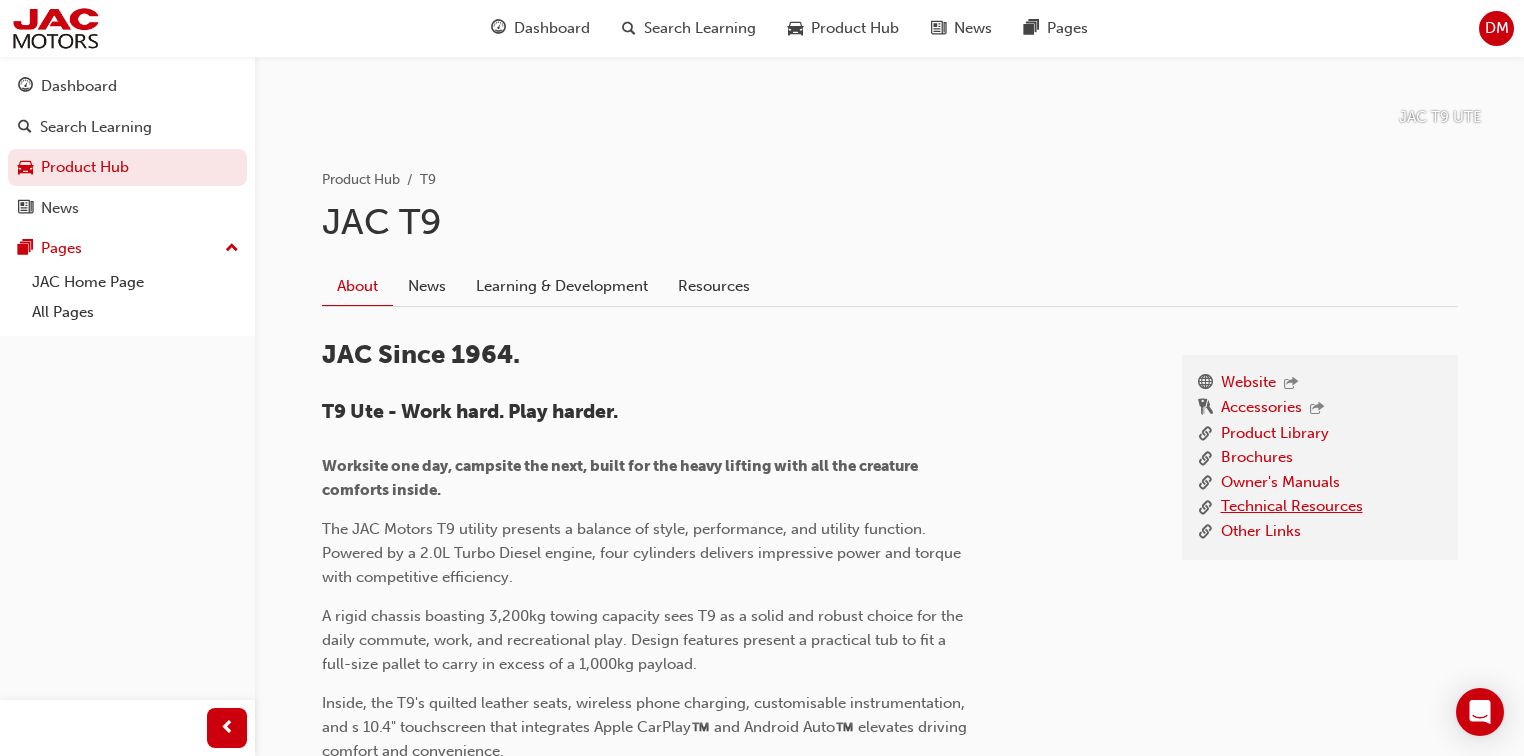 click on "Technical Resources" at bounding box center [1292, 507] 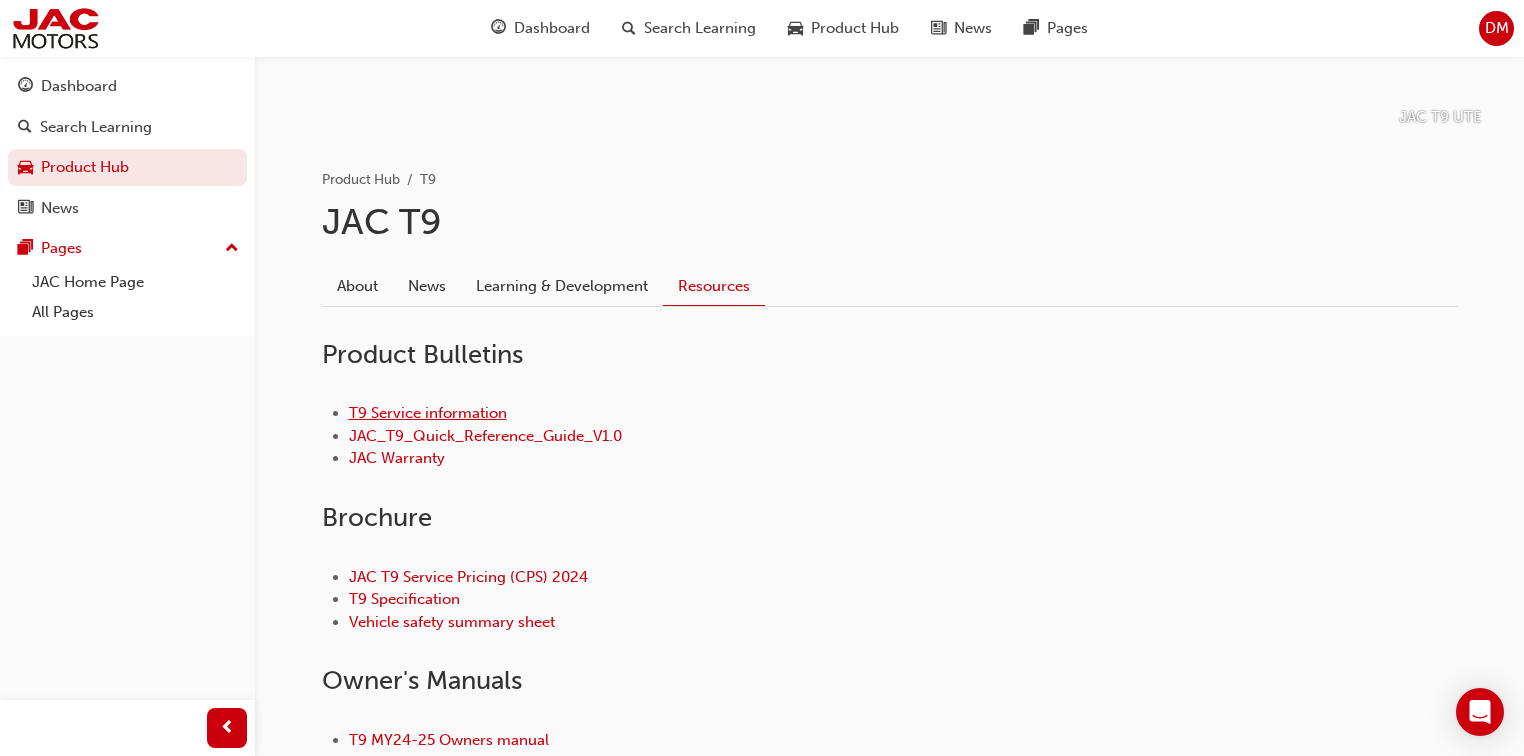 click on "T9 Service information" at bounding box center (428, 413) 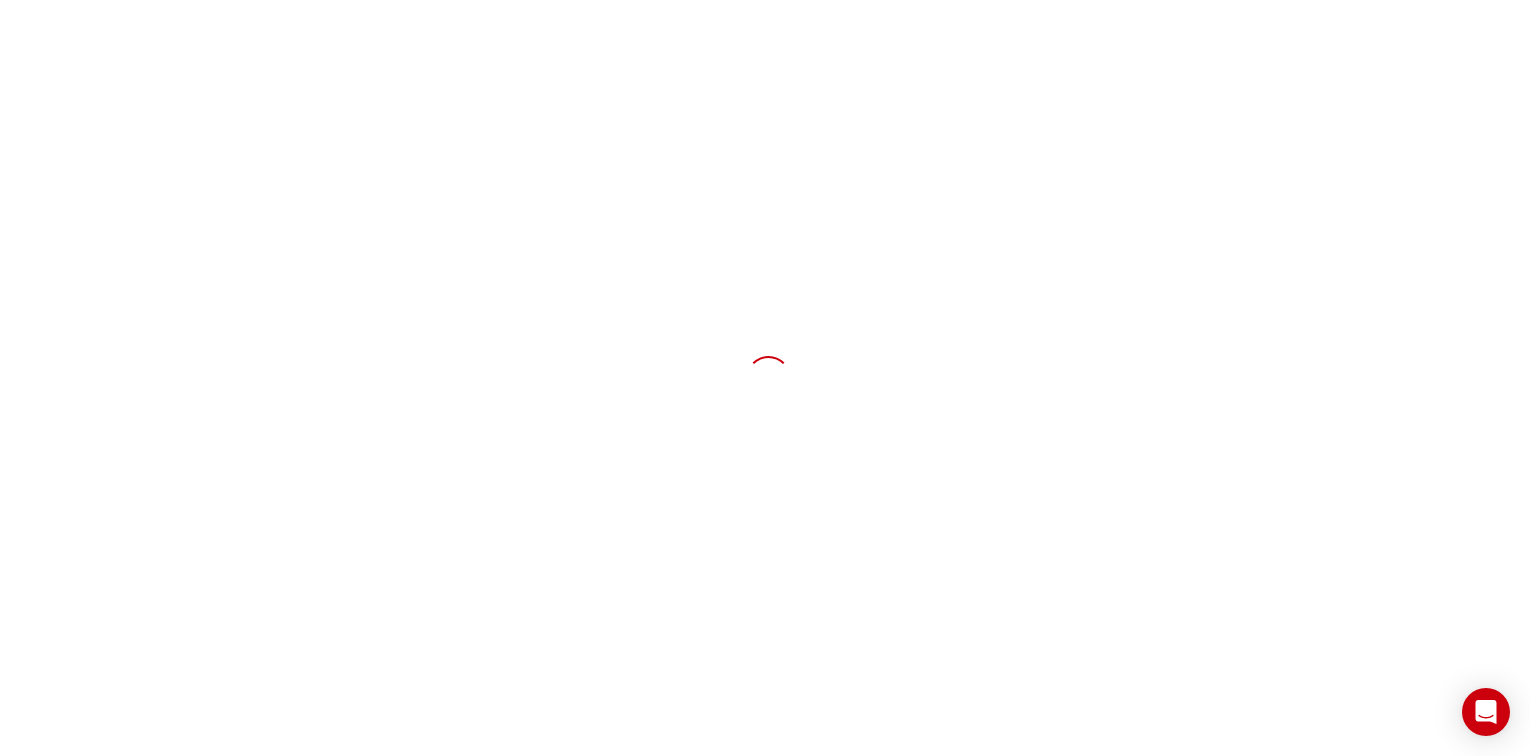 scroll, scrollTop: 0, scrollLeft: 0, axis: both 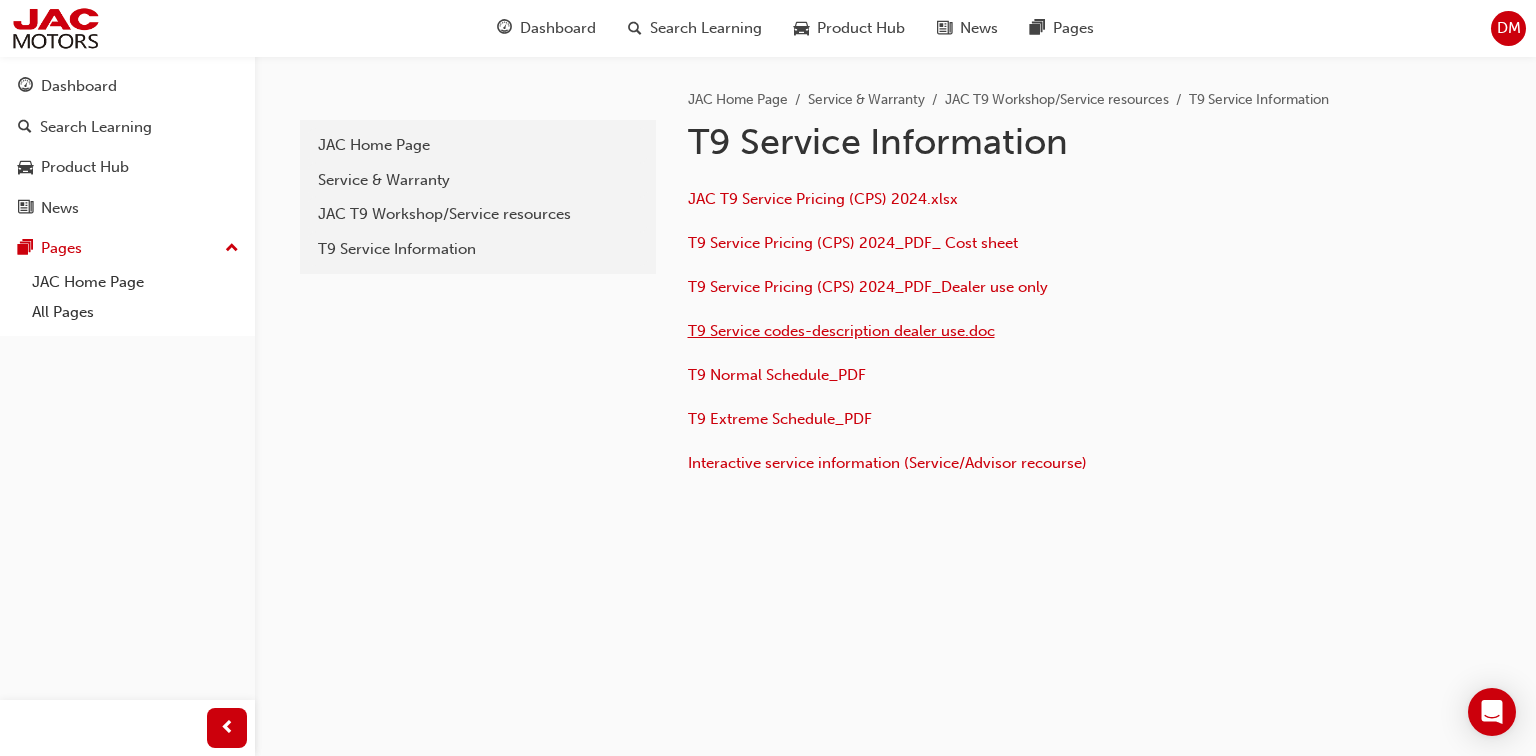 click on "T9 Service codes-description dealer use.doc" at bounding box center (841, 331) 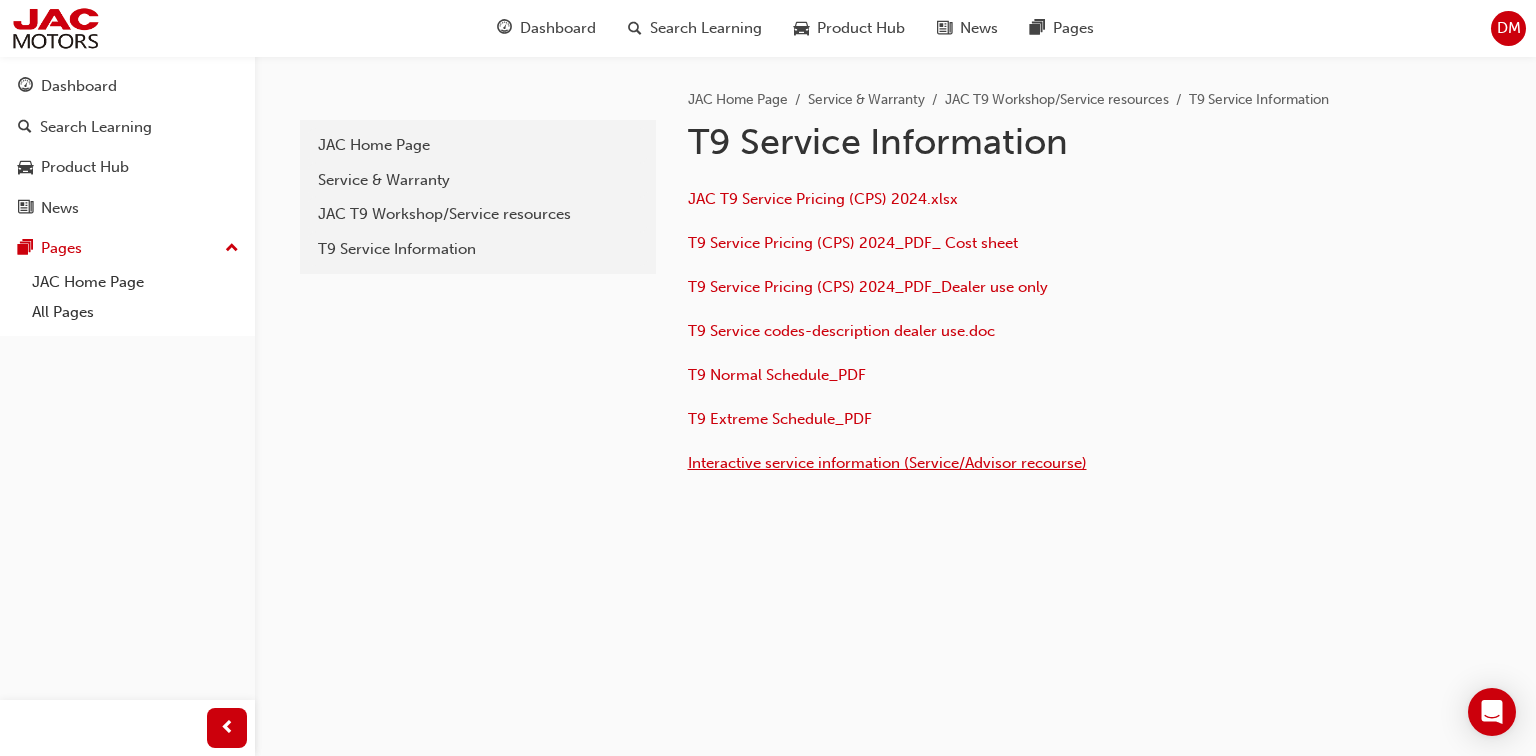 click on "Interactive service information (Service/Advisor recourse)" at bounding box center (887, 463) 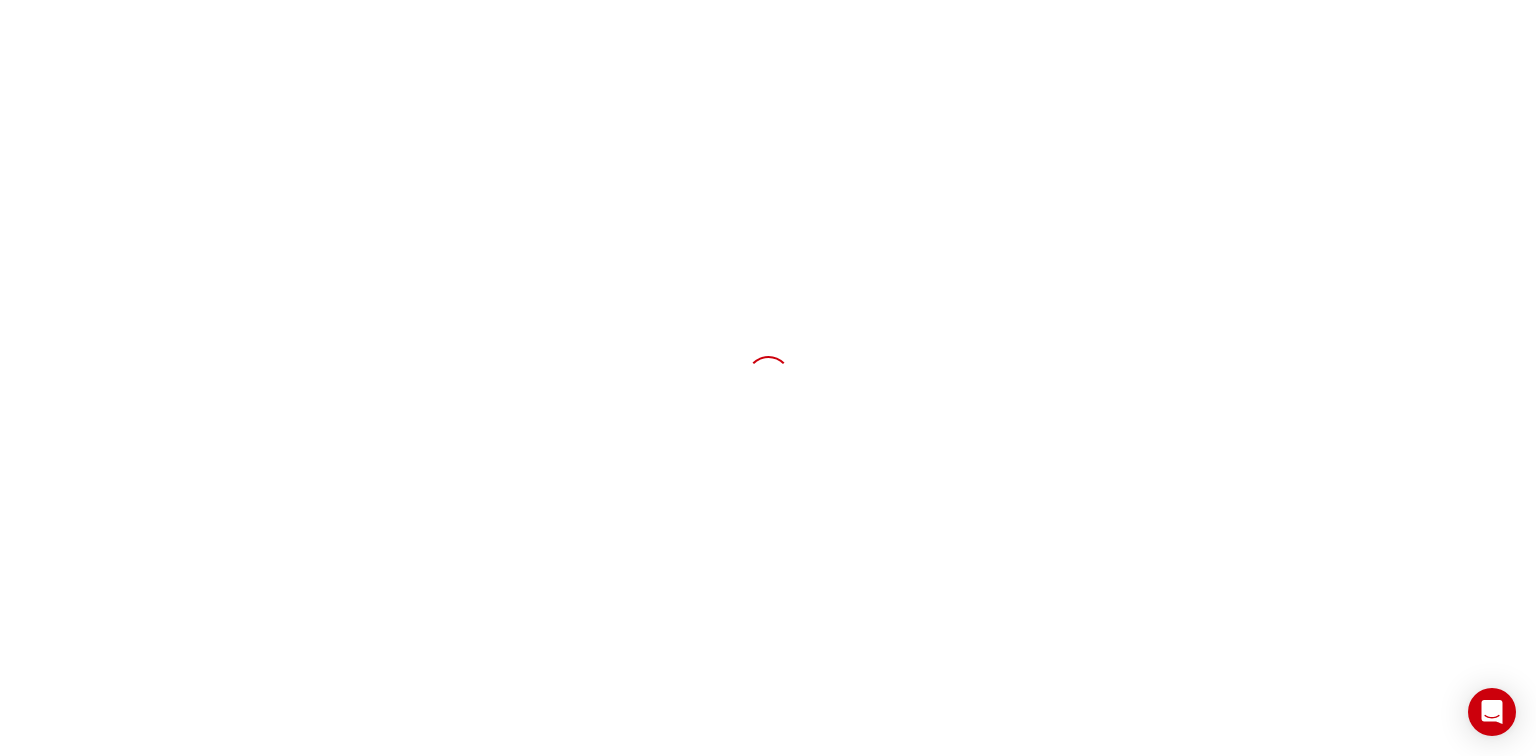 scroll, scrollTop: 0, scrollLeft: 0, axis: both 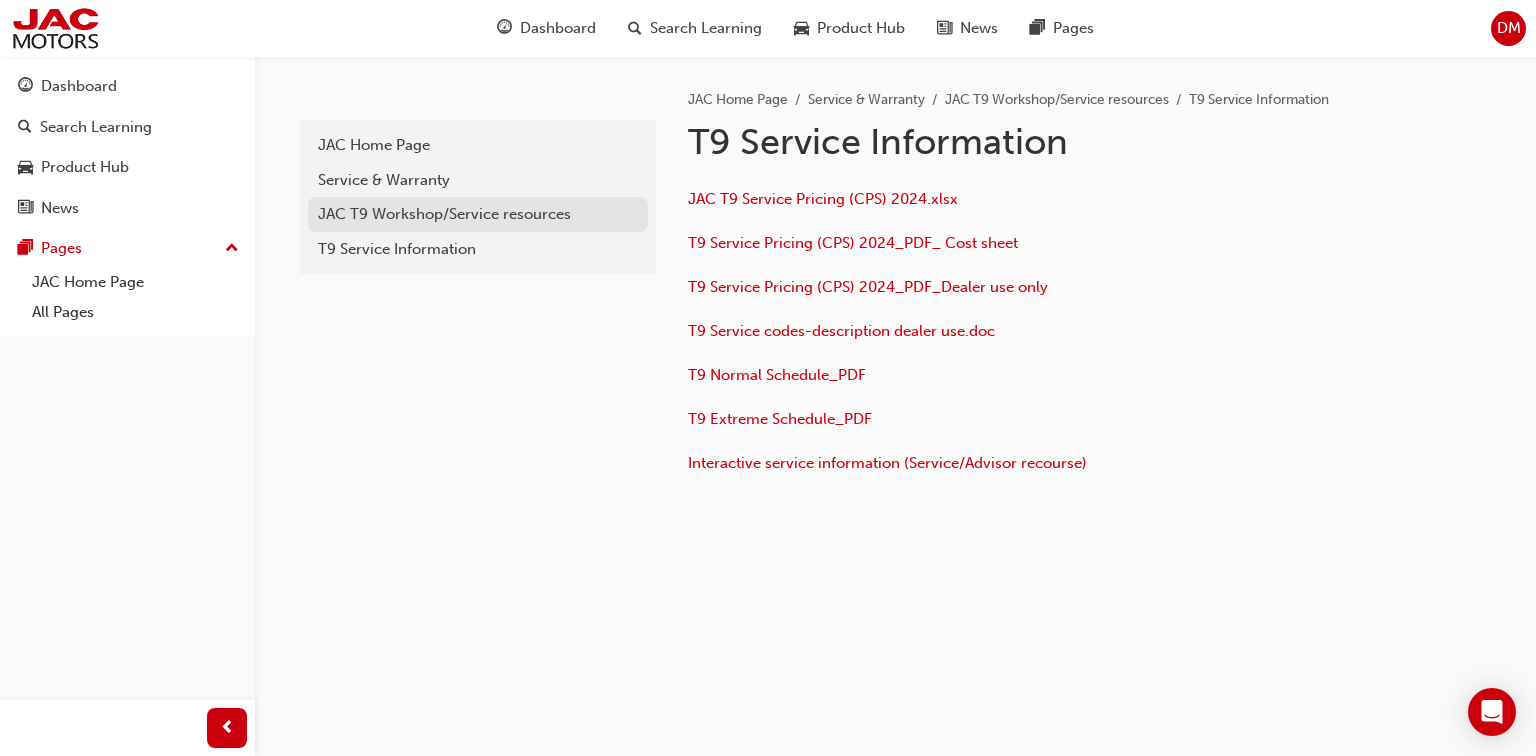 click on "JAC T9 Workshop/Service resources" at bounding box center [478, 214] 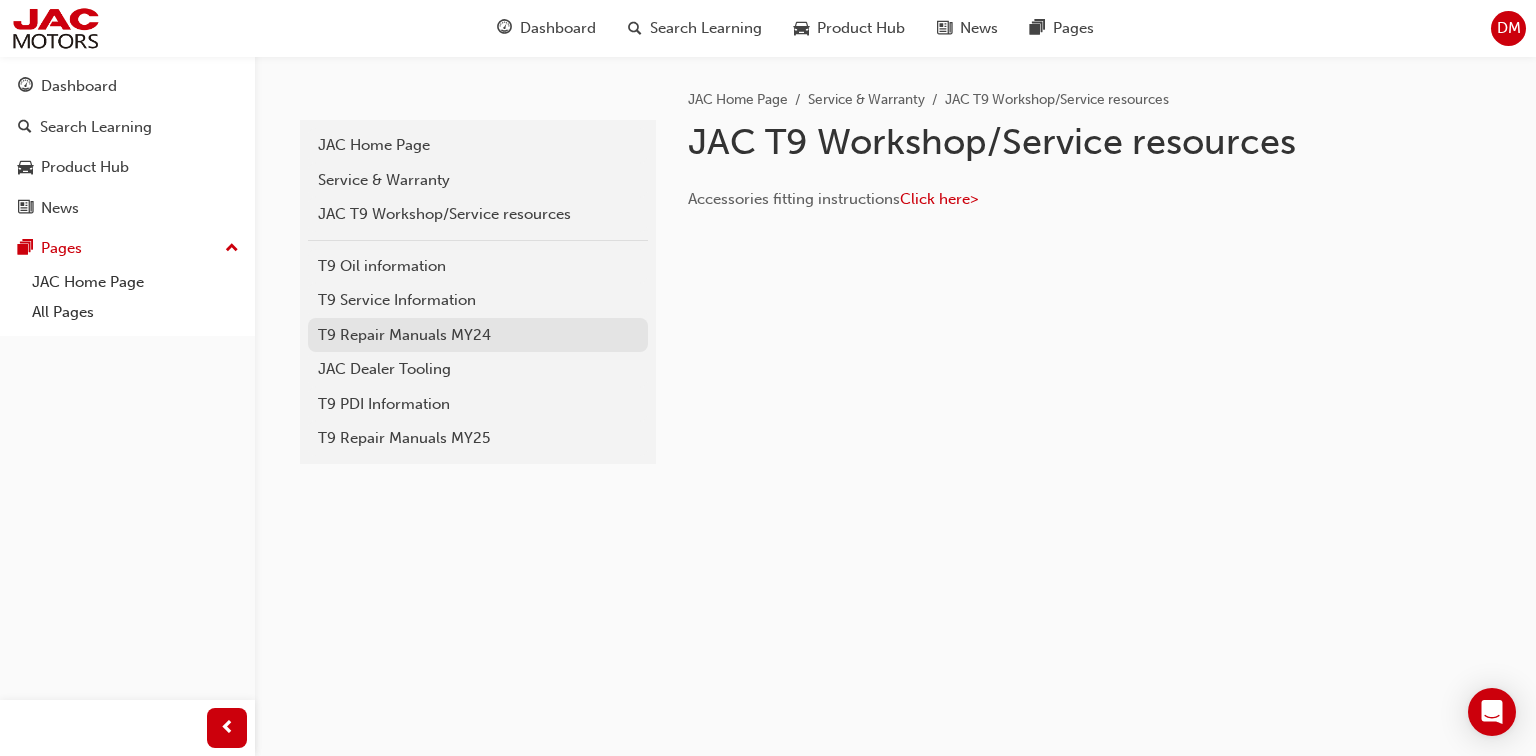 click on "T9 Repair Manuals MY24" at bounding box center [478, 335] 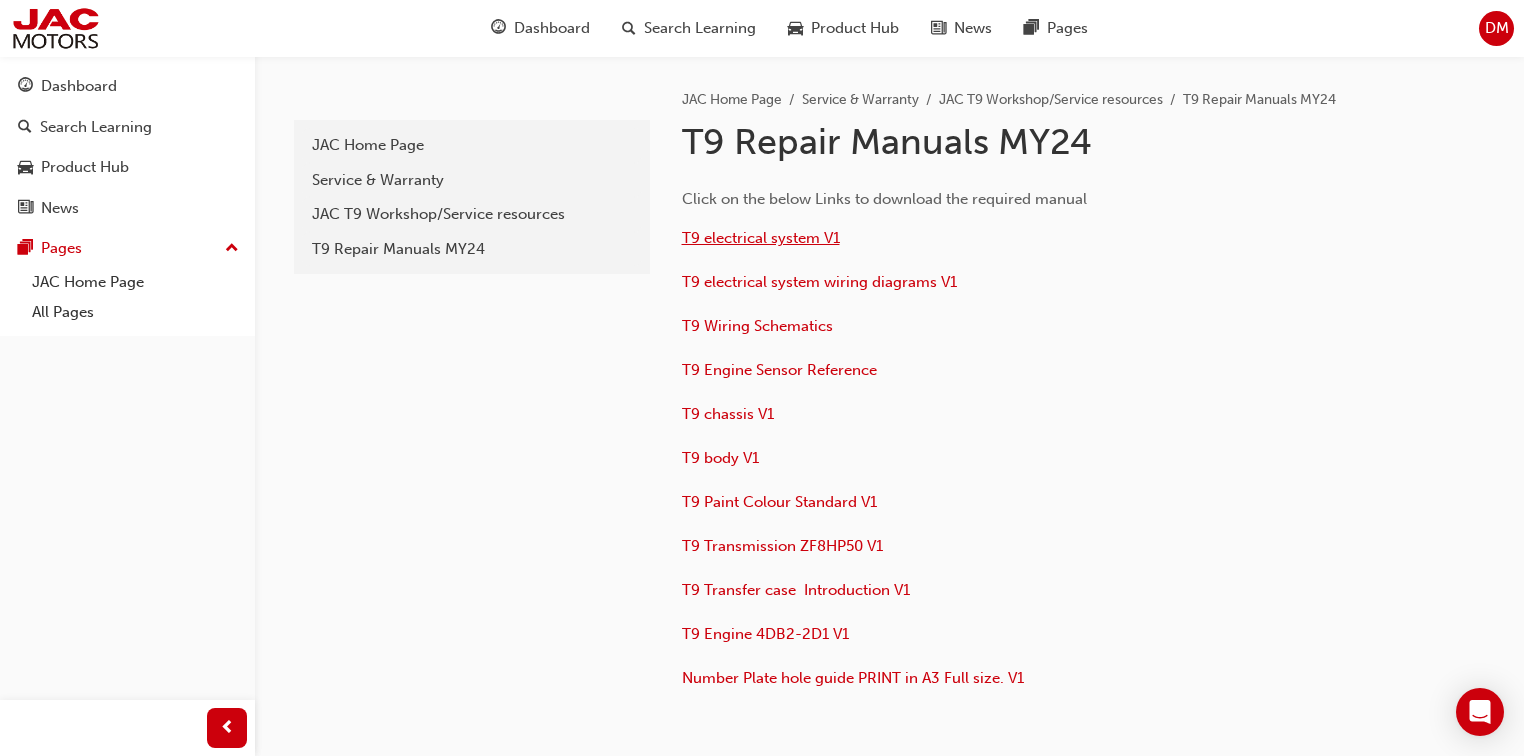 click on "T9 electrical system V1" at bounding box center (761, 238) 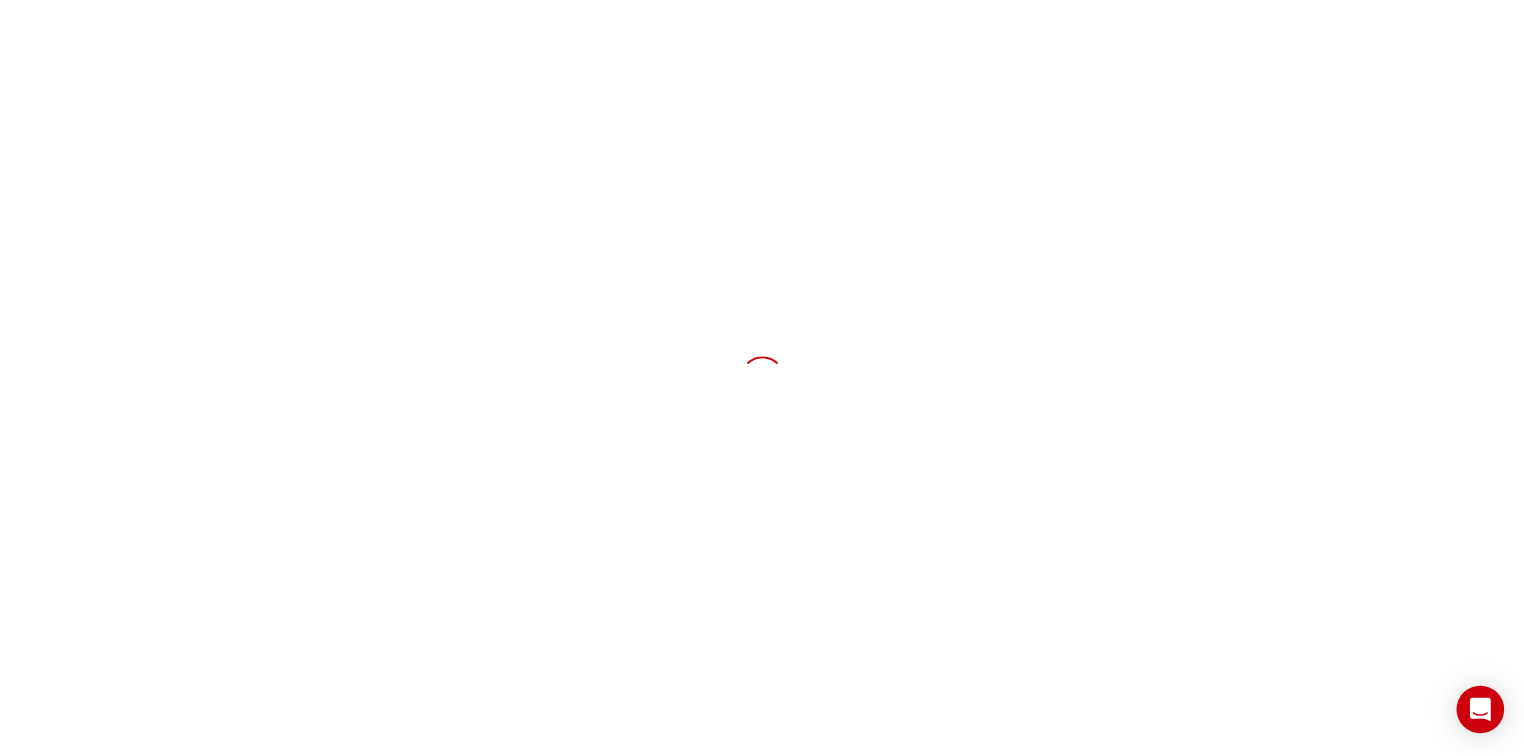 scroll, scrollTop: 0, scrollLeft: 0, axis: both 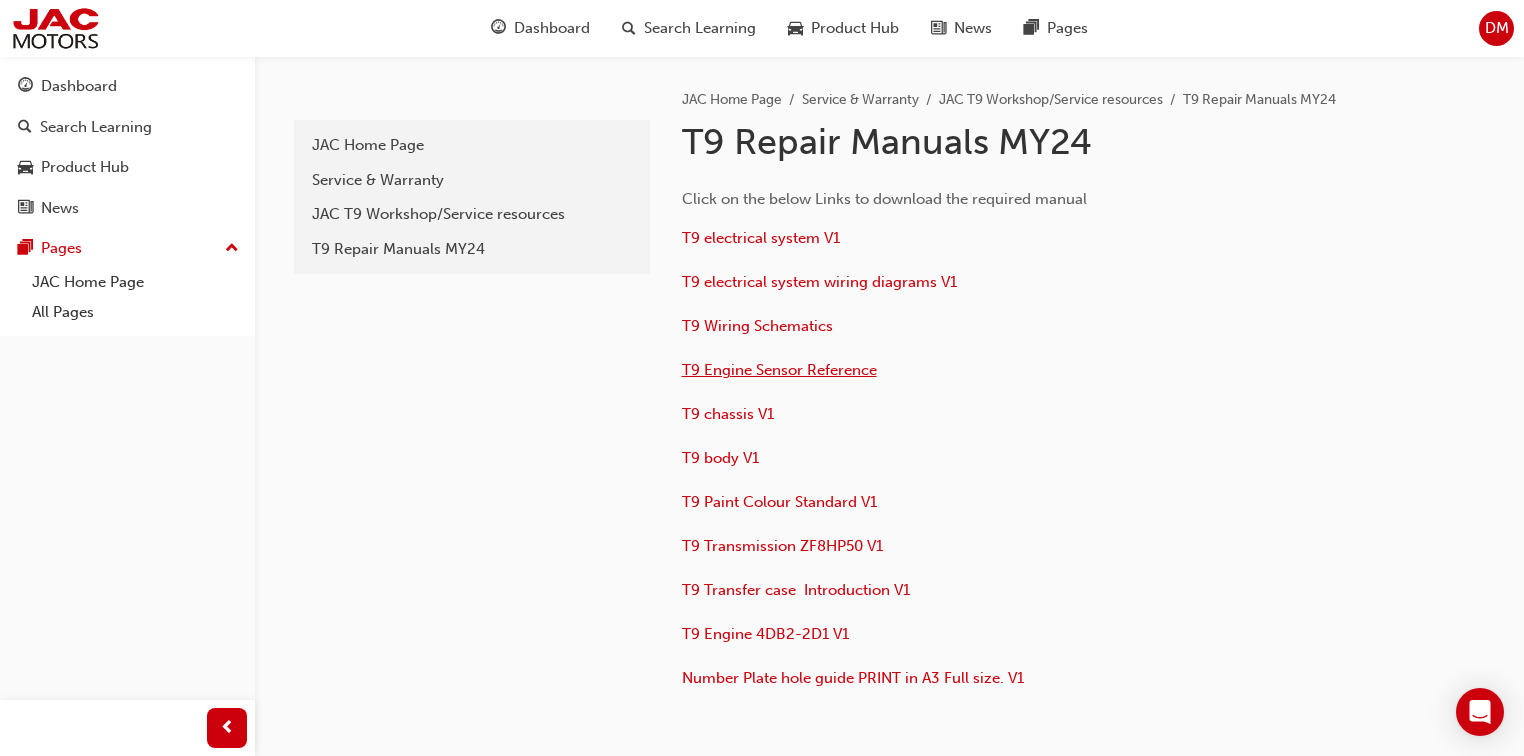 click on "T9 Engine Sensor Reference" at bounding box center [779, 370] 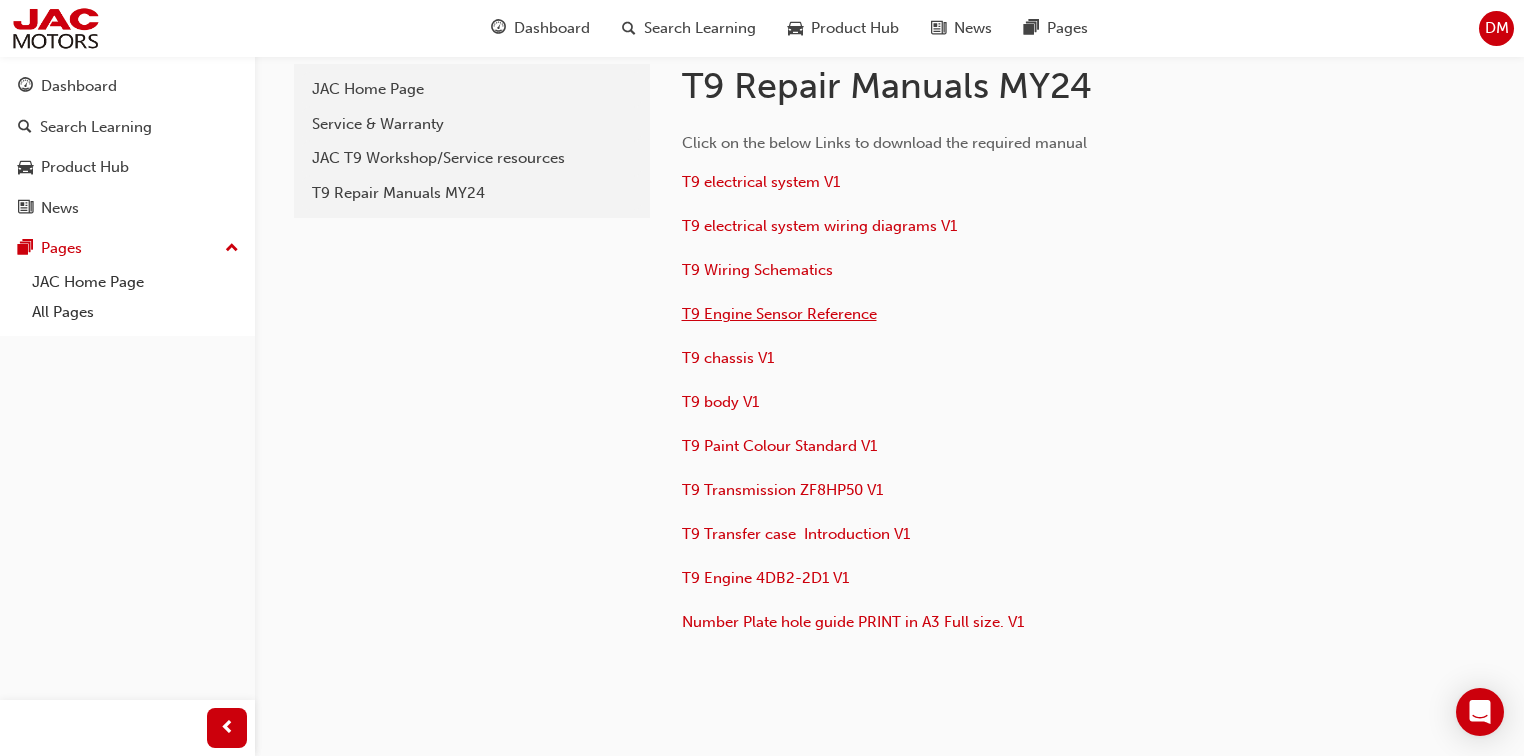 scroll, scrollTop: 80, scrollLeft: 0, axis: vertical 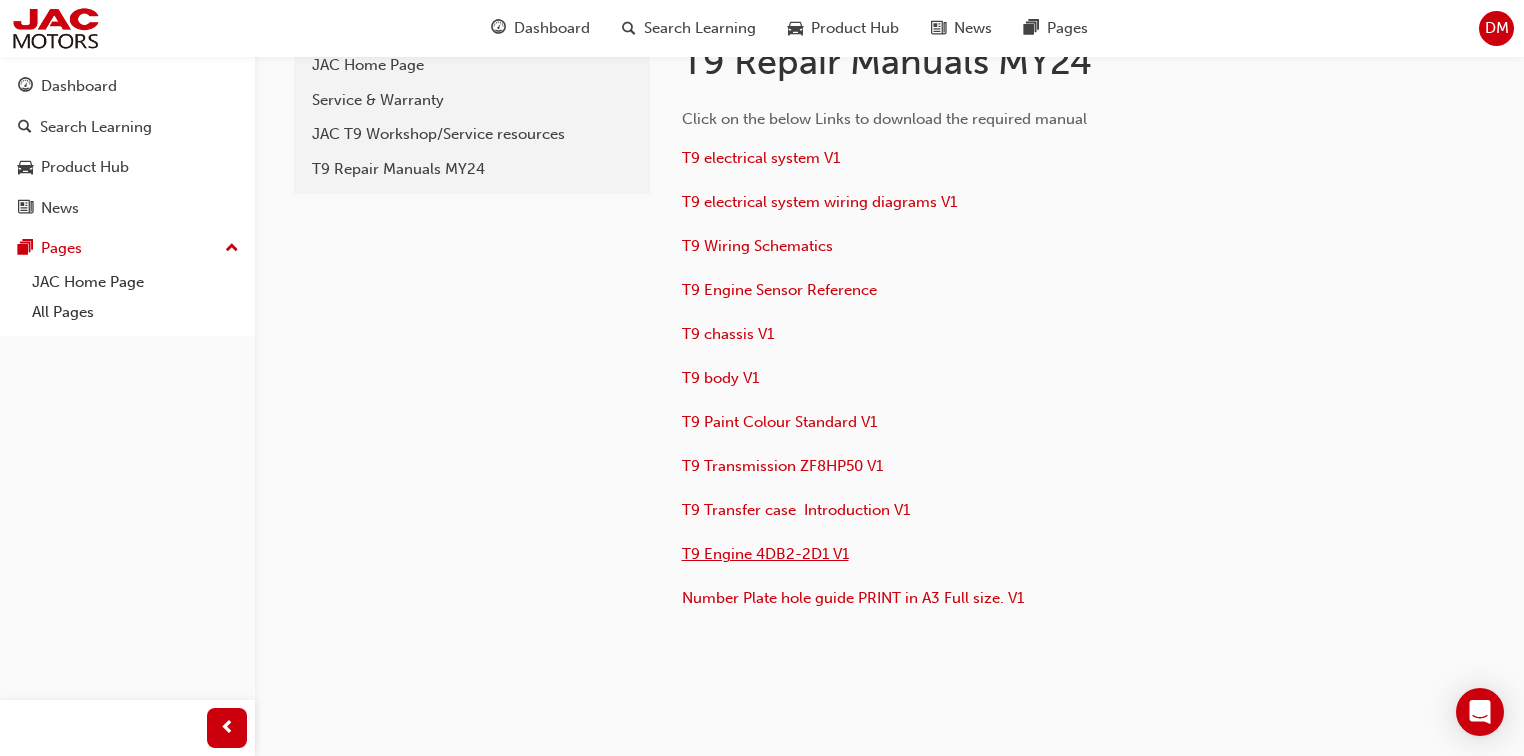 click on "T9 Engine 4DB2-2D1 V1" at bounding box center (765, 554) 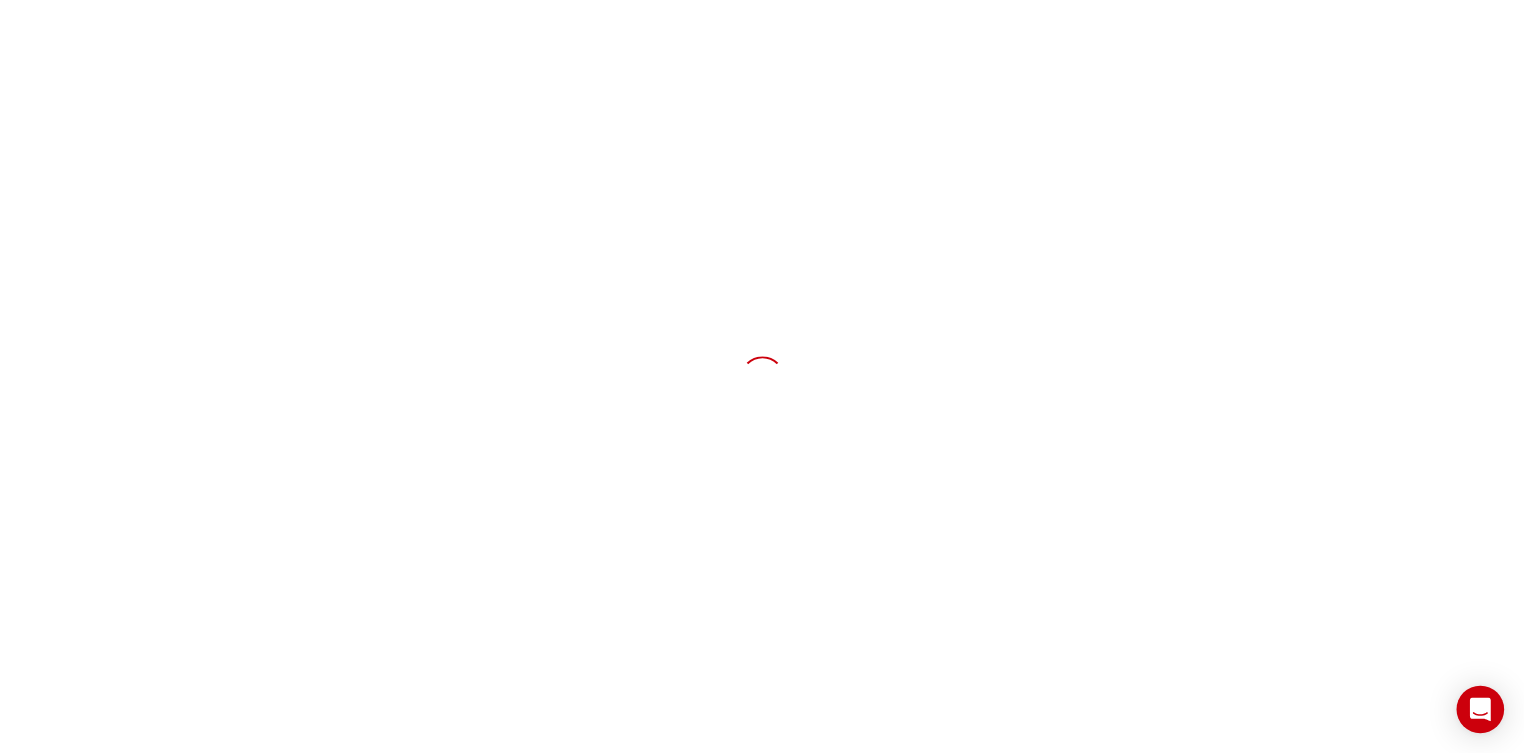 scroll, scrollTop: 0, scrollLeft: 0, axis: both 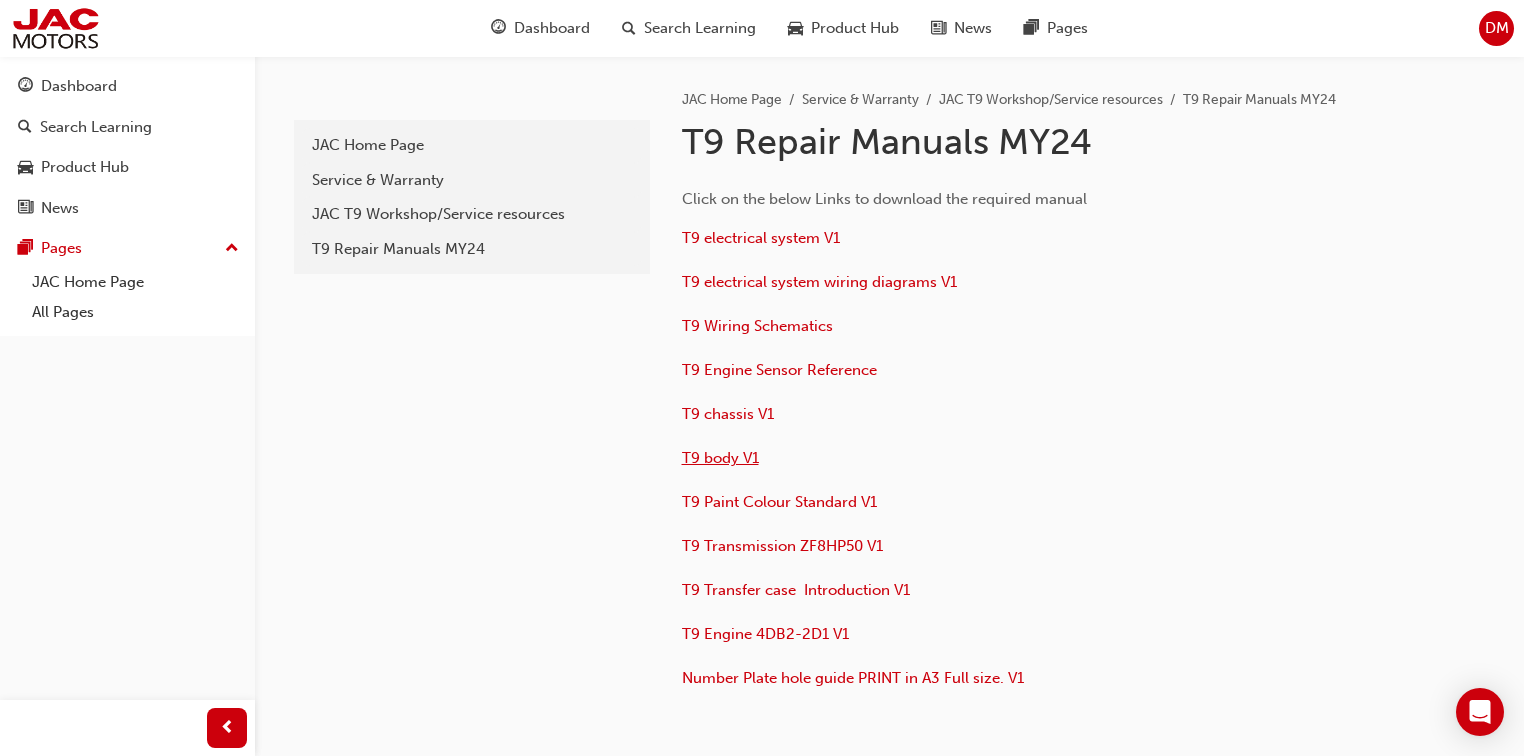 click on "T9 body V1" at bounding box center [720, 458] 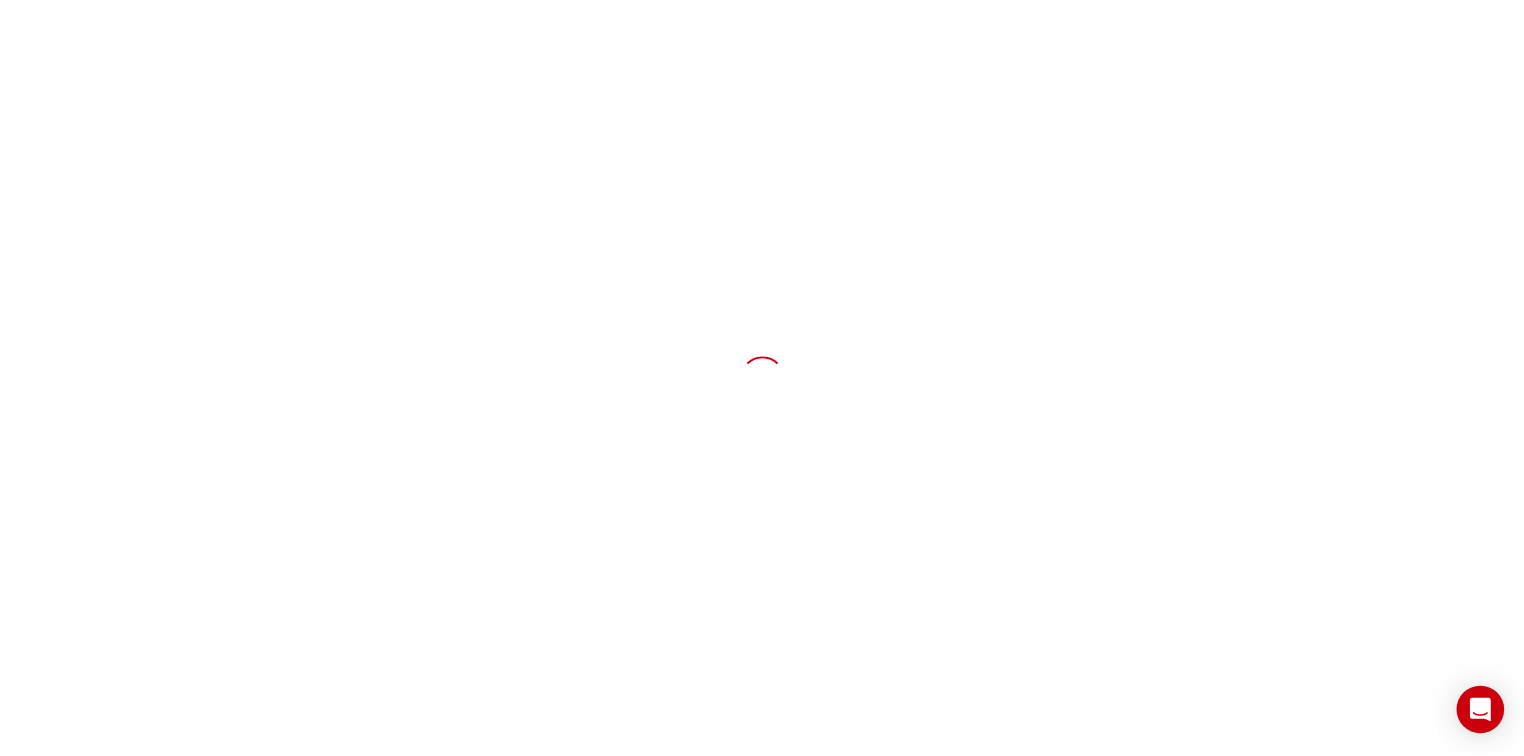 scroll, scrollTop: 0, scrollLeft: 0, axis: both 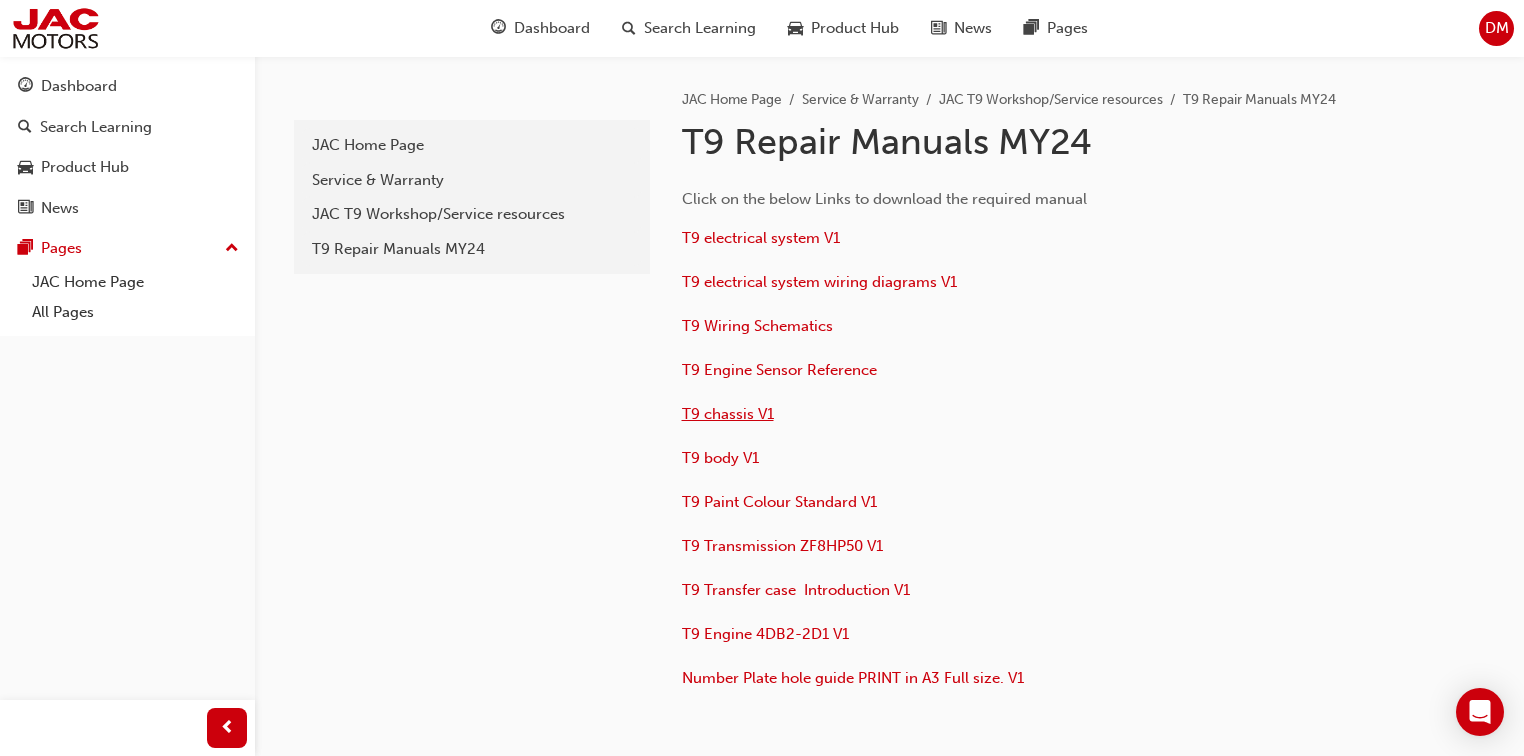 click on "T9 chassis V1" at bounding box center [728, 414] 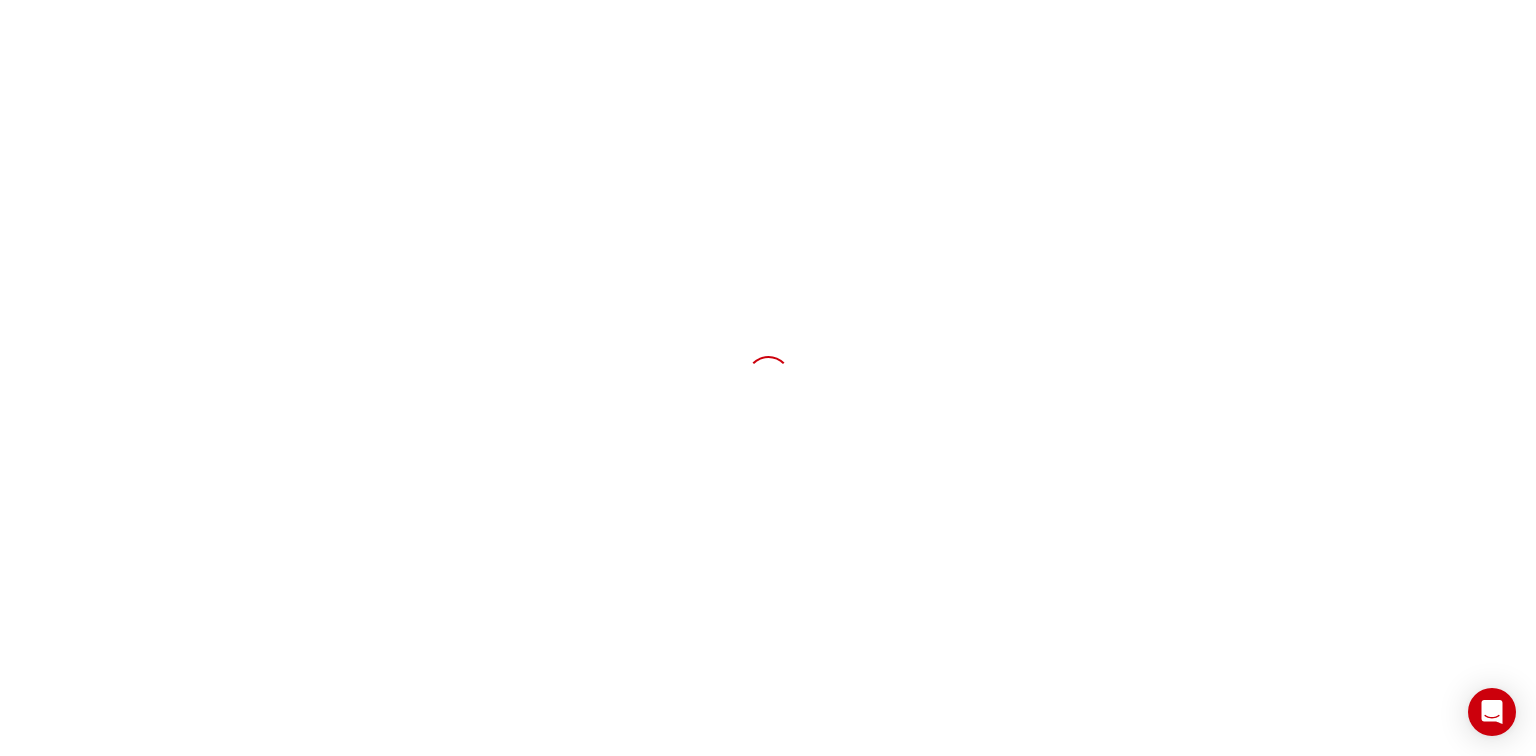 scroll, scrollTop: 0, scrollLeft: 0, axis: both 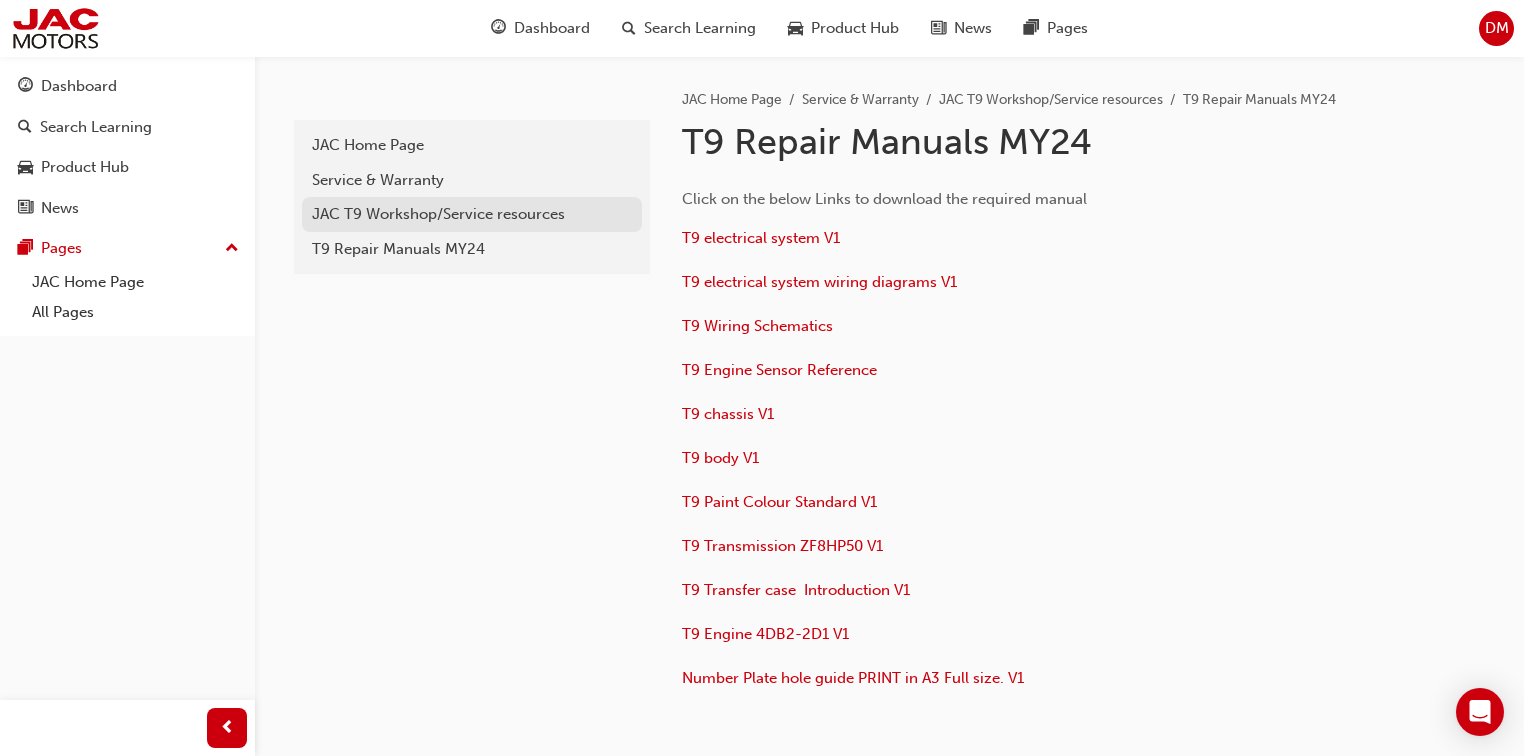 click on "JAC T9 Workshop/Service resources" at bounding box center [472, 214] 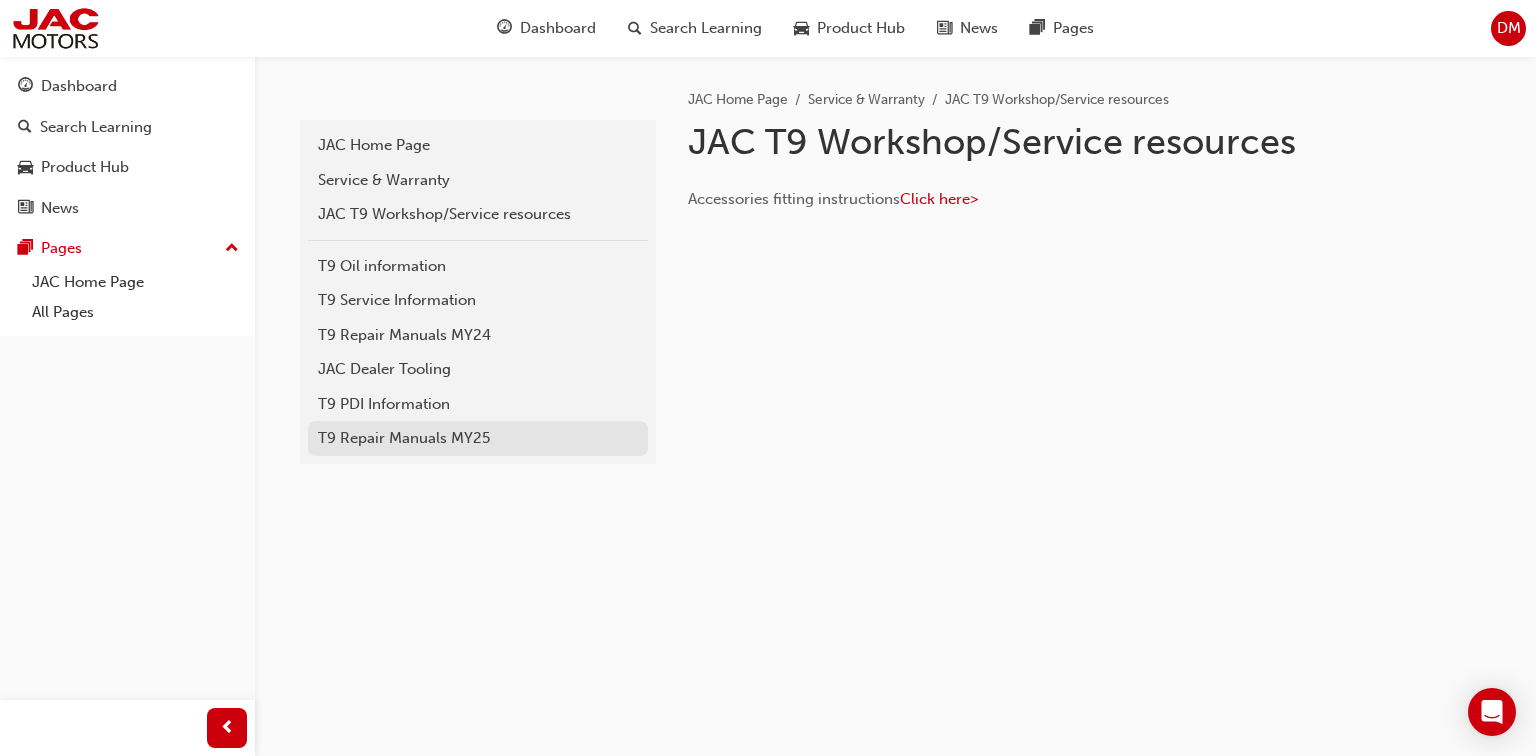click on "T9 Repair Manuals MY25" at bounding box center (478, 438) 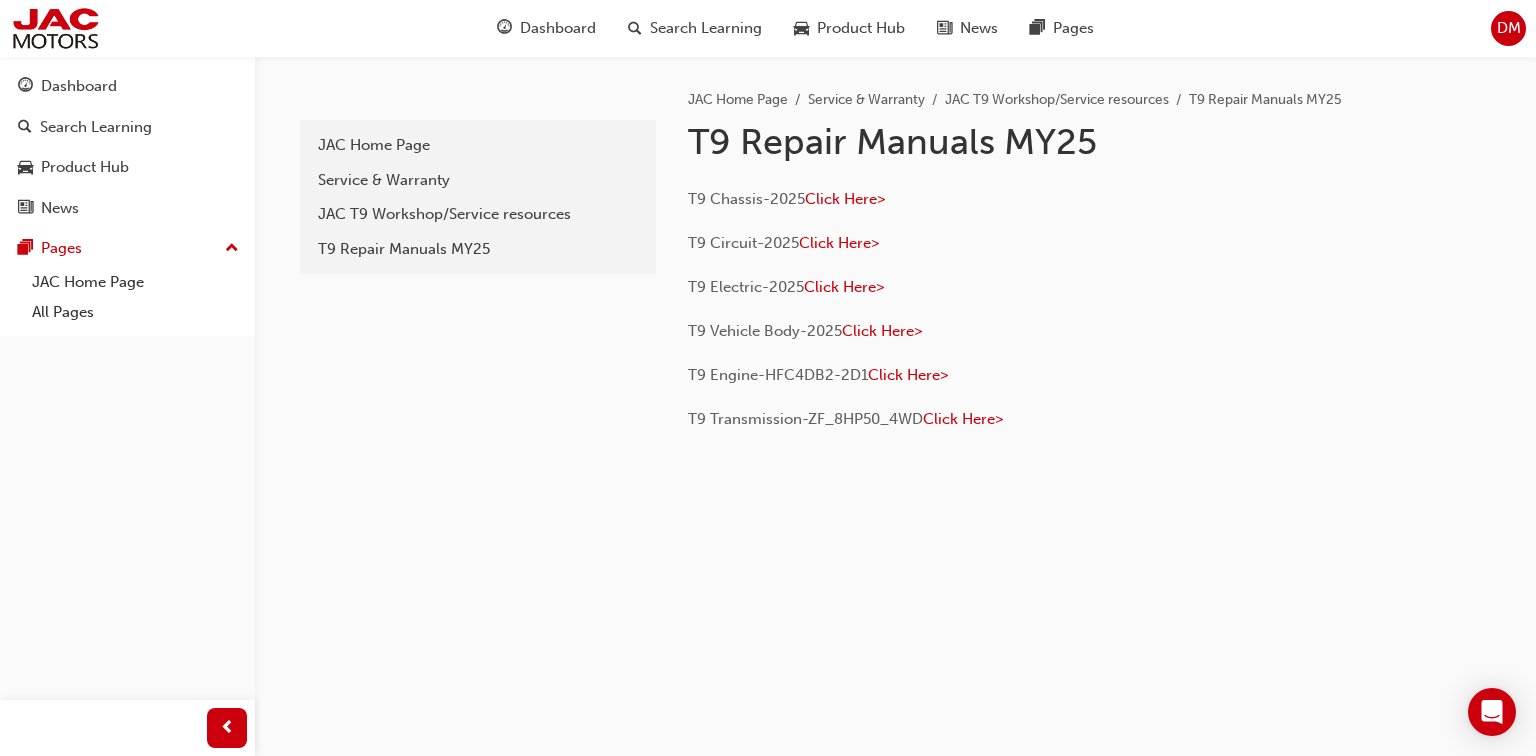 click on "T9 Engine-HFC4DB2-2D1    Click Here>" at bounding box center (1013, 377) 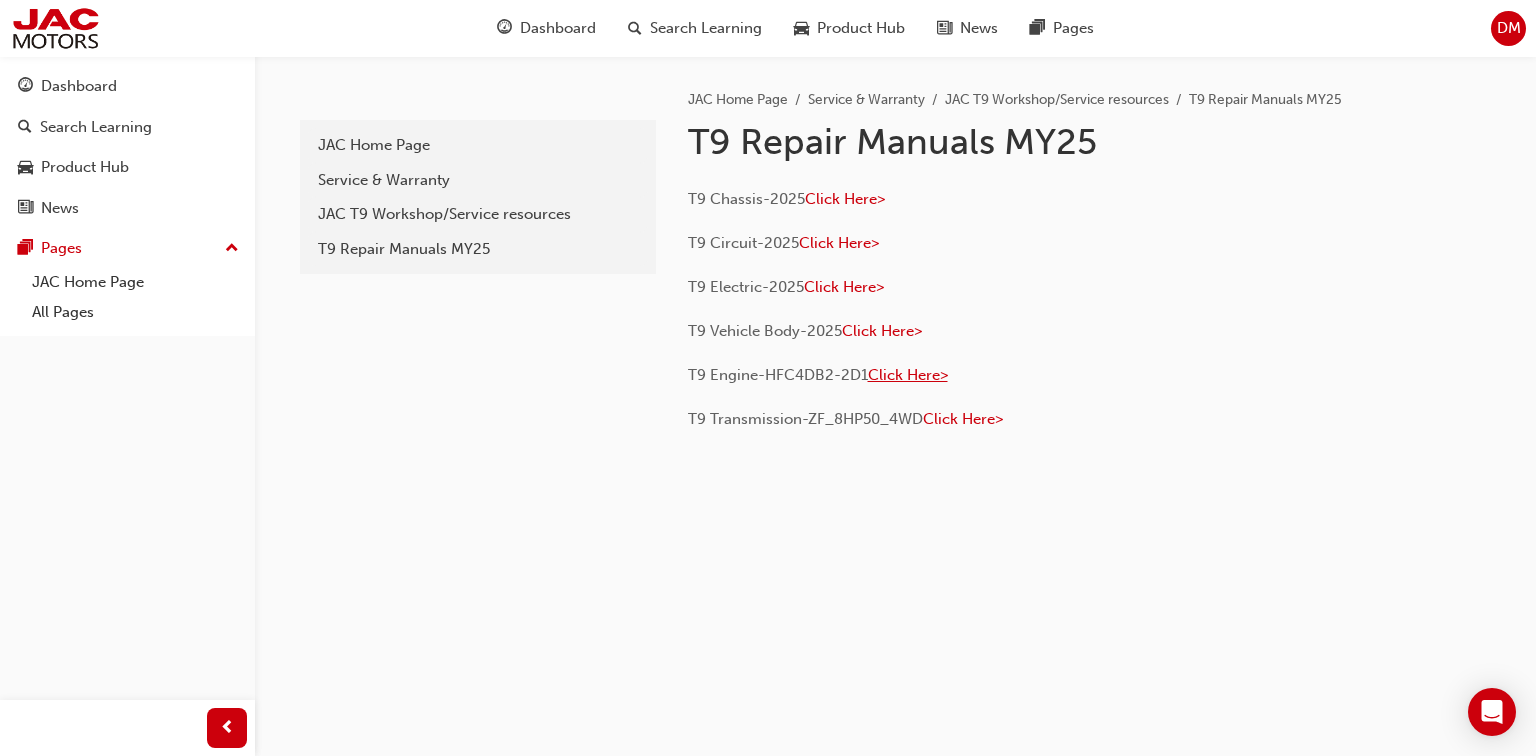 click on "Click Here>" at bounding box center [908, 375] 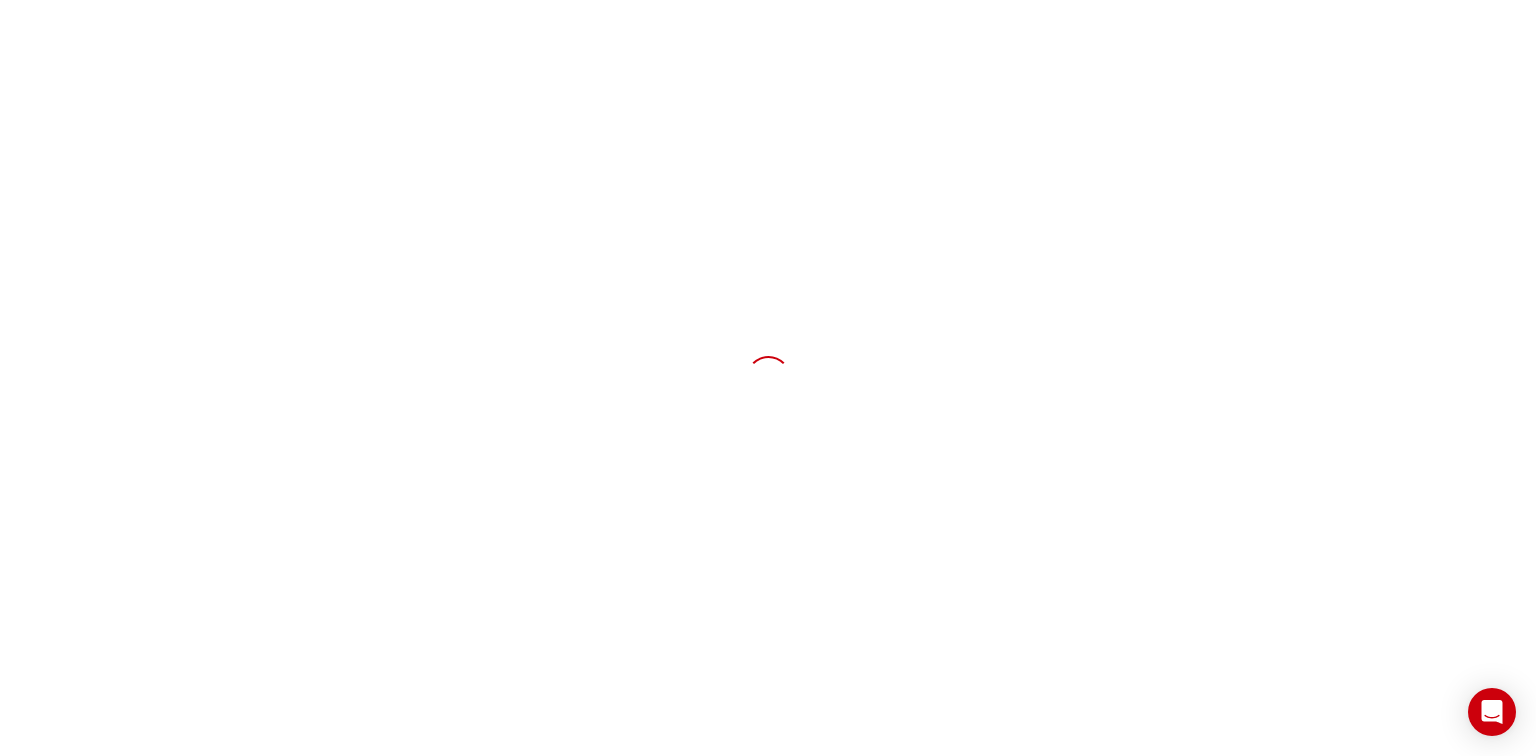 scroll, scrollTop: 0, scrollLeft: 0, axis: both 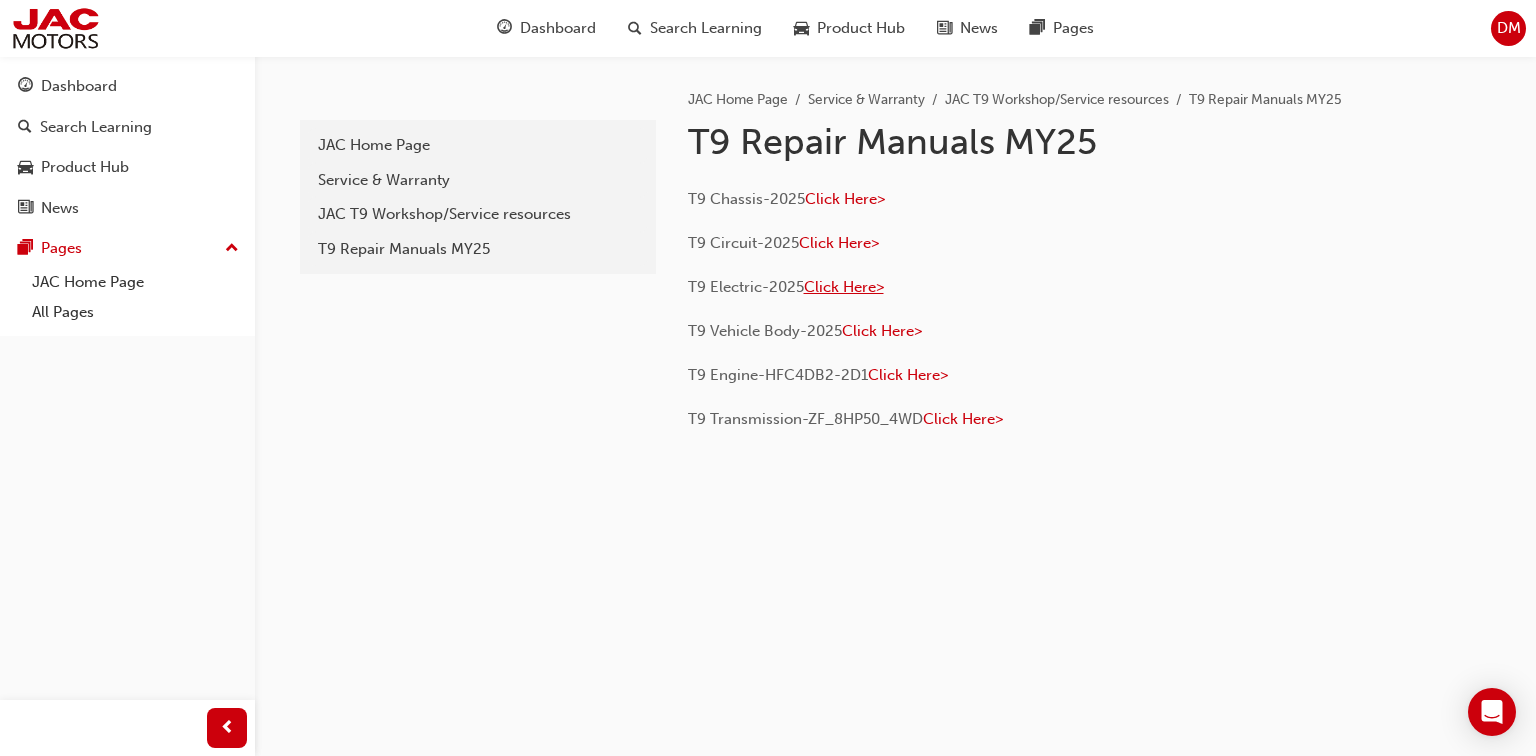 click on "Click Here>" at bounding box center [844, 287] 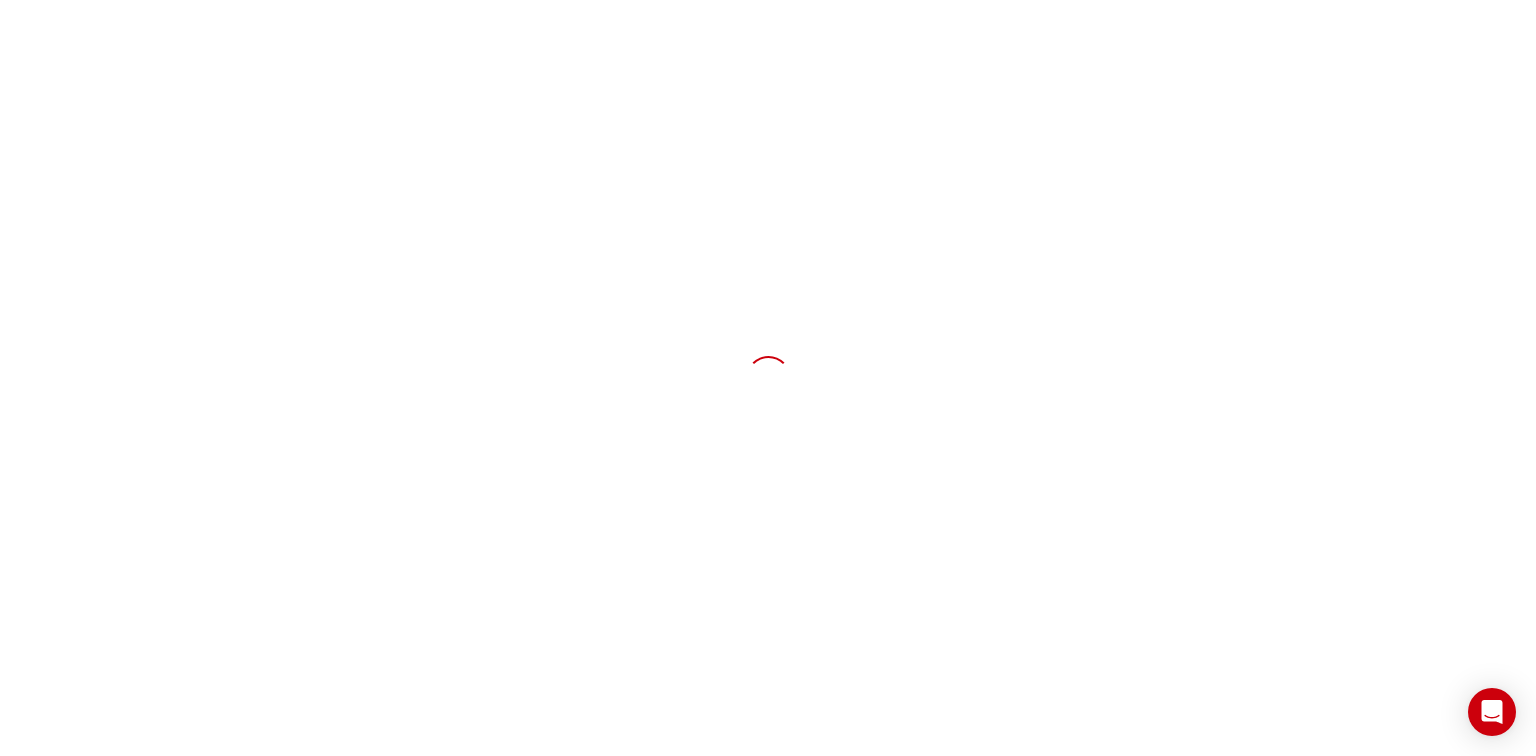 scroll, scrollTop: 0, scrollLeft: 0, axis: both 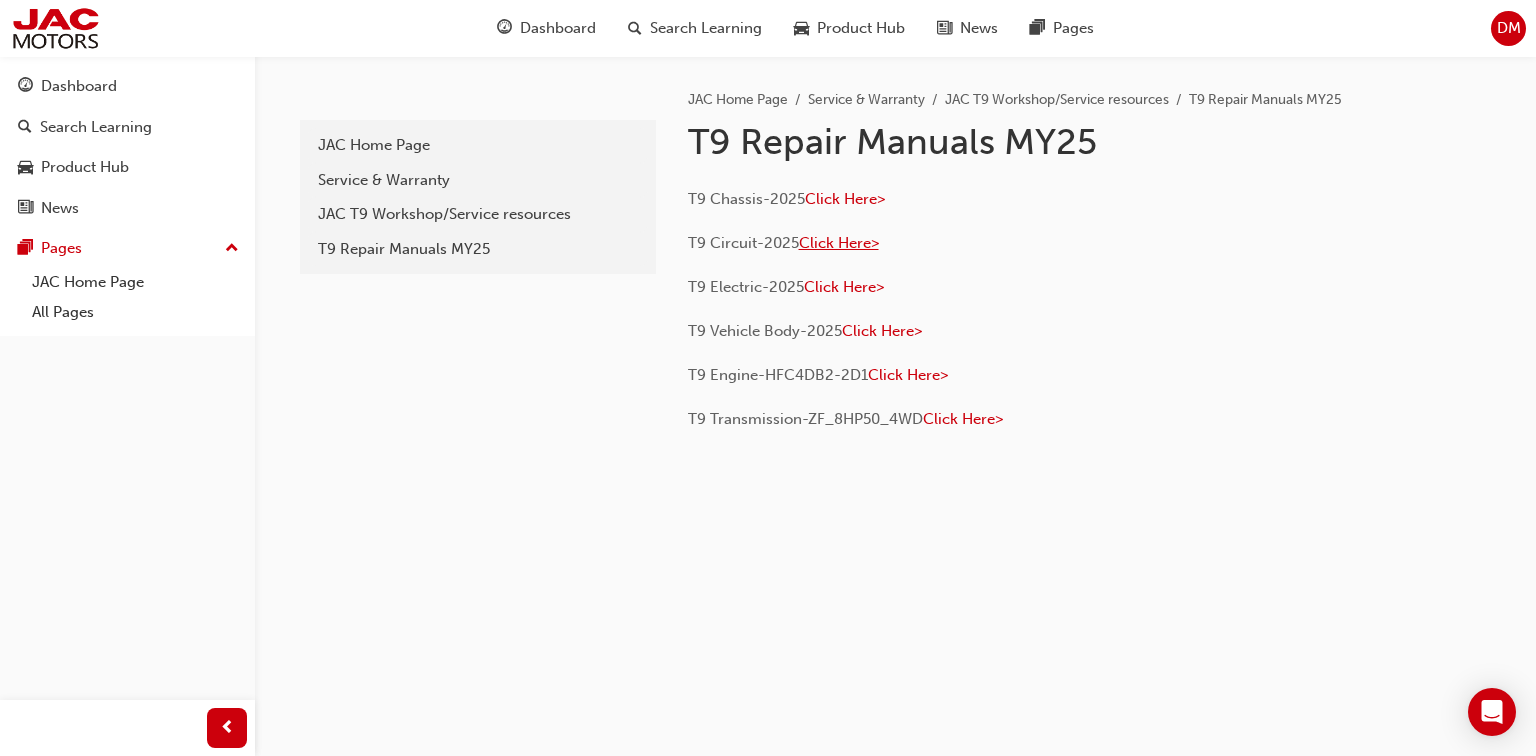 click on "Click Here>" at bounding box center [839, 243] 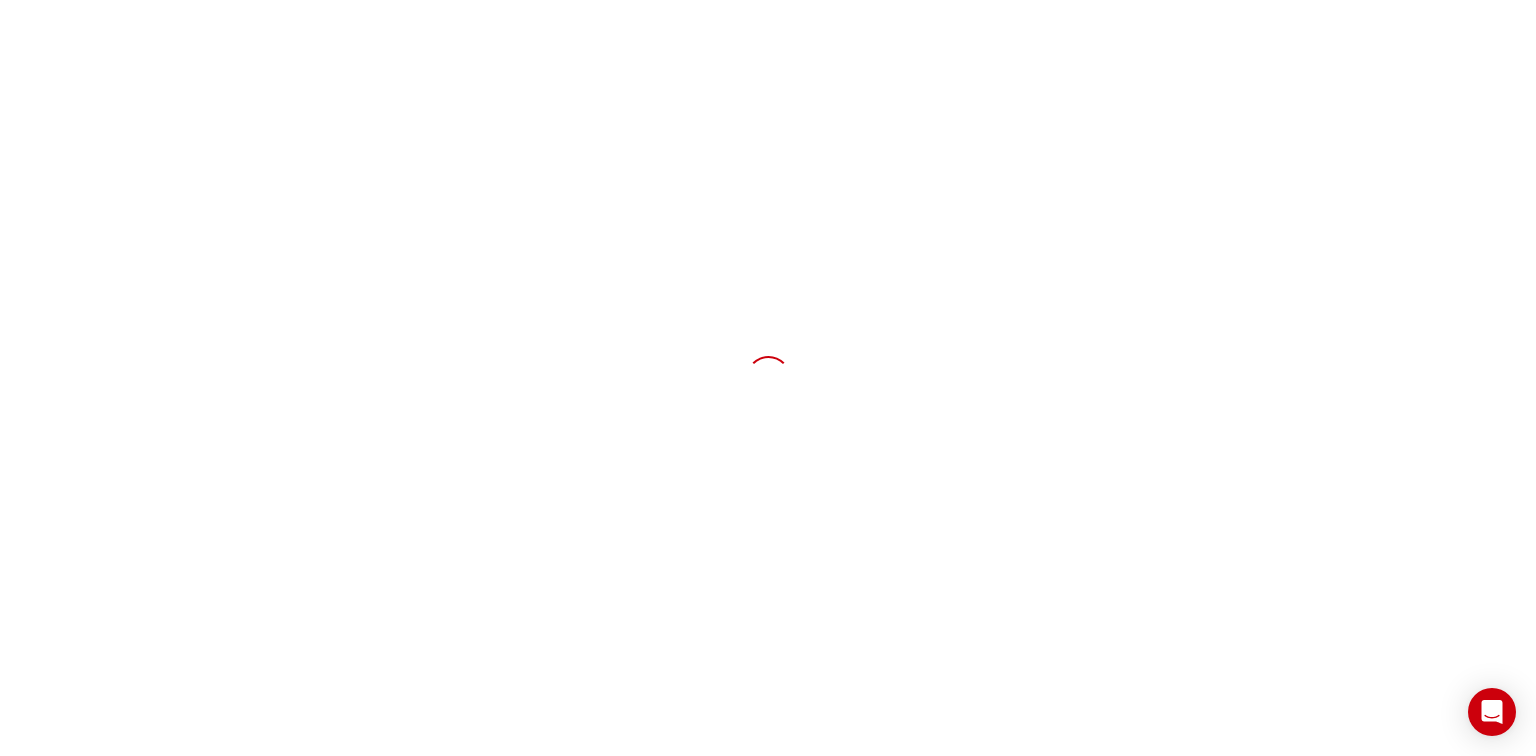 scroll, scrollTop: 0, scrollLeft: 0, axis: both 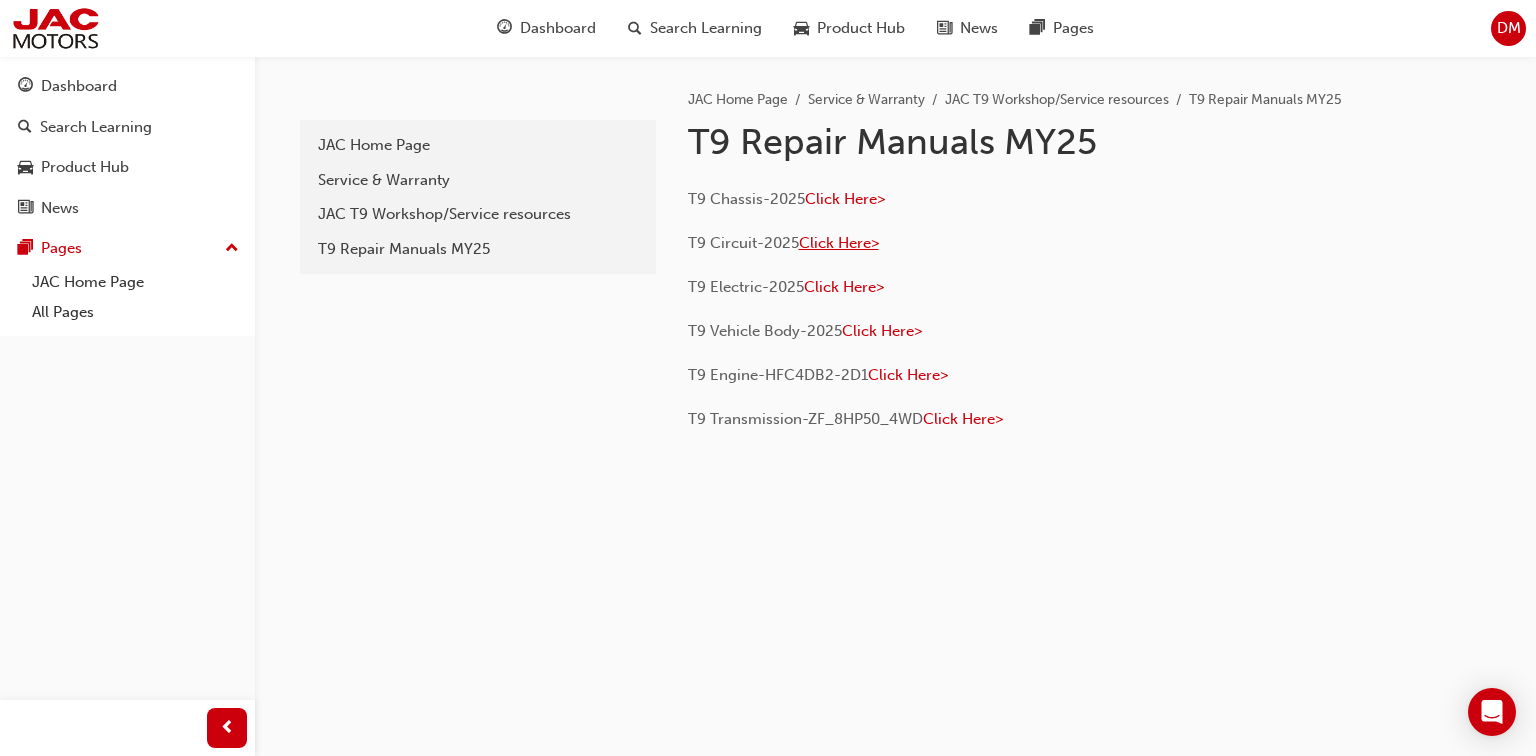 click on "Click Here>" at bounding box center (839, 243) 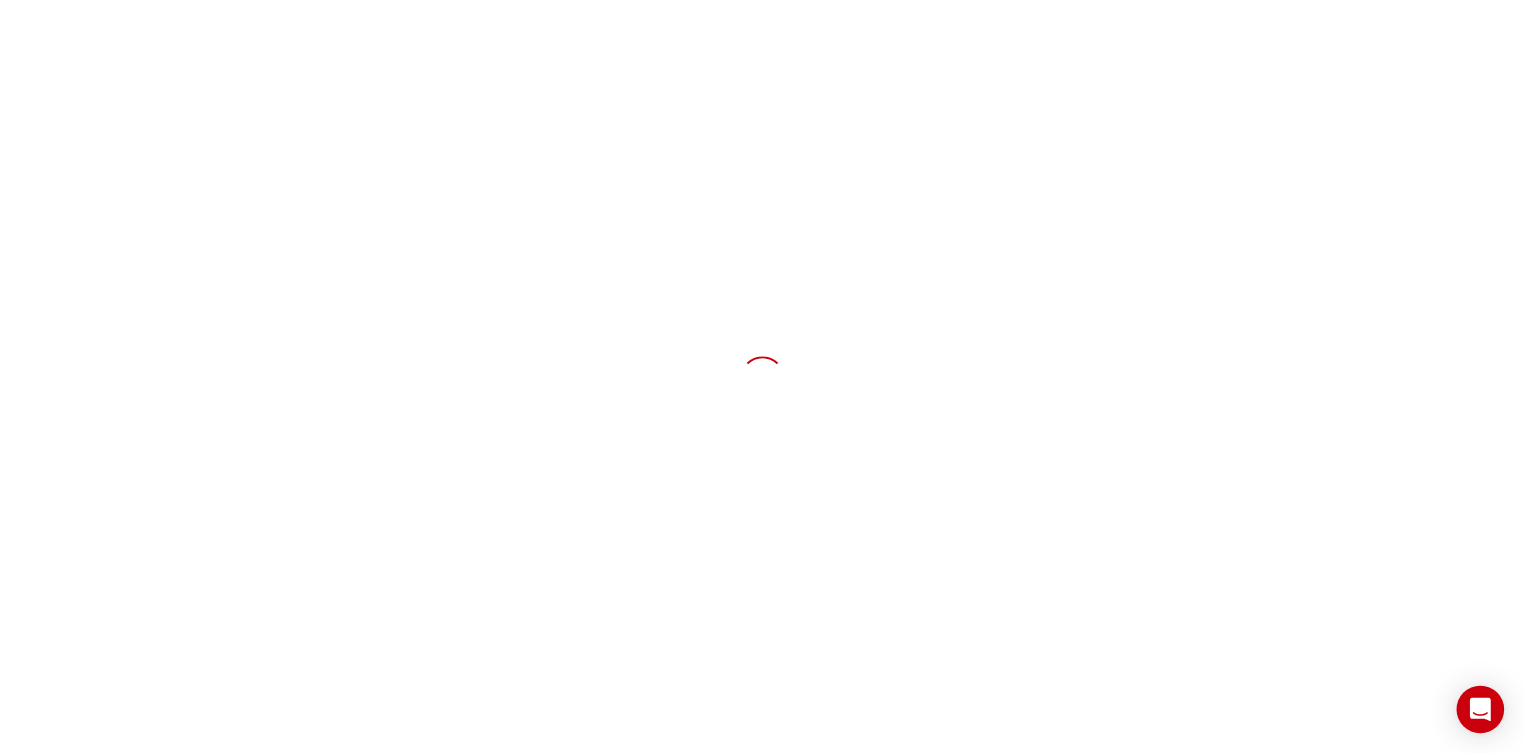 scroll, scrollTop: 0, scrollLeft: 0, axis: both 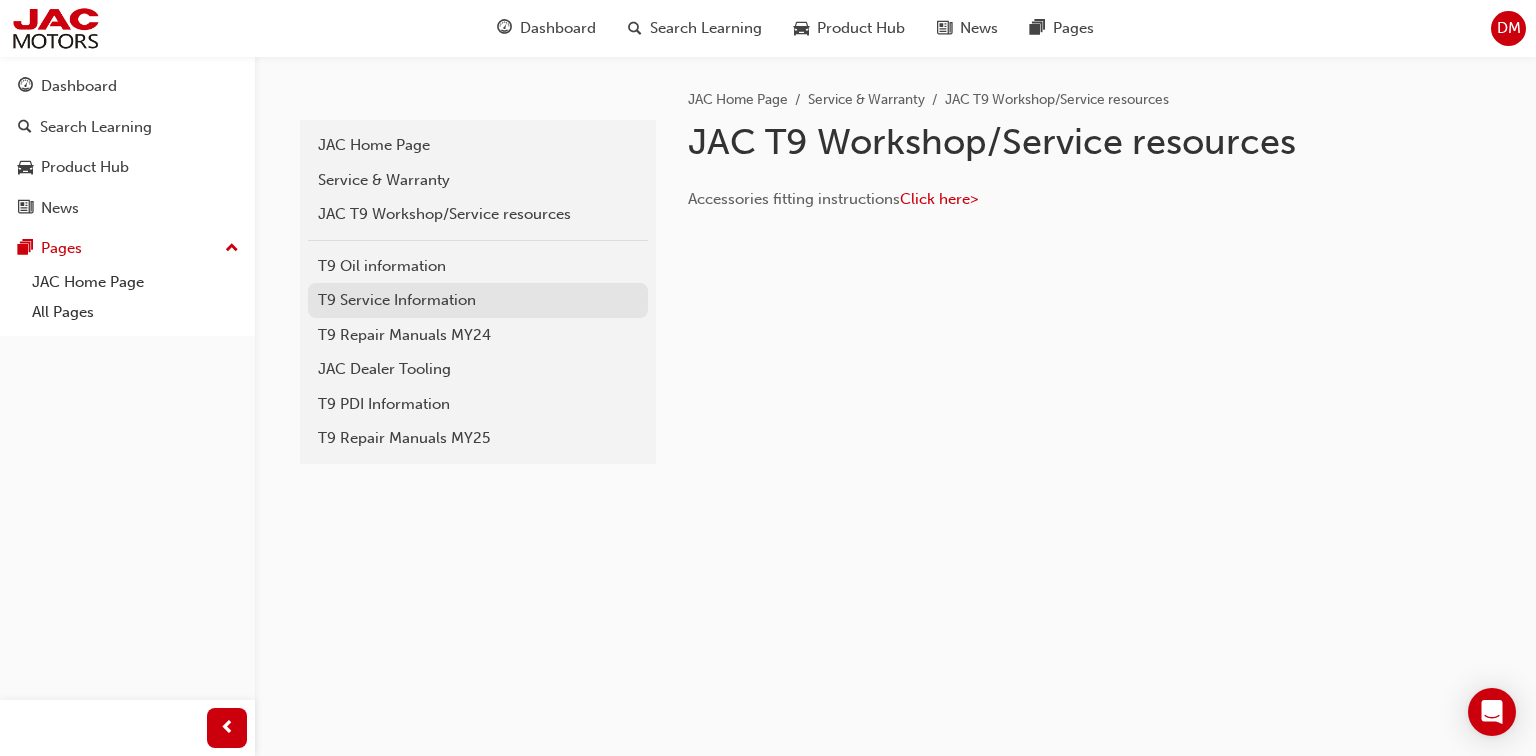 click on "T9 Service Information" at bounding box center (478, 300) 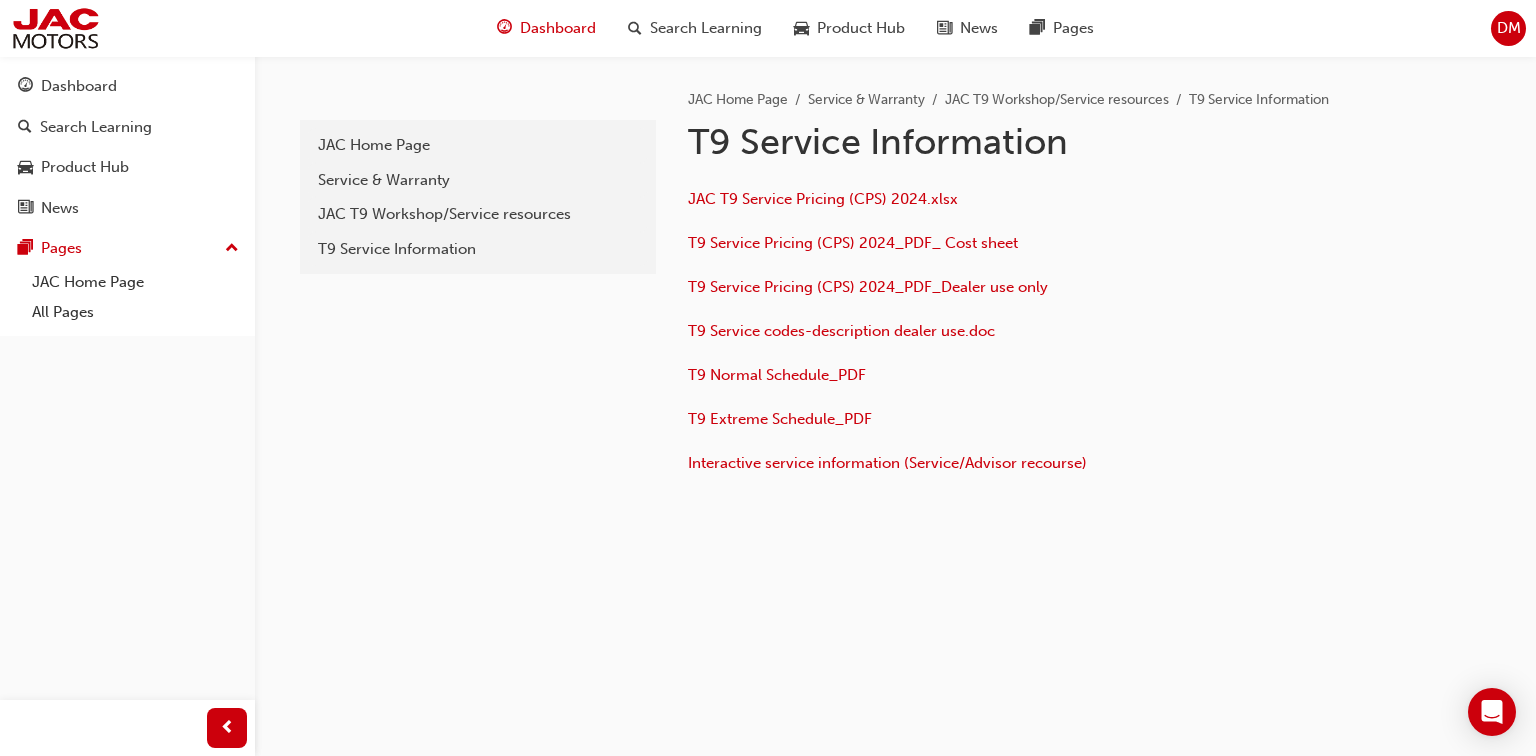 click on "Dashboard" at bounding box center (558, 28) 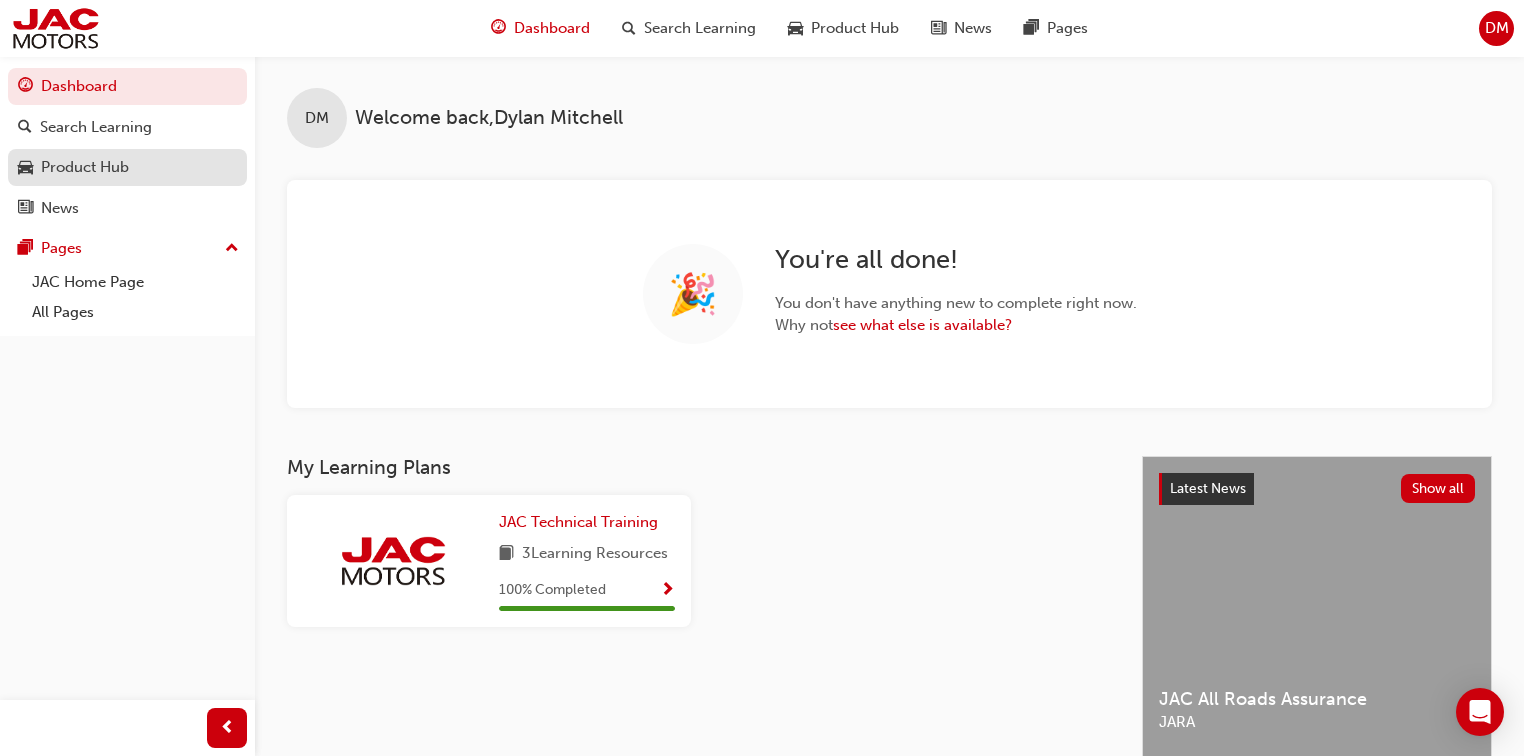 click on "Product Hub" at bounding box center (127, 167) 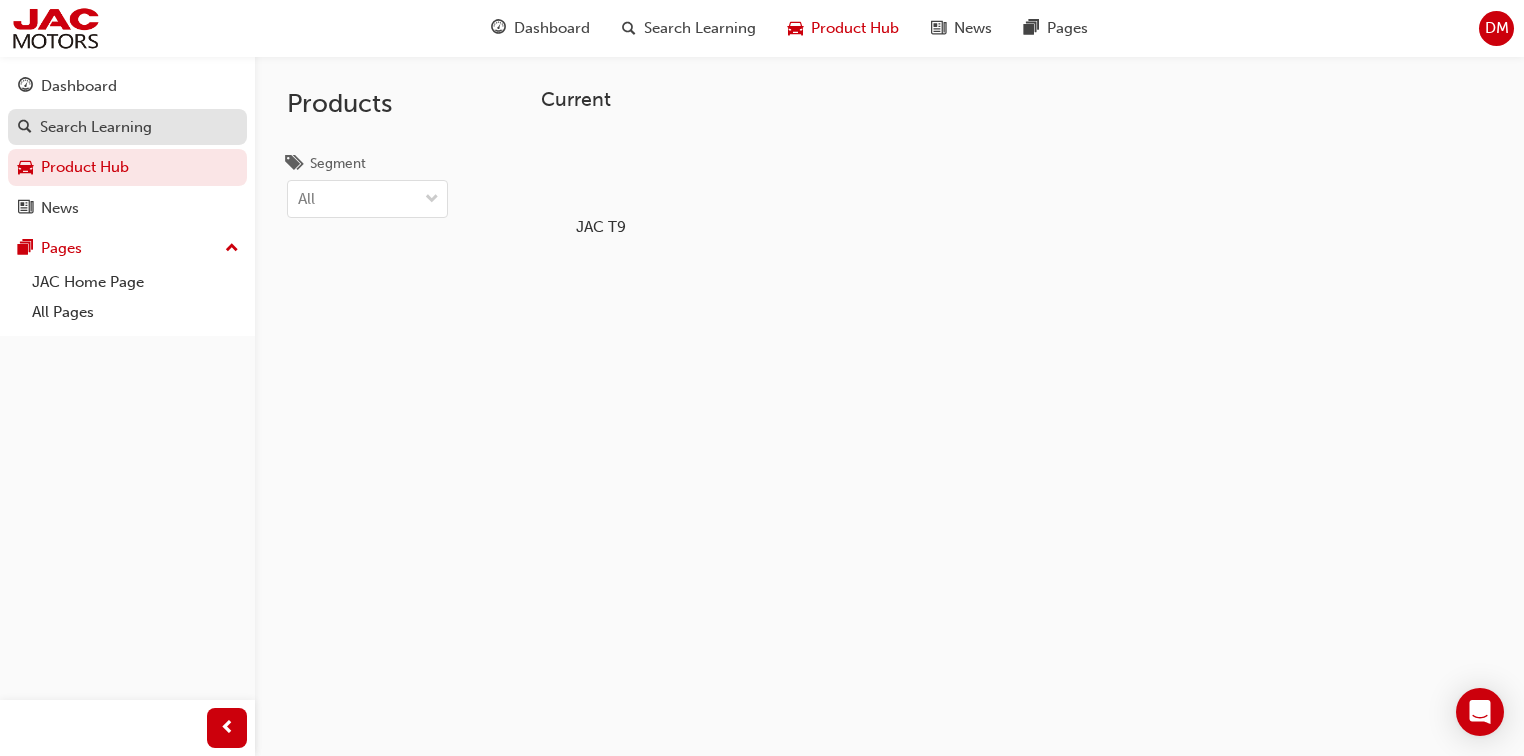 click on "Search Learning" at bounding box center (127, 127) 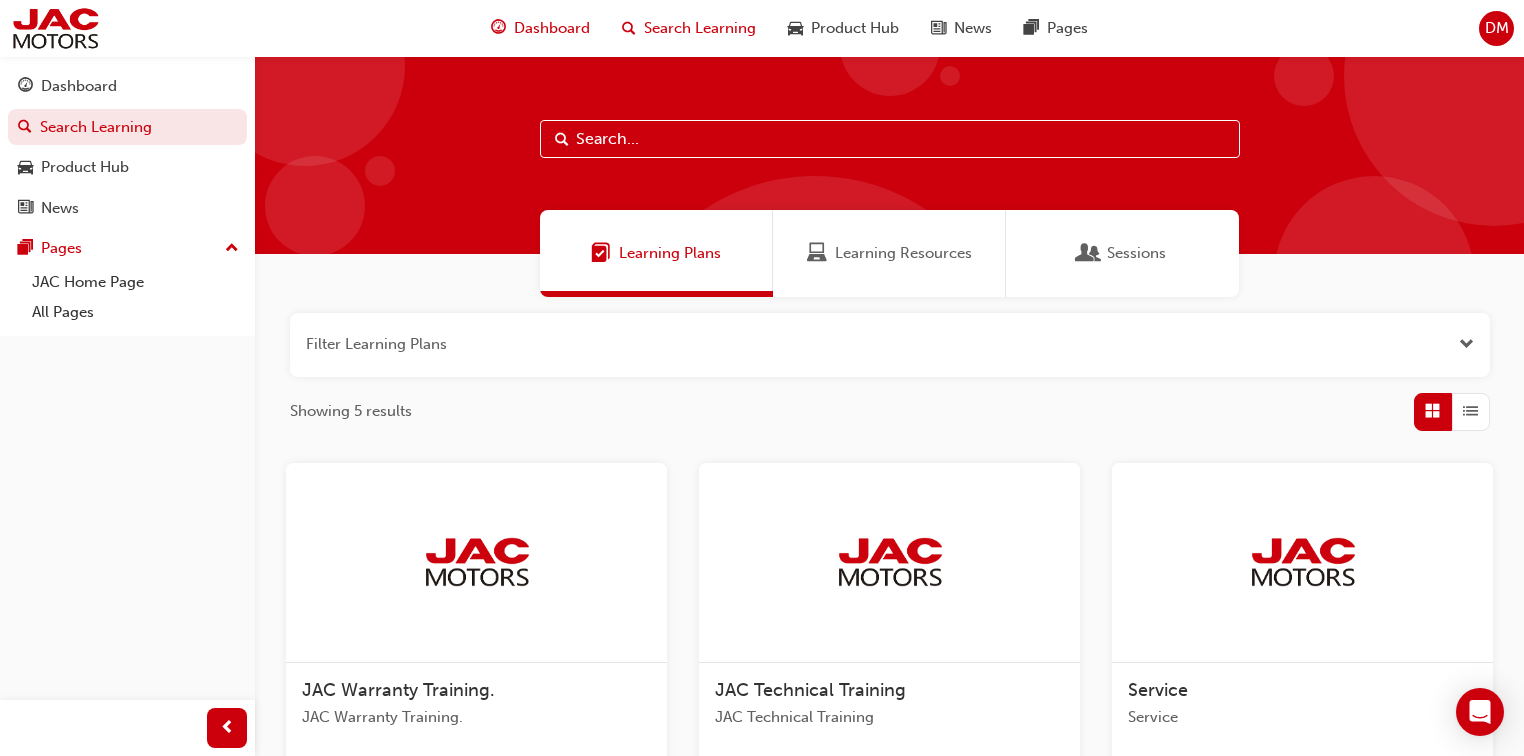 click on "Dashboard" at bounding box center (552, 28) 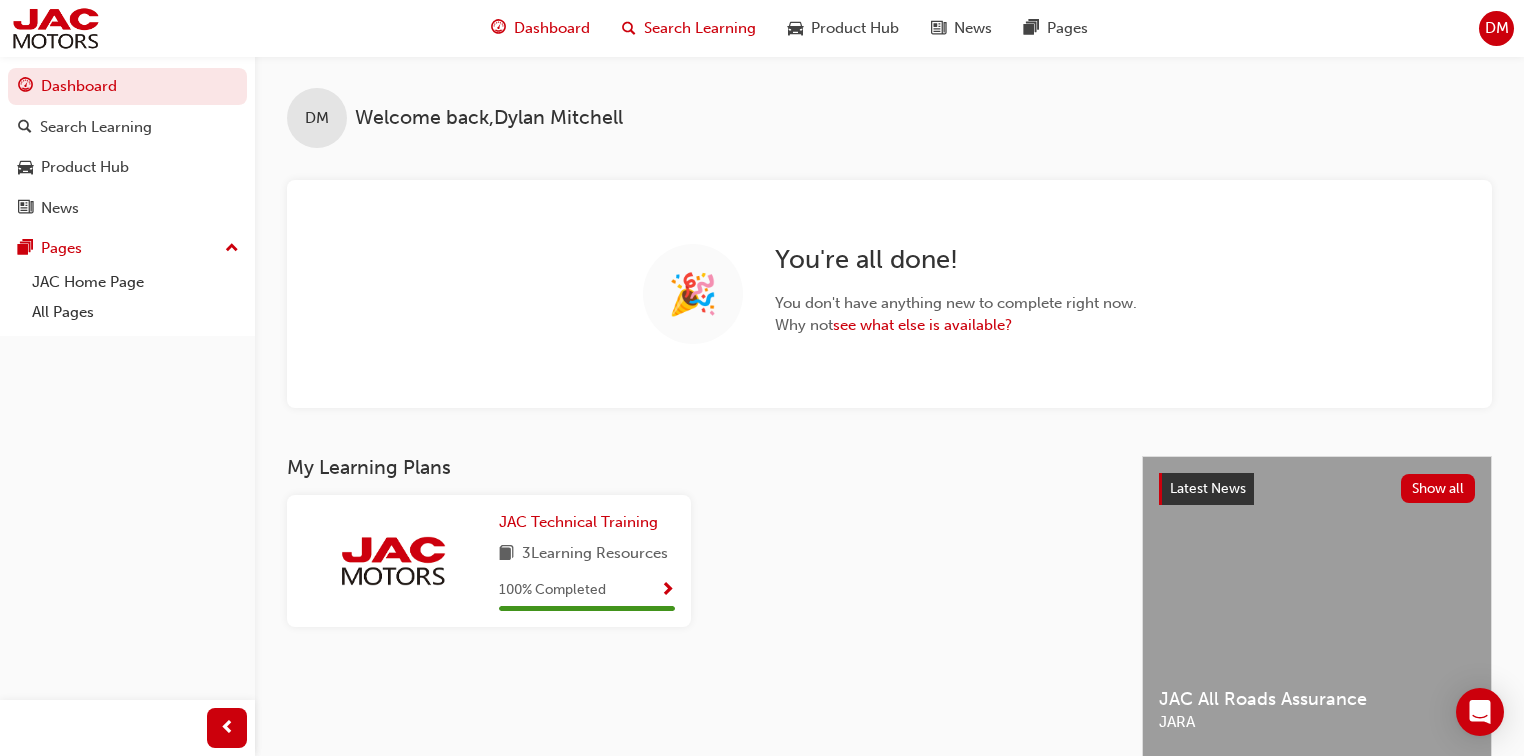 click on "Search Learning" at bounding box center [700, 28] 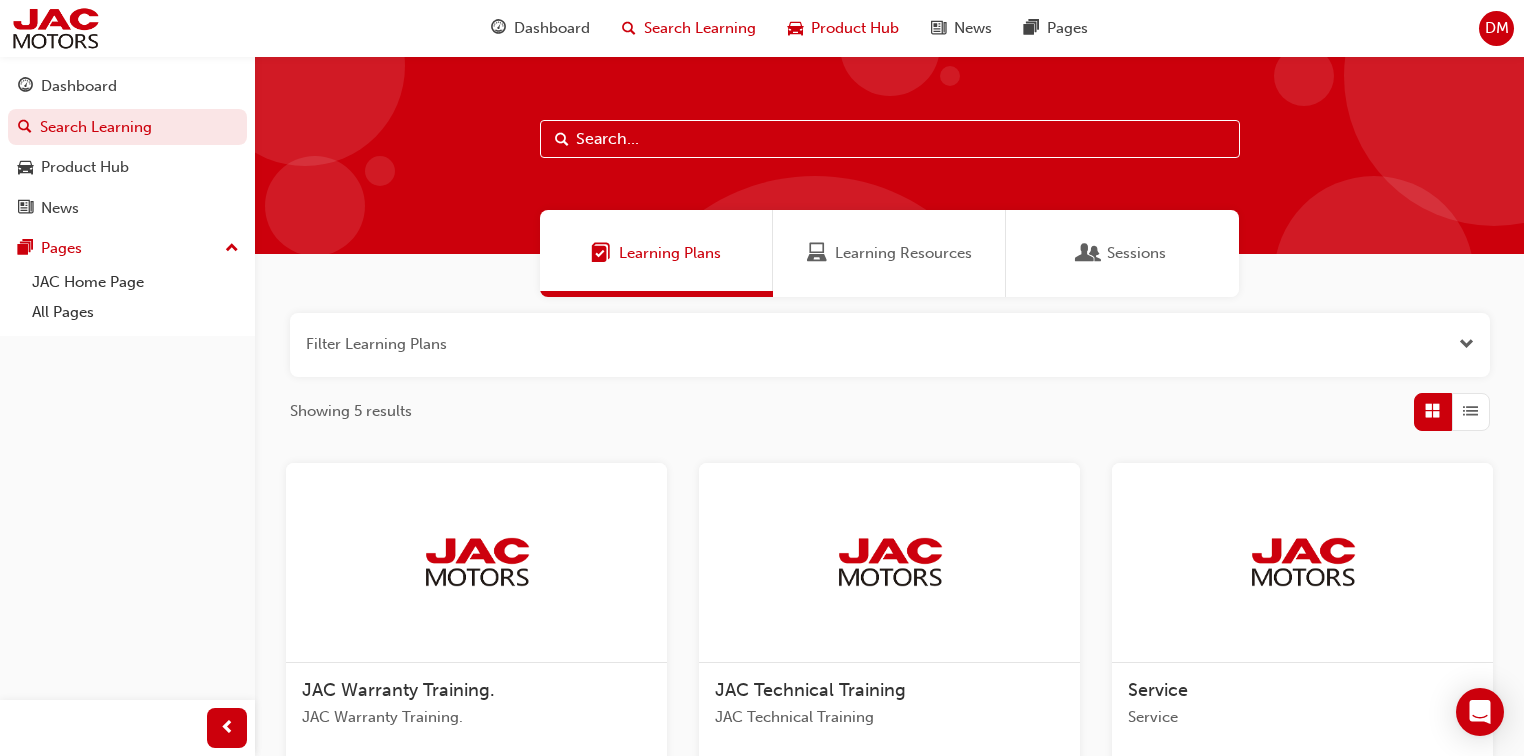click on "Product Hub" at bounding box center (855, 28) 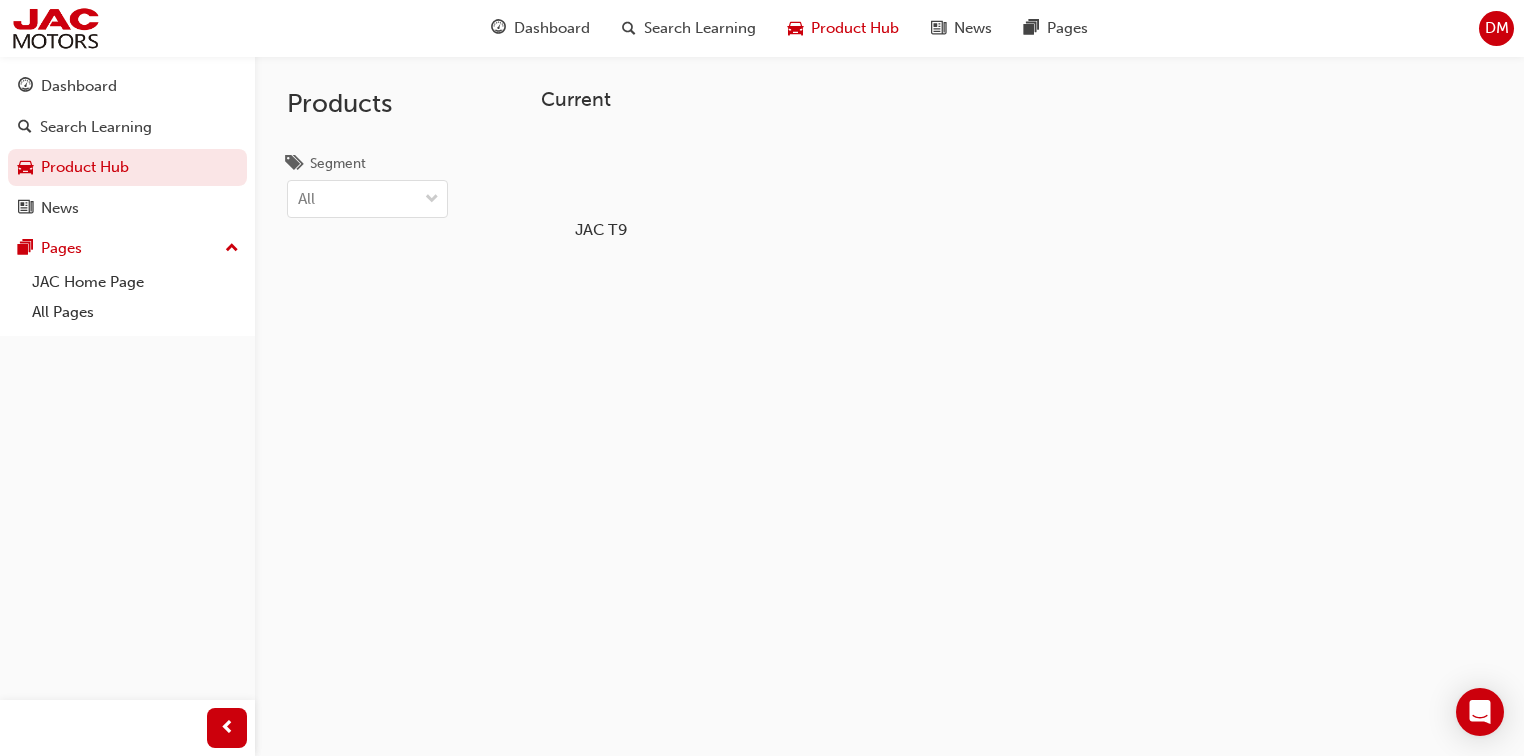 click on "JAC T9" at bounding box center [600, 229] 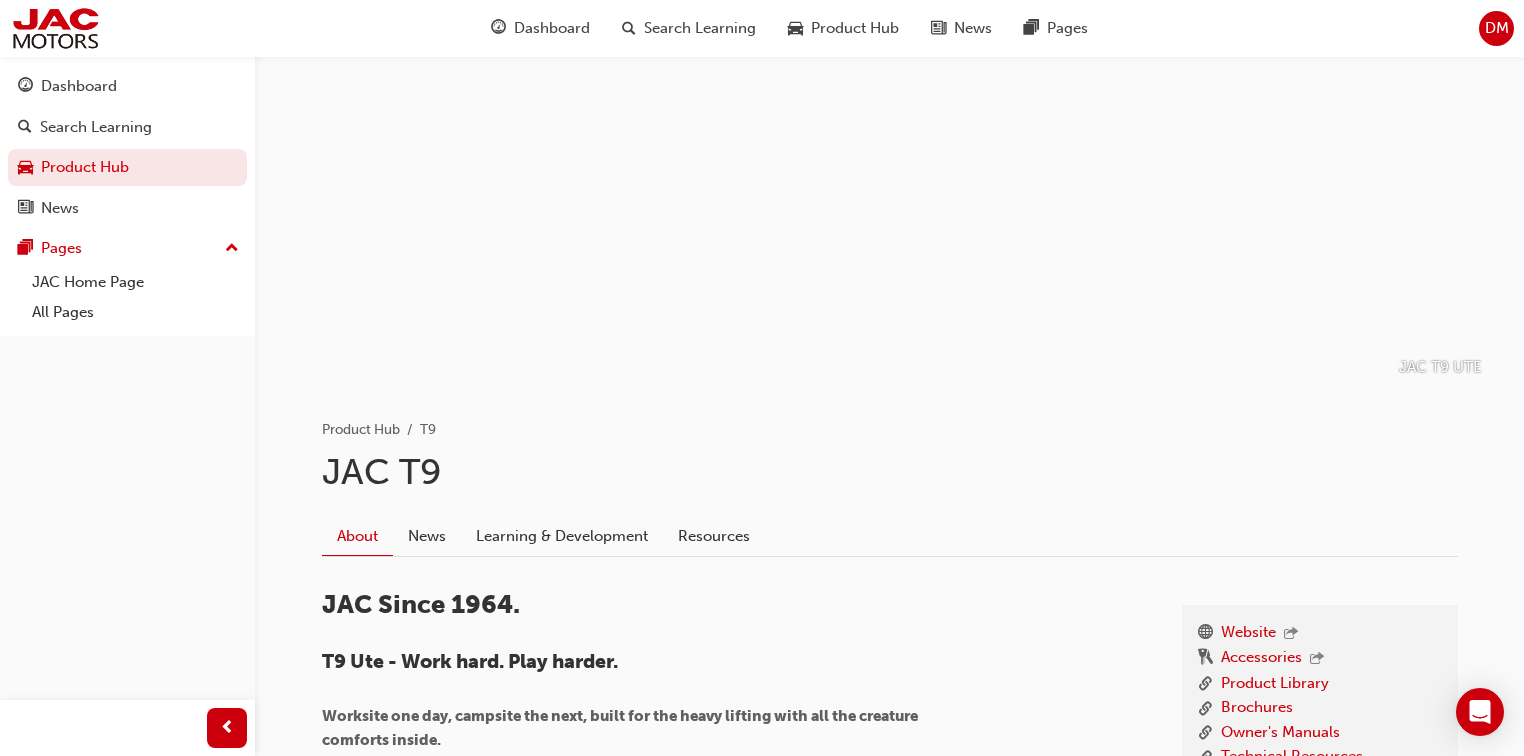scroll, scrollTop: 240, scrollLeft: 0, axis: vertical 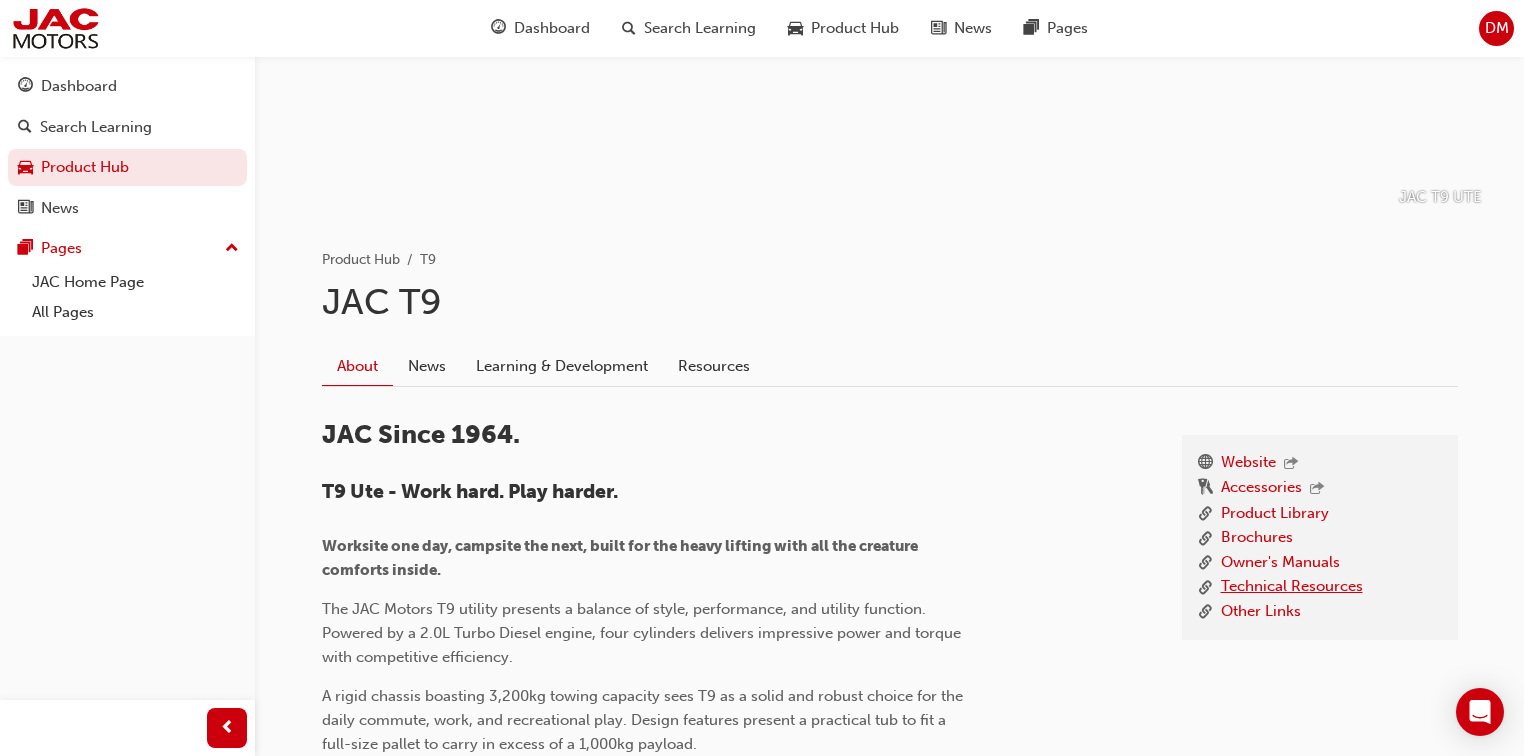 click on "Technical Resources" at bounding box center (1292, 587) 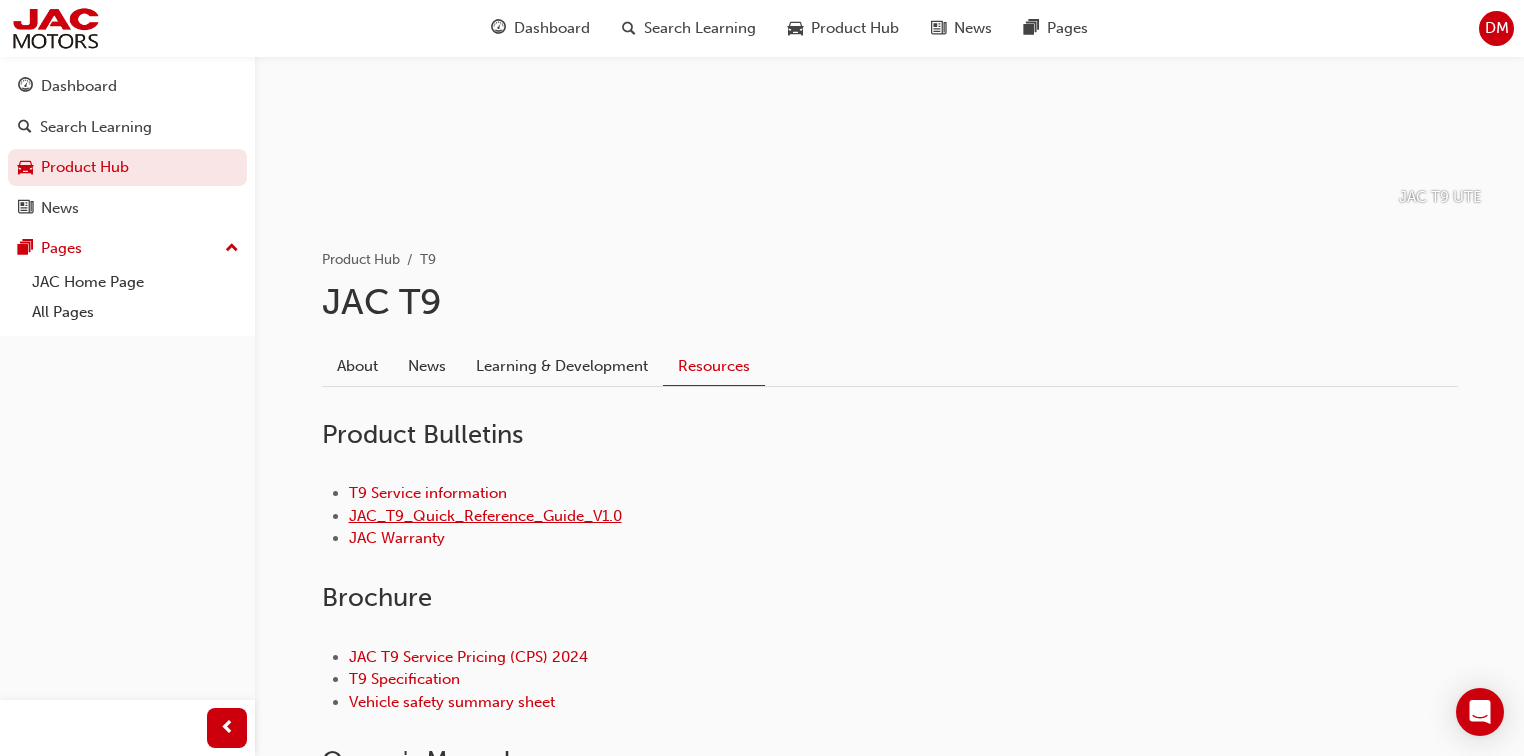 click on "JAC_T9_Quick_Reference_Guide_V1.0" at bounding box center [485, 516] 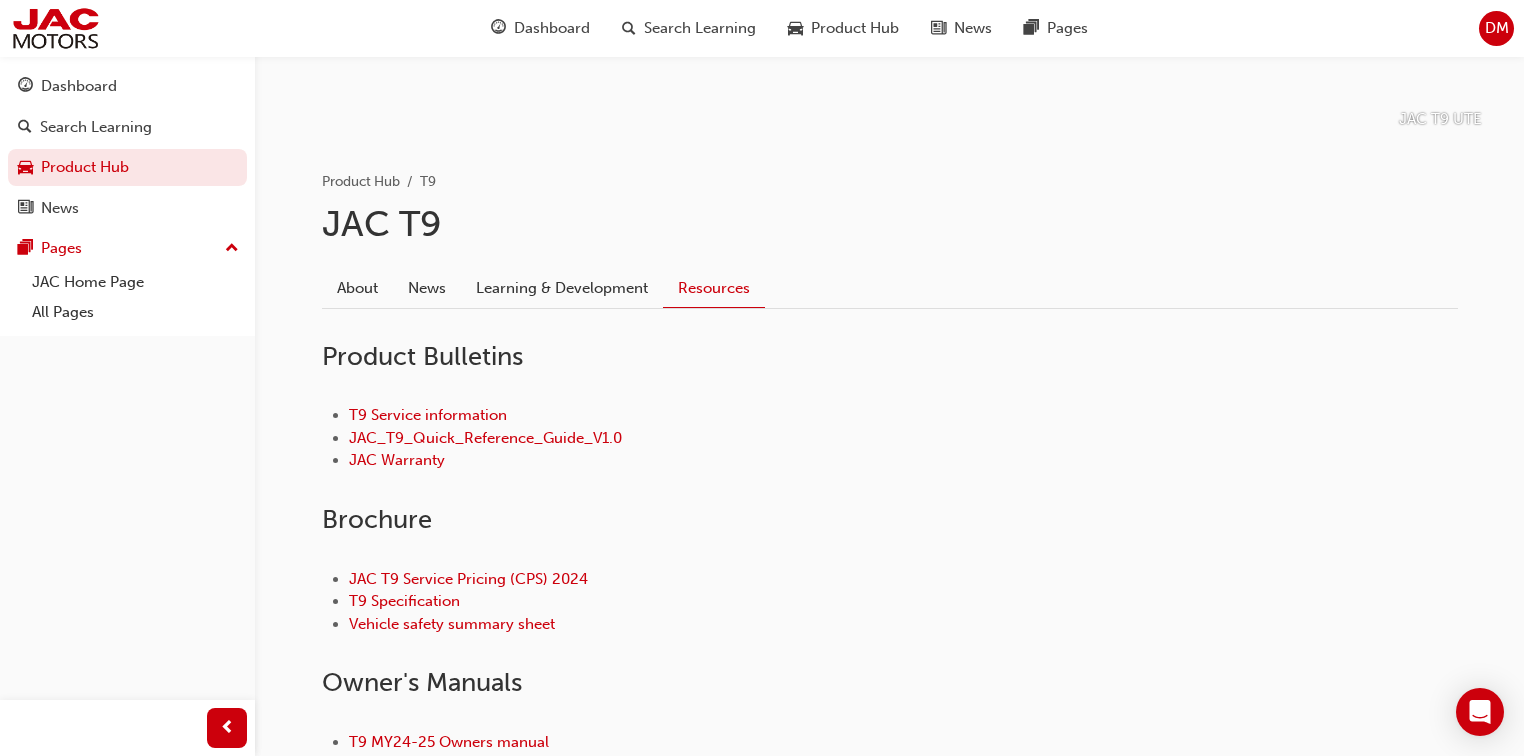 scroll, scrollTop: 320, scrollLeft: 0, axis: vertical 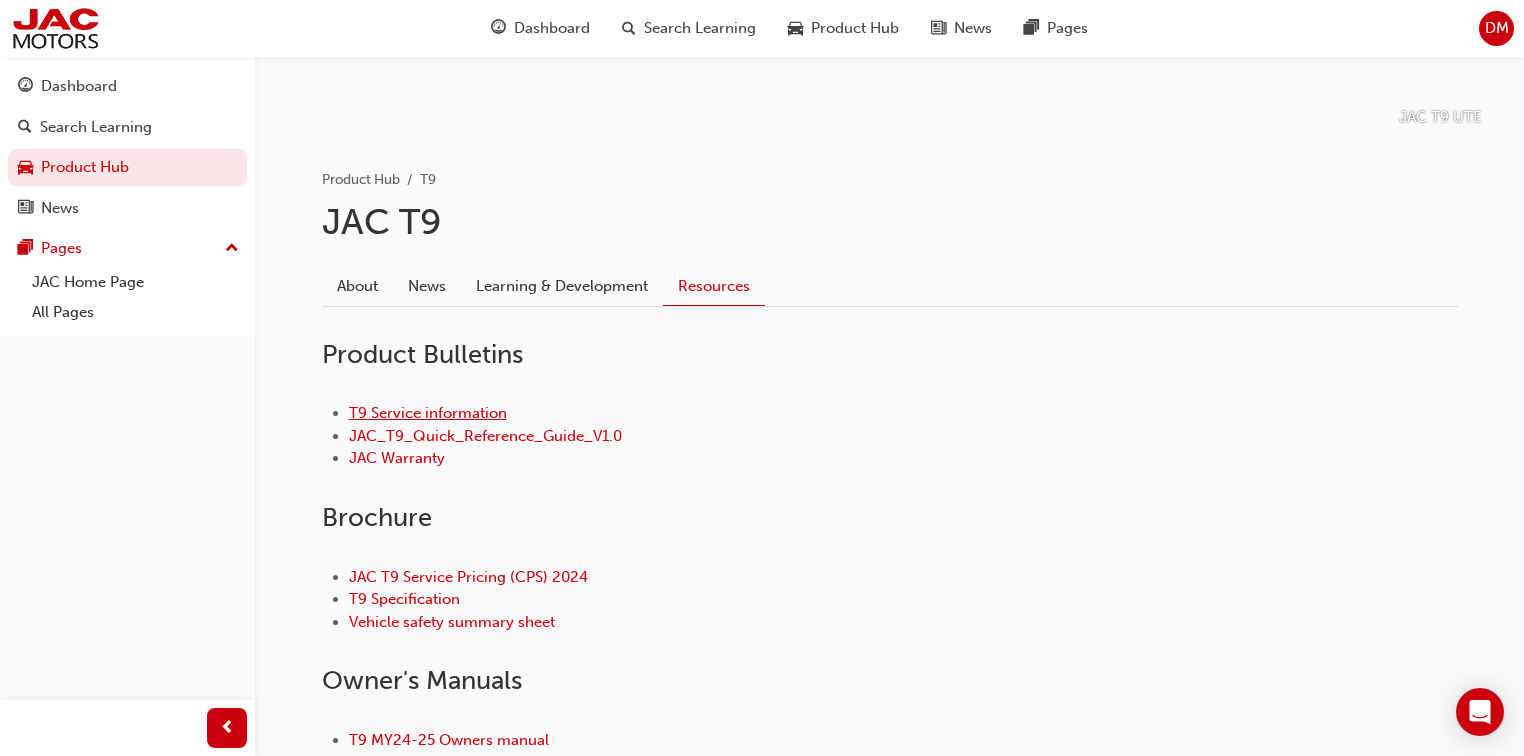click on "T9 Service information" at bounding box center (428, 413) 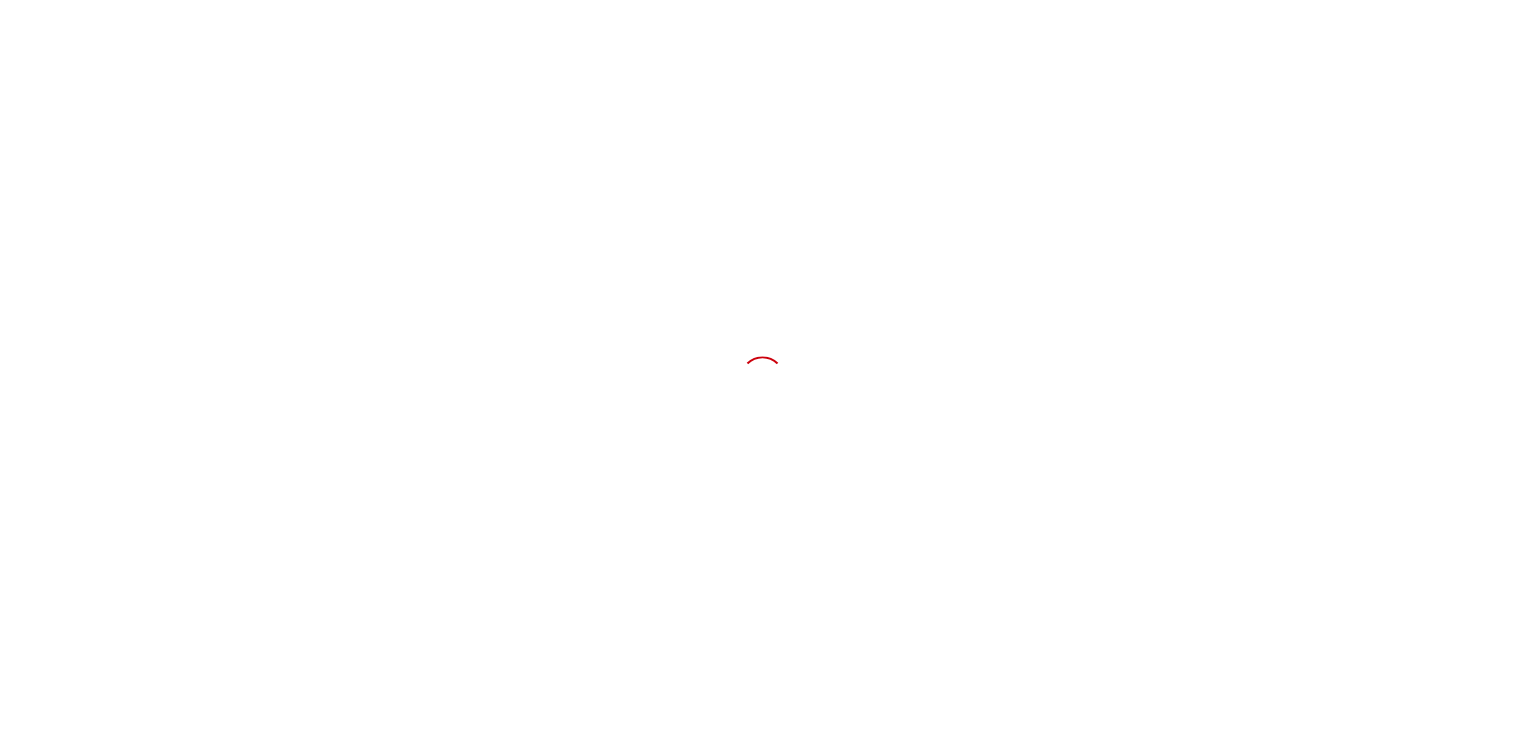 scroll, scrollTop: 0, scrollLeft: 0, axis: both 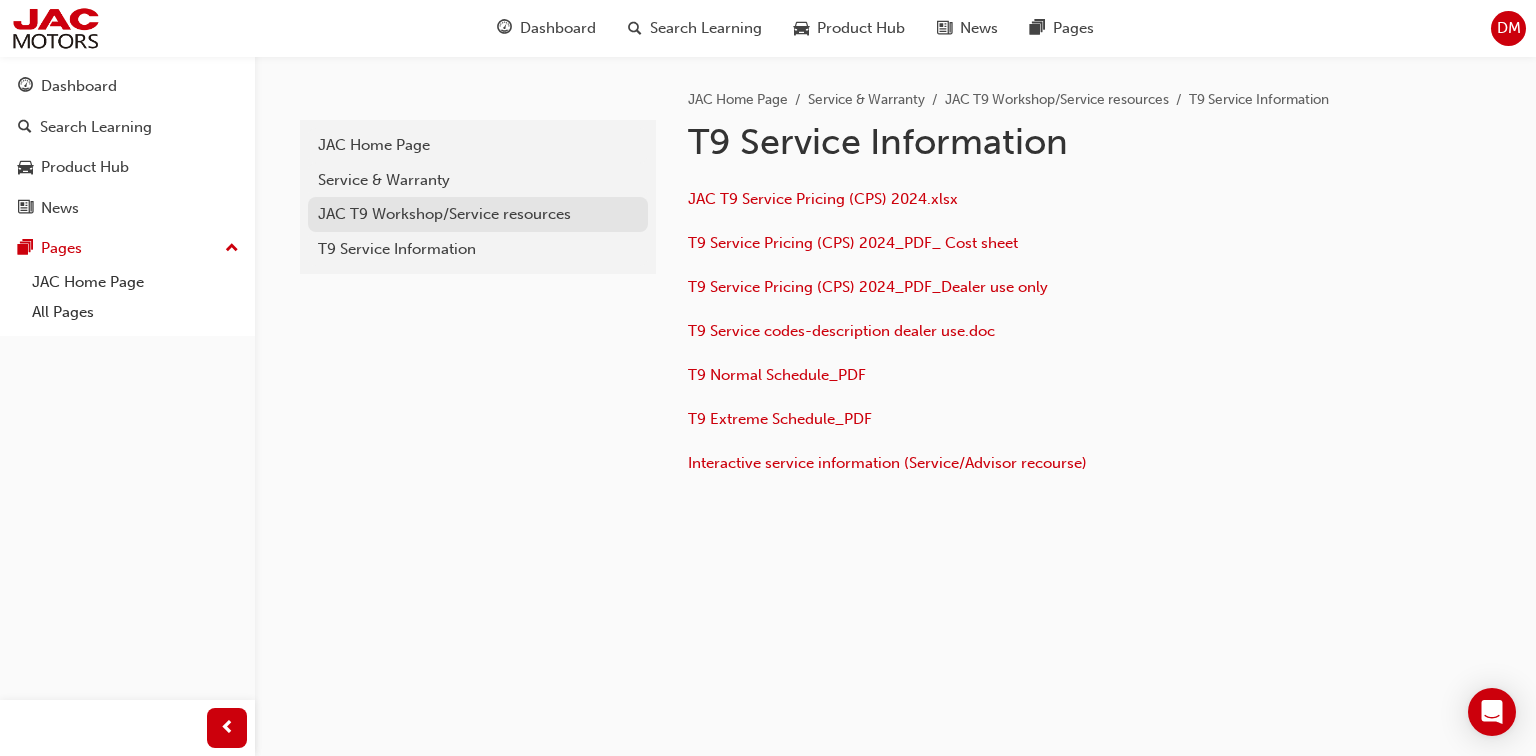 click on "JAC T9 Workshop/Service resources" at bounding box center (478, 214) 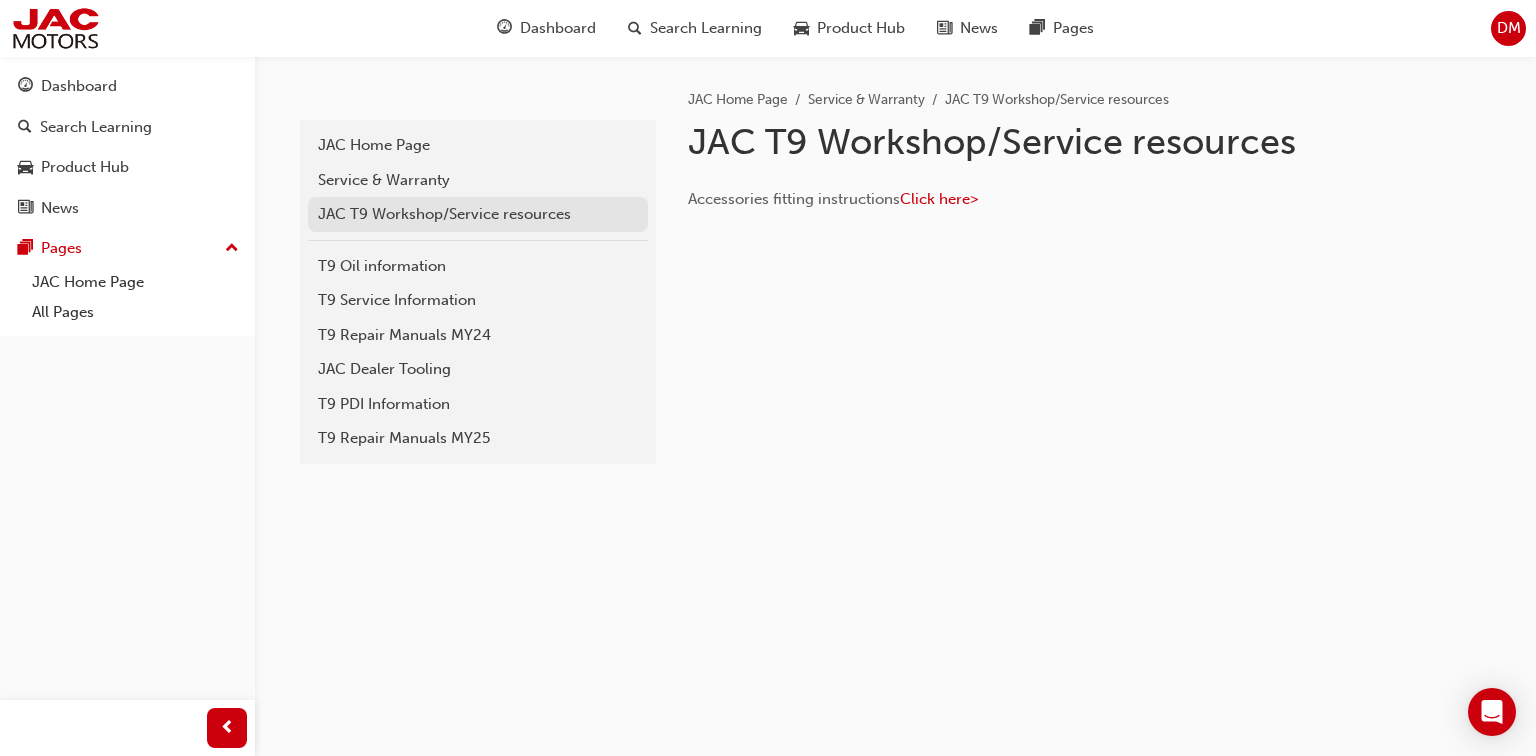click on "JAC T9 Workshop/Service resources" at bounding box center [478, 214] 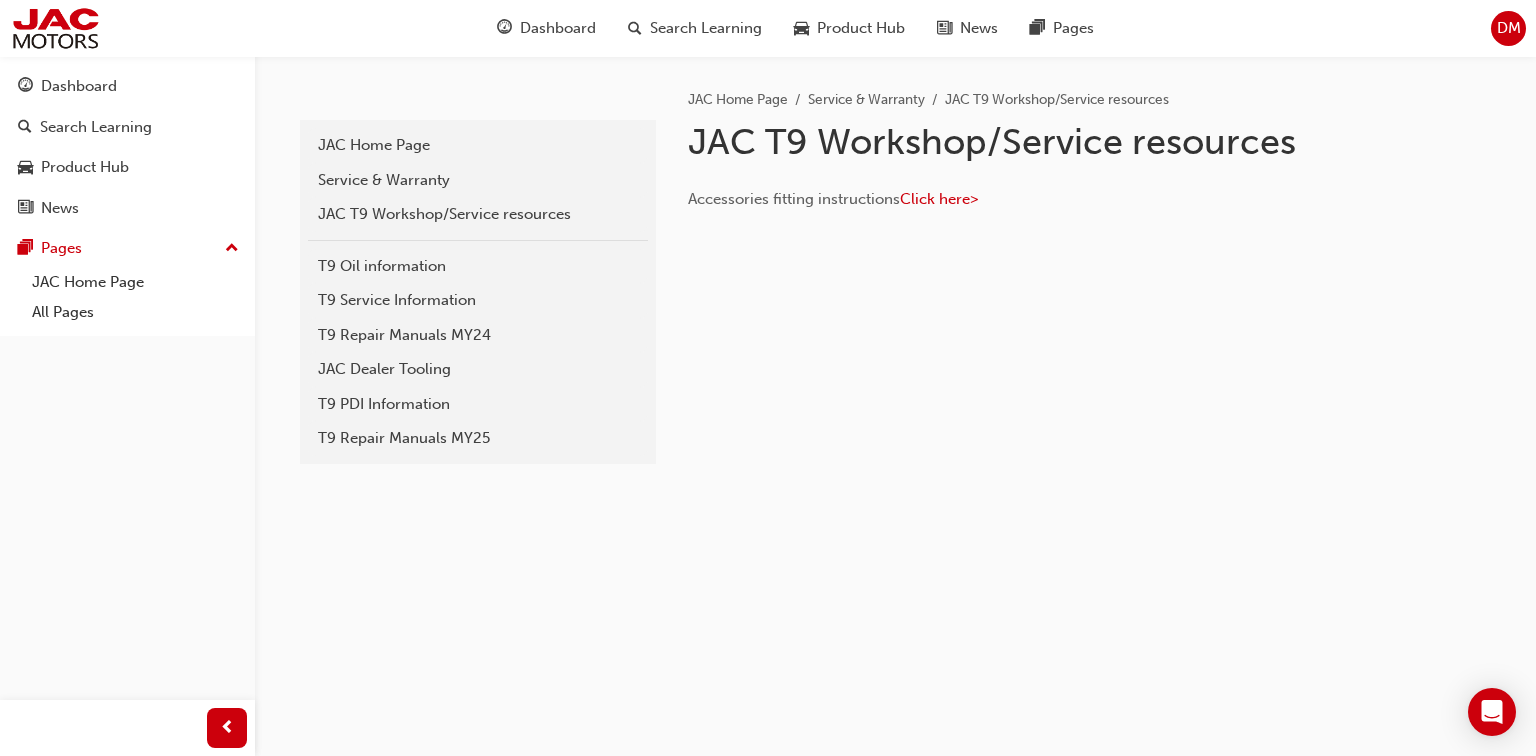 click on "JAC T9 Workshop/Service resources" at bounding box center [478, 214] 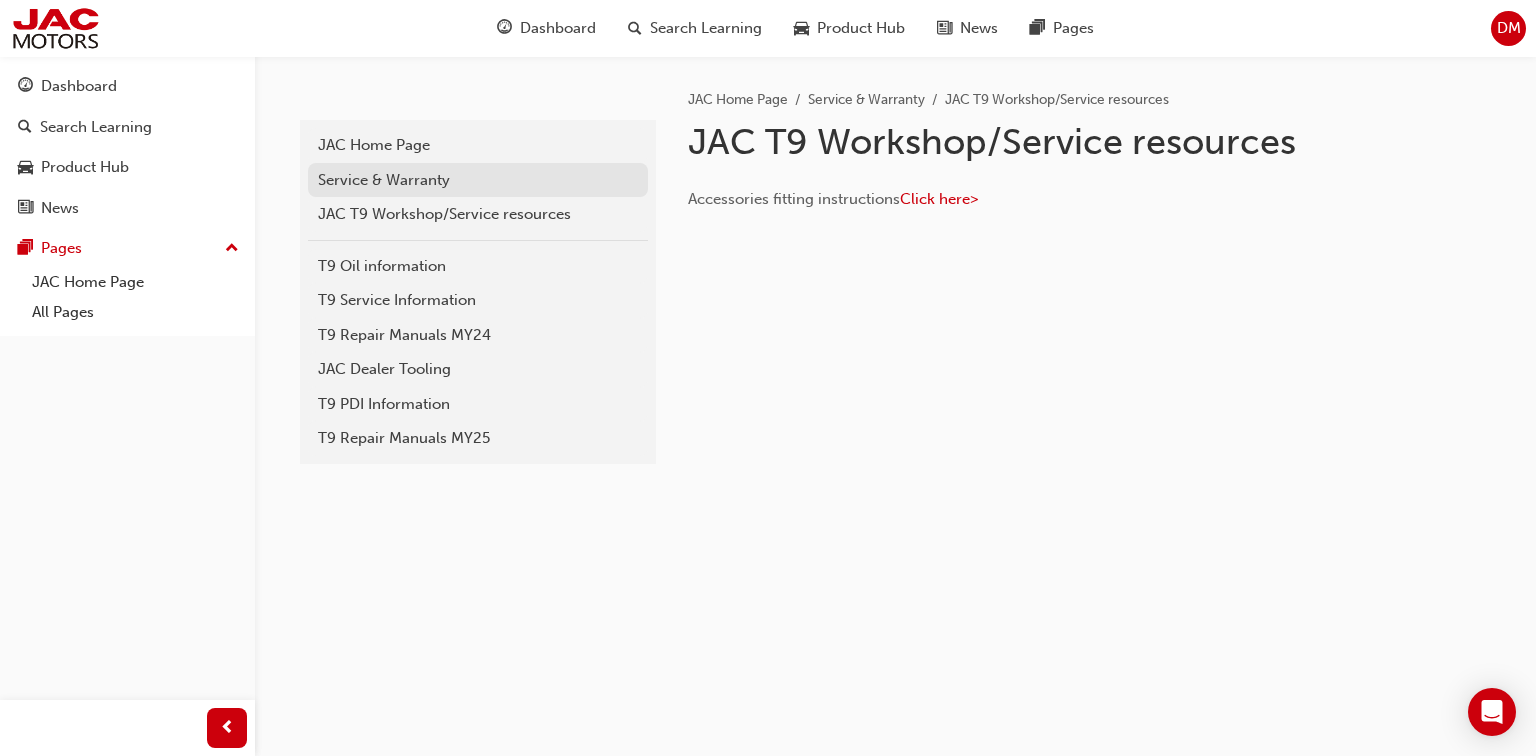 click on "Service & Warranty" at bounding box center [478, 180] 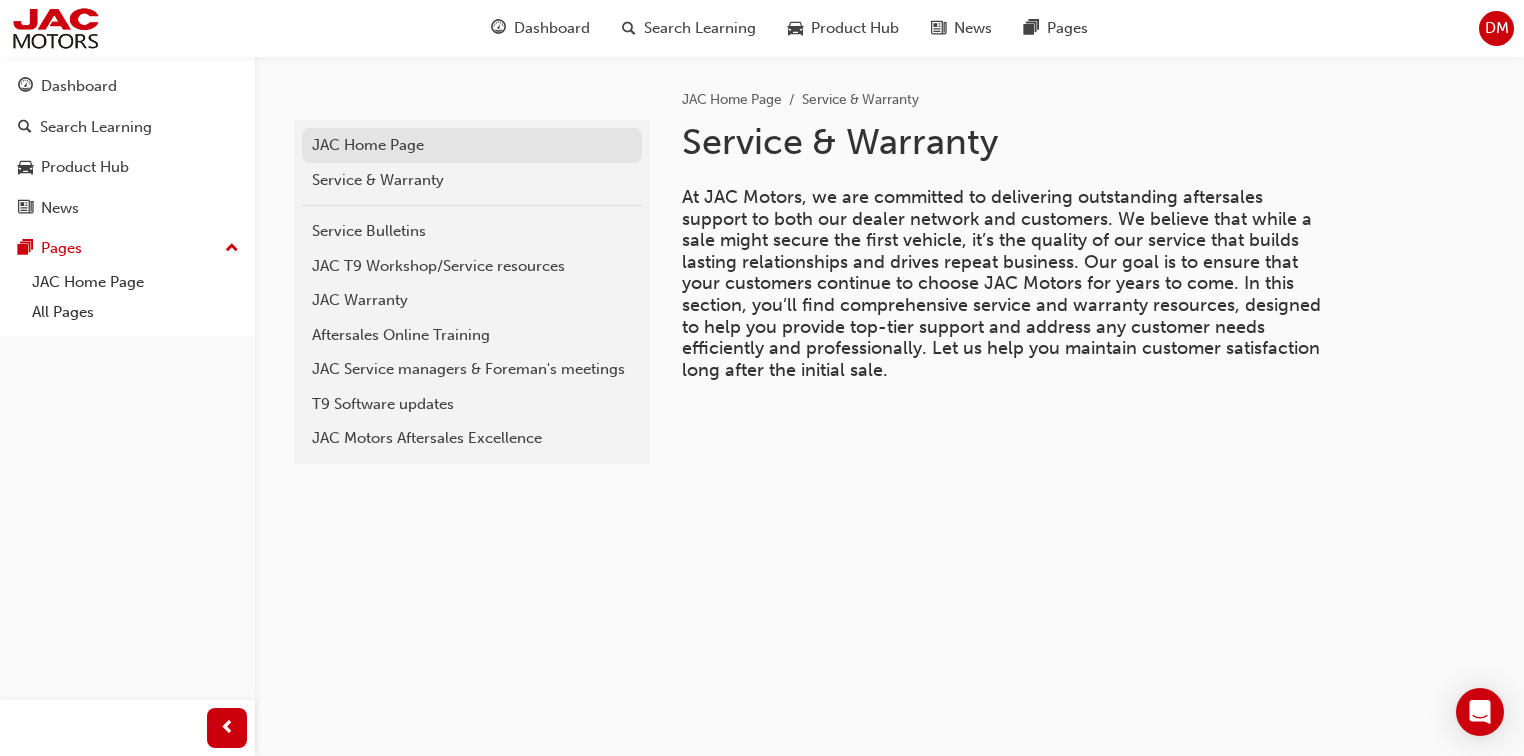 click on "JAC Home Page" at bounding box center (472, 145) 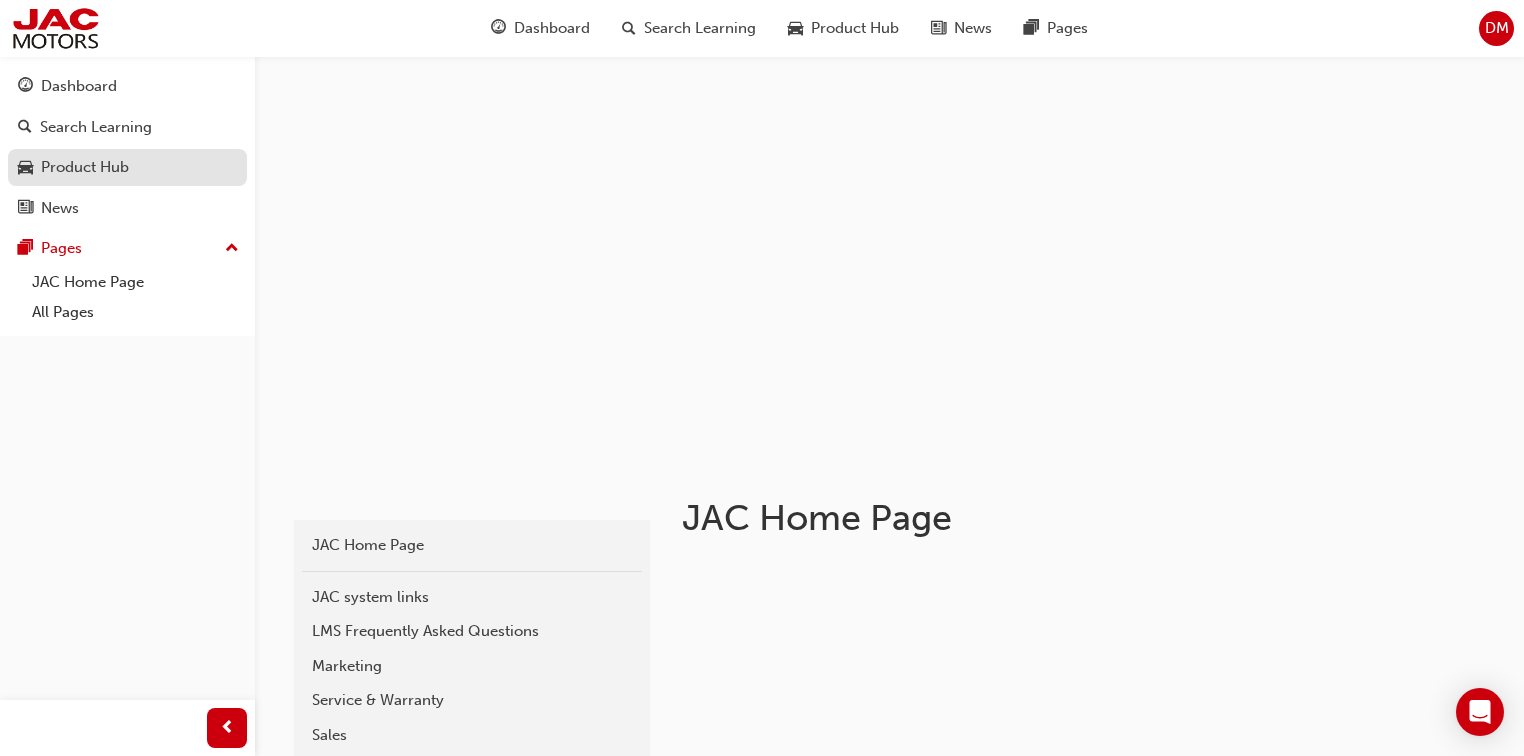 click on "Product Hub" at bounding box center (85, 167) 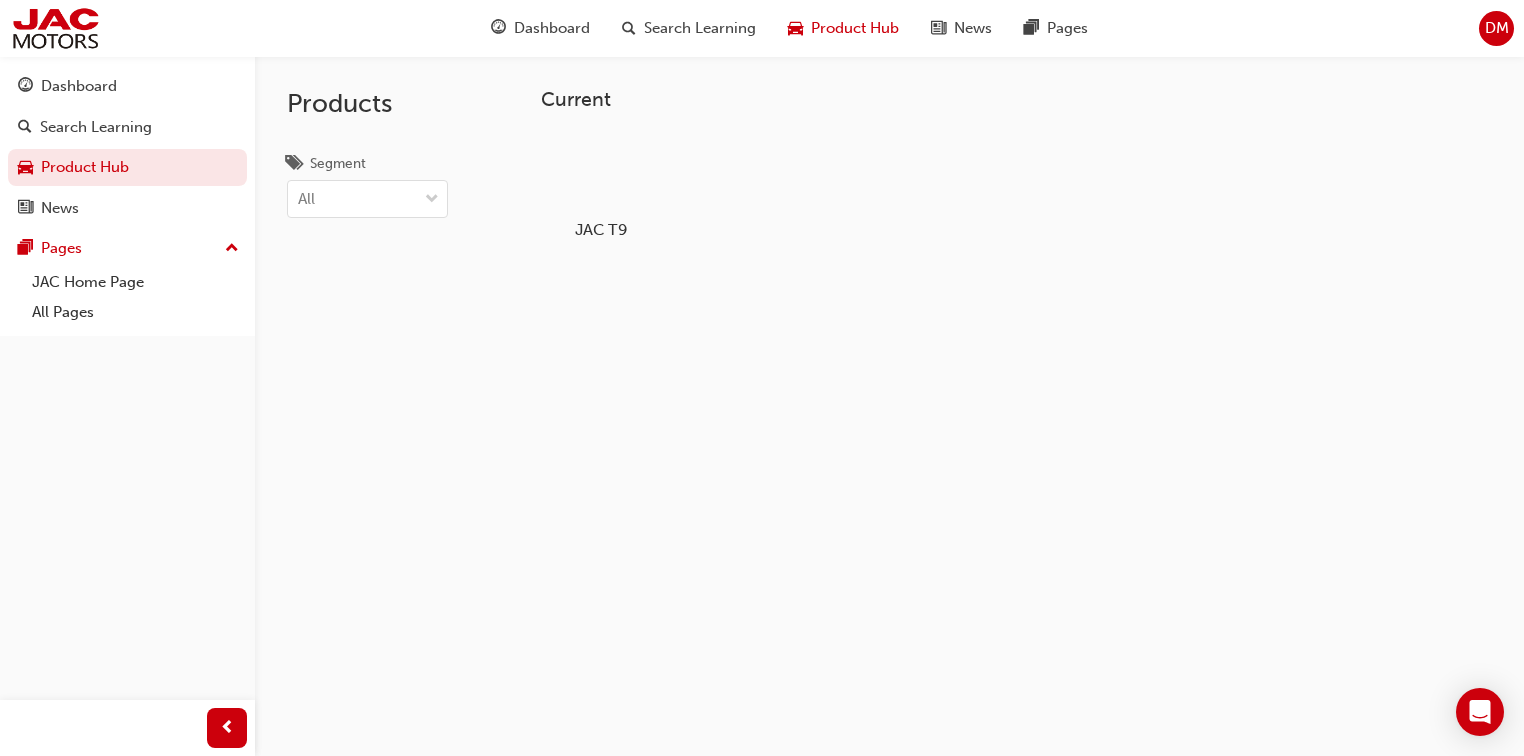 click on "JAC T9" at bounding box center [600, 229] 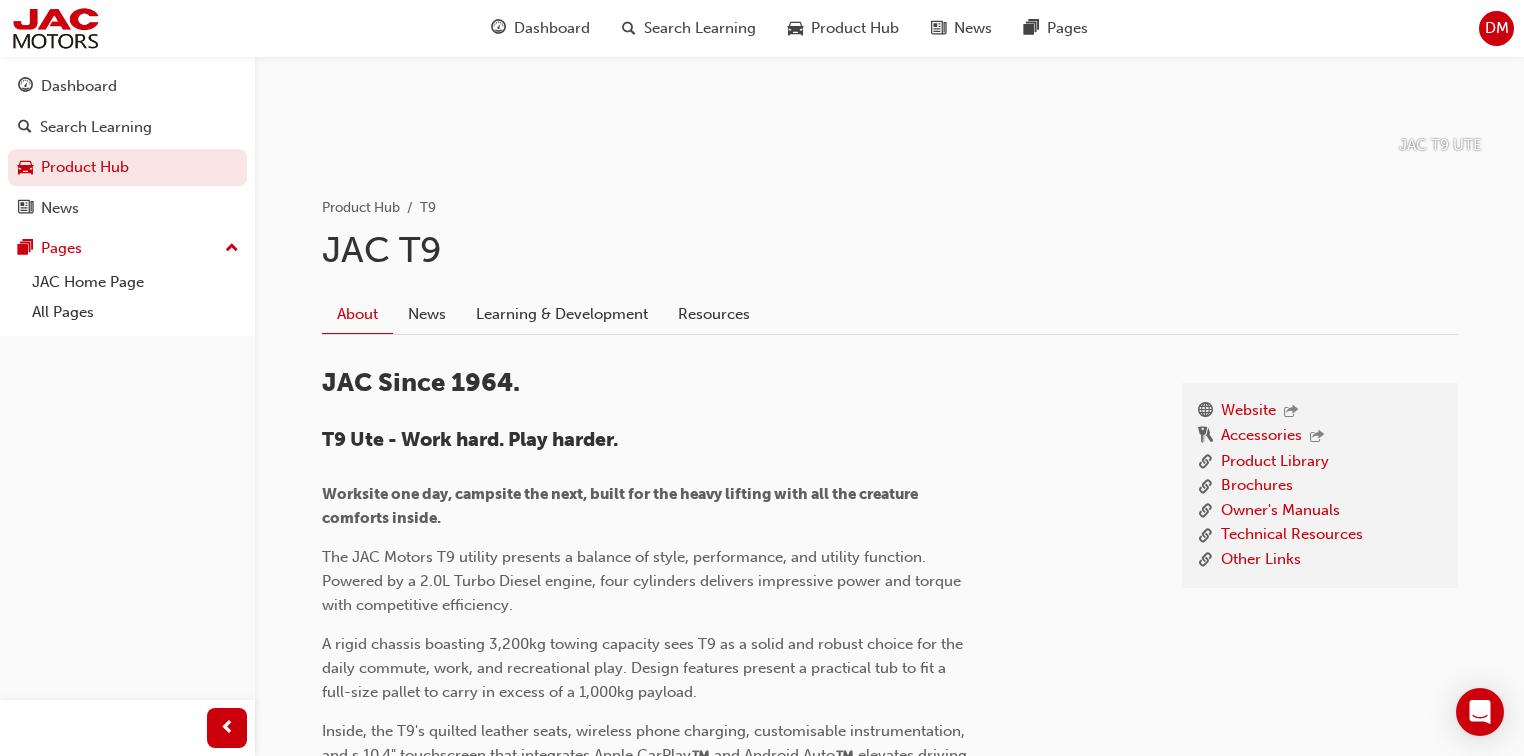 scroll, scrollTop: 400, scrollLeft: 0, axis: vertical 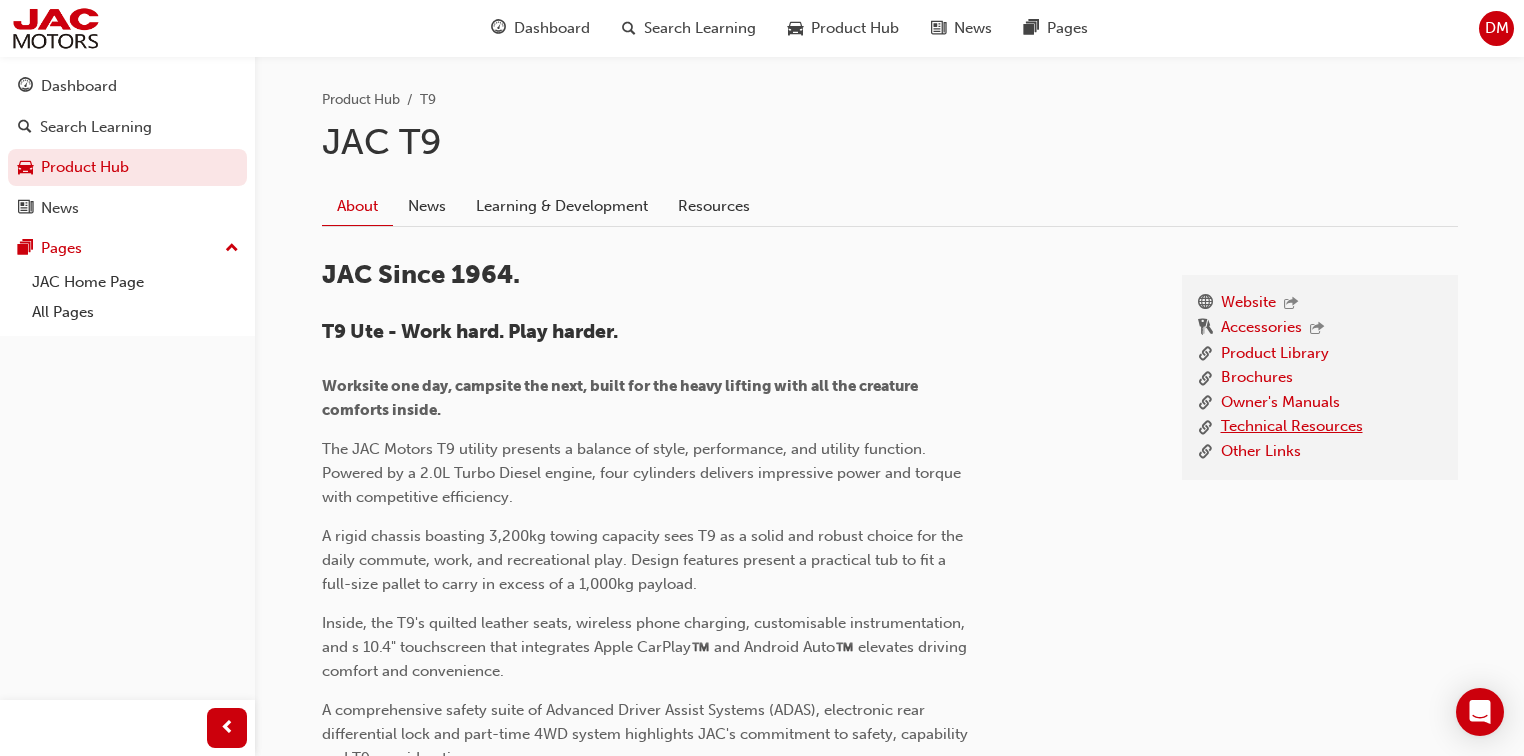 click on "Technical Resources" at bounding box center (1292, 427) 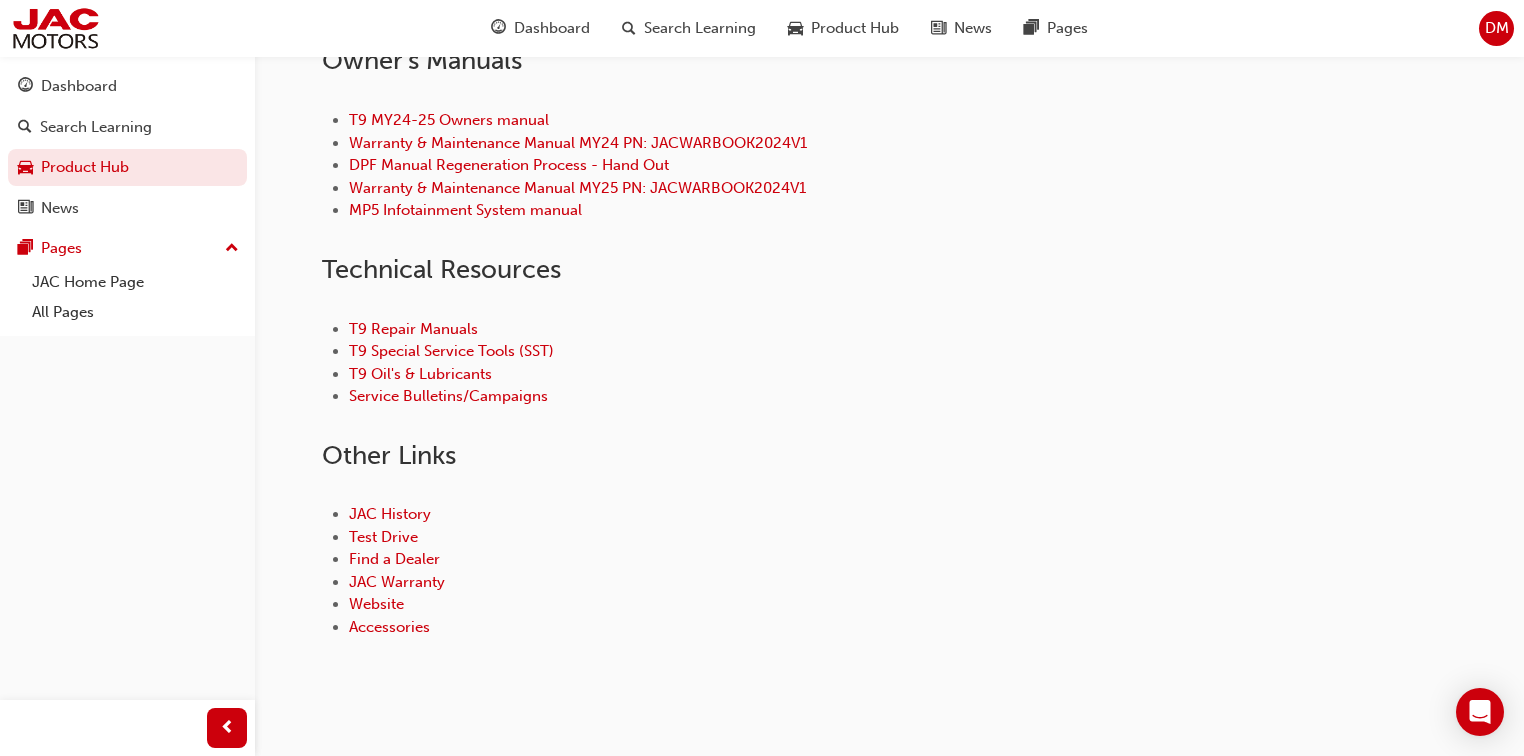 scroll, scrollTop: 967, scrollLeft: 0, axis: vertical 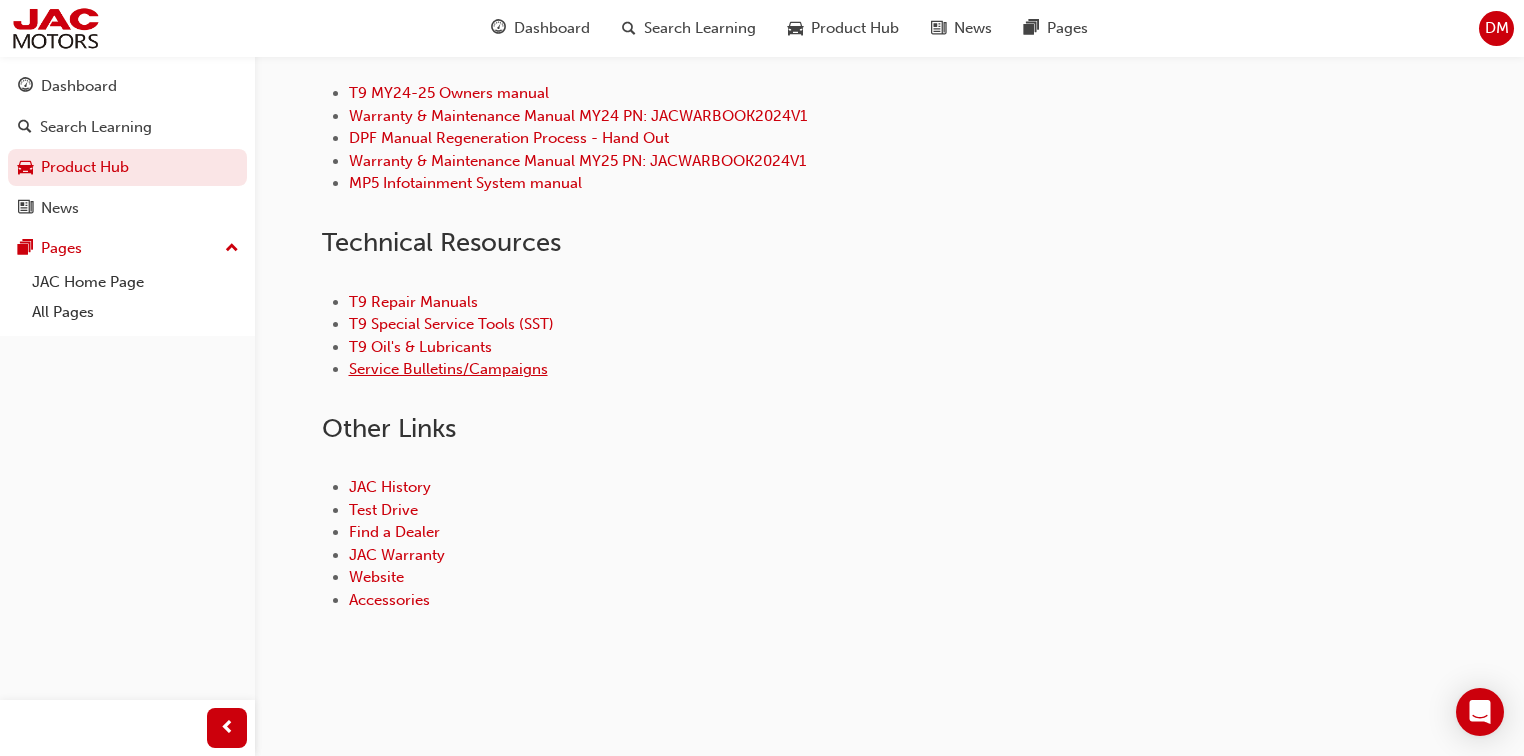 click on "Service Bulletins/Campaigns" at bounding box center [448, 369] 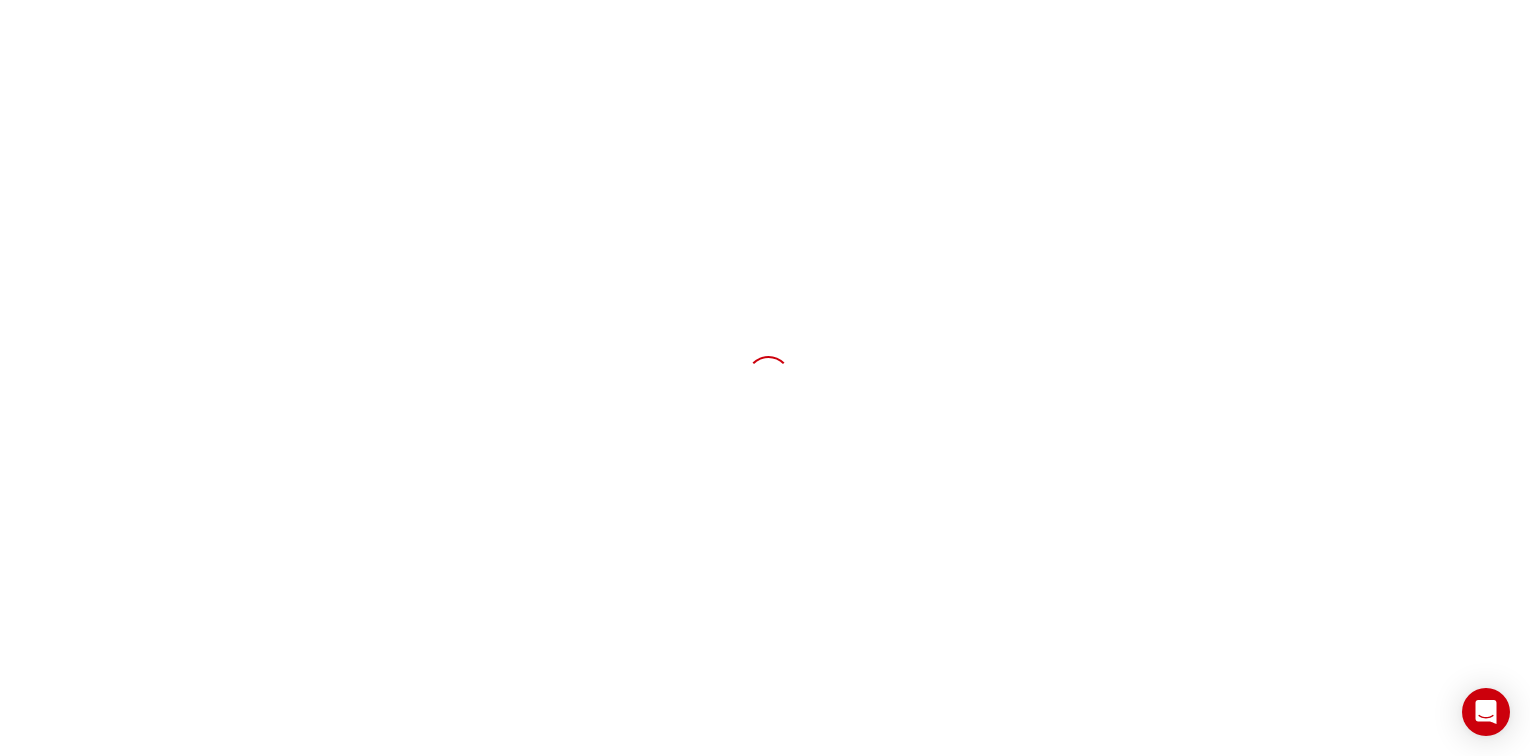 scroll, scrollTop: 0, scrollLeft: 0, axis: both 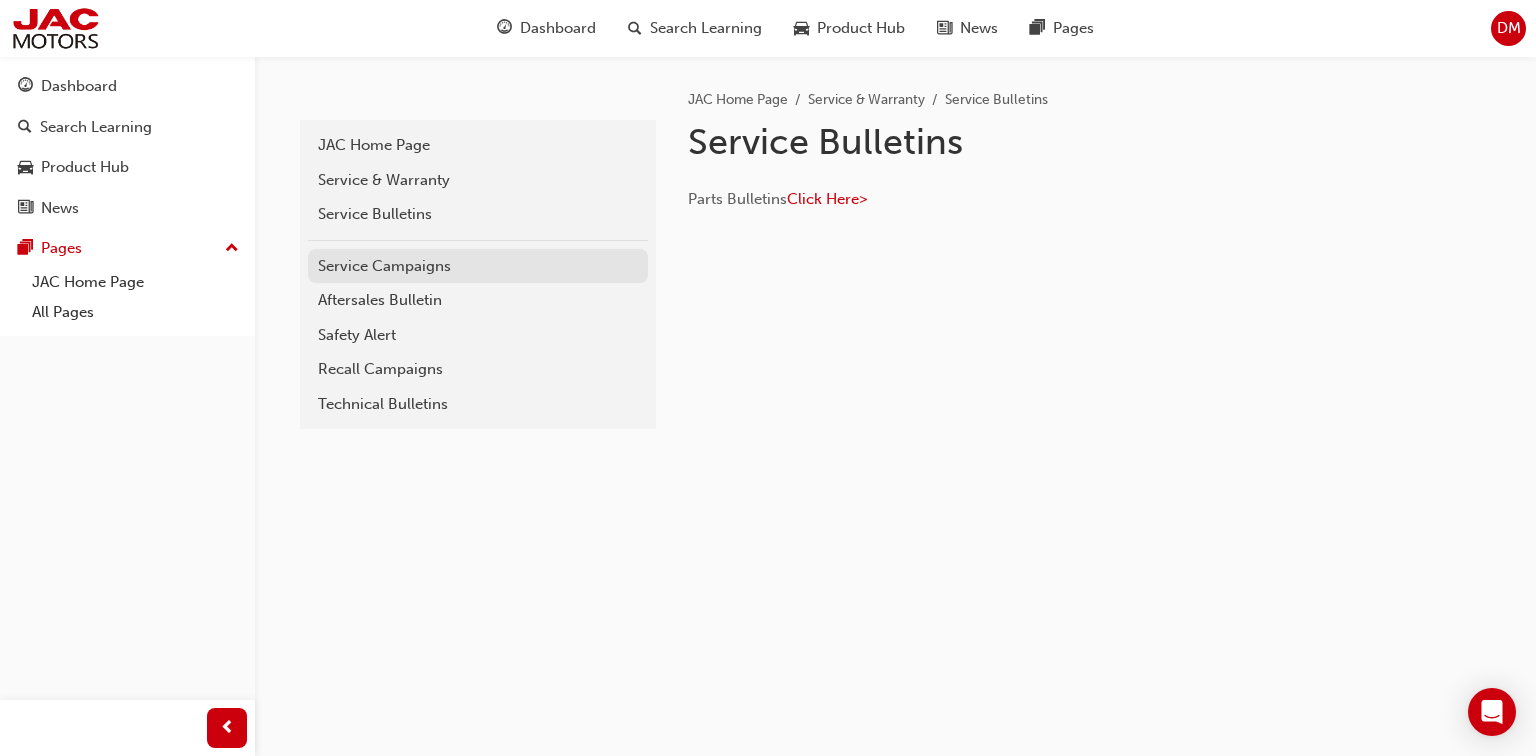 click on "Service Campaigns" at bounding box center (478, 266) 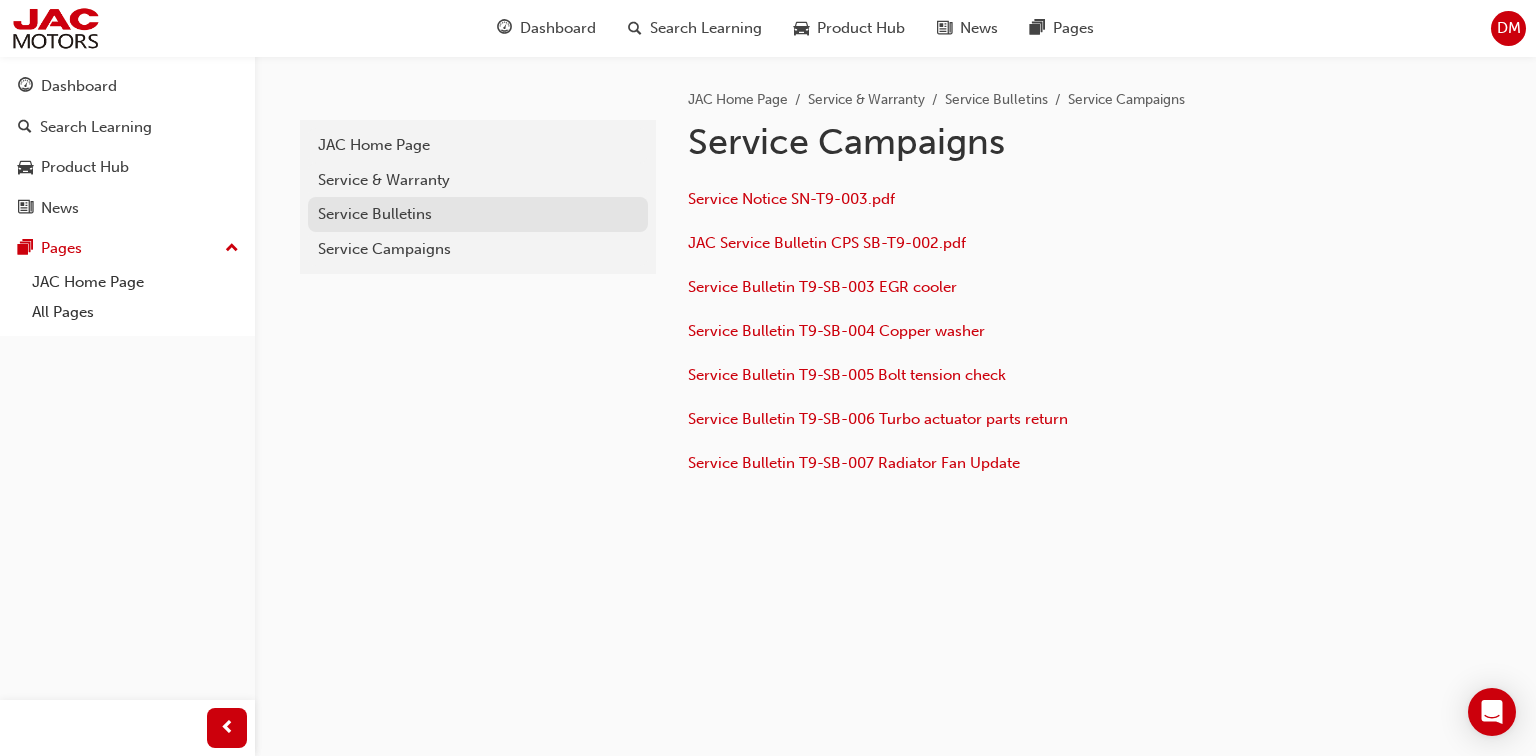 click on "Service Bulletins" at bounding box center [478, 214] 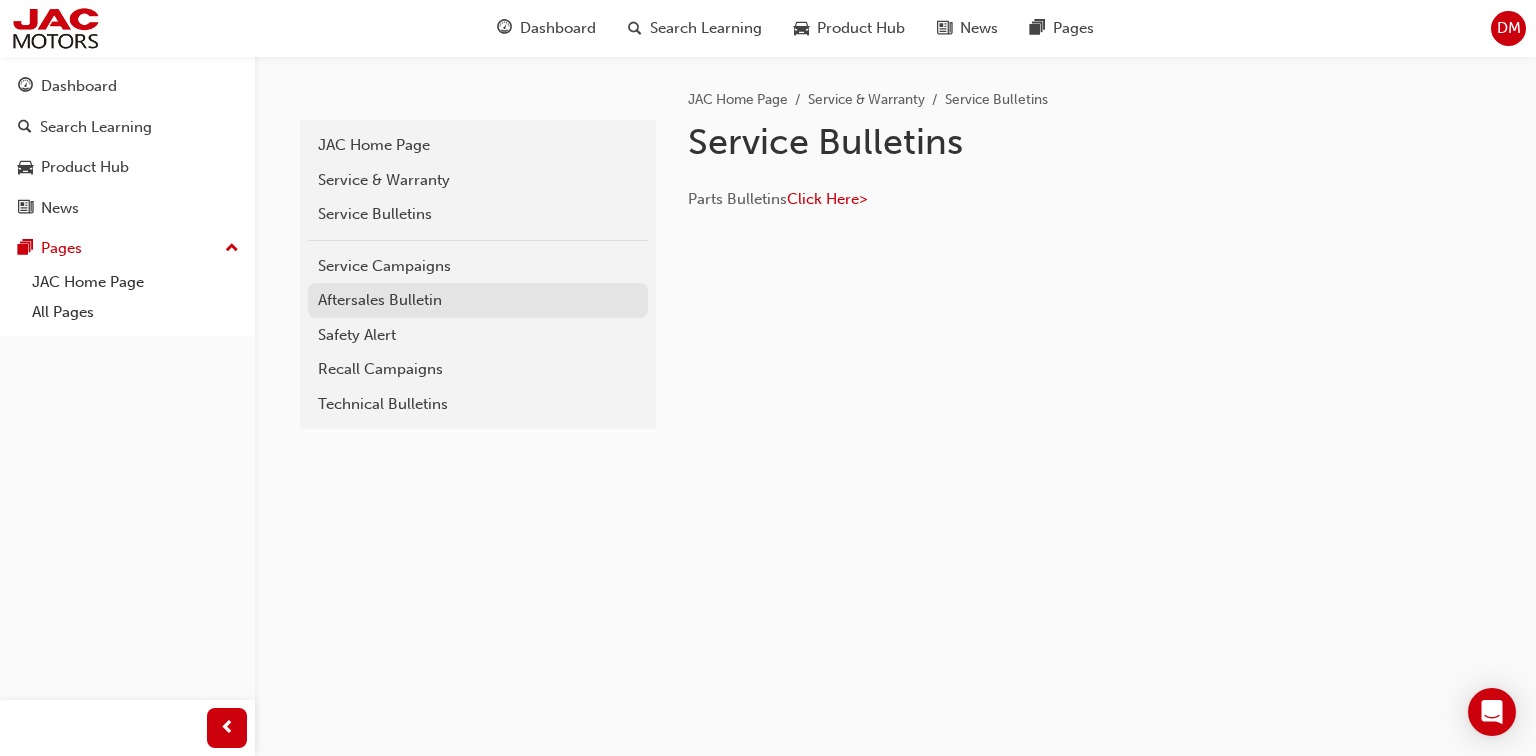 click on "Aftersales Bulletin" at bounding box center [478, 300] 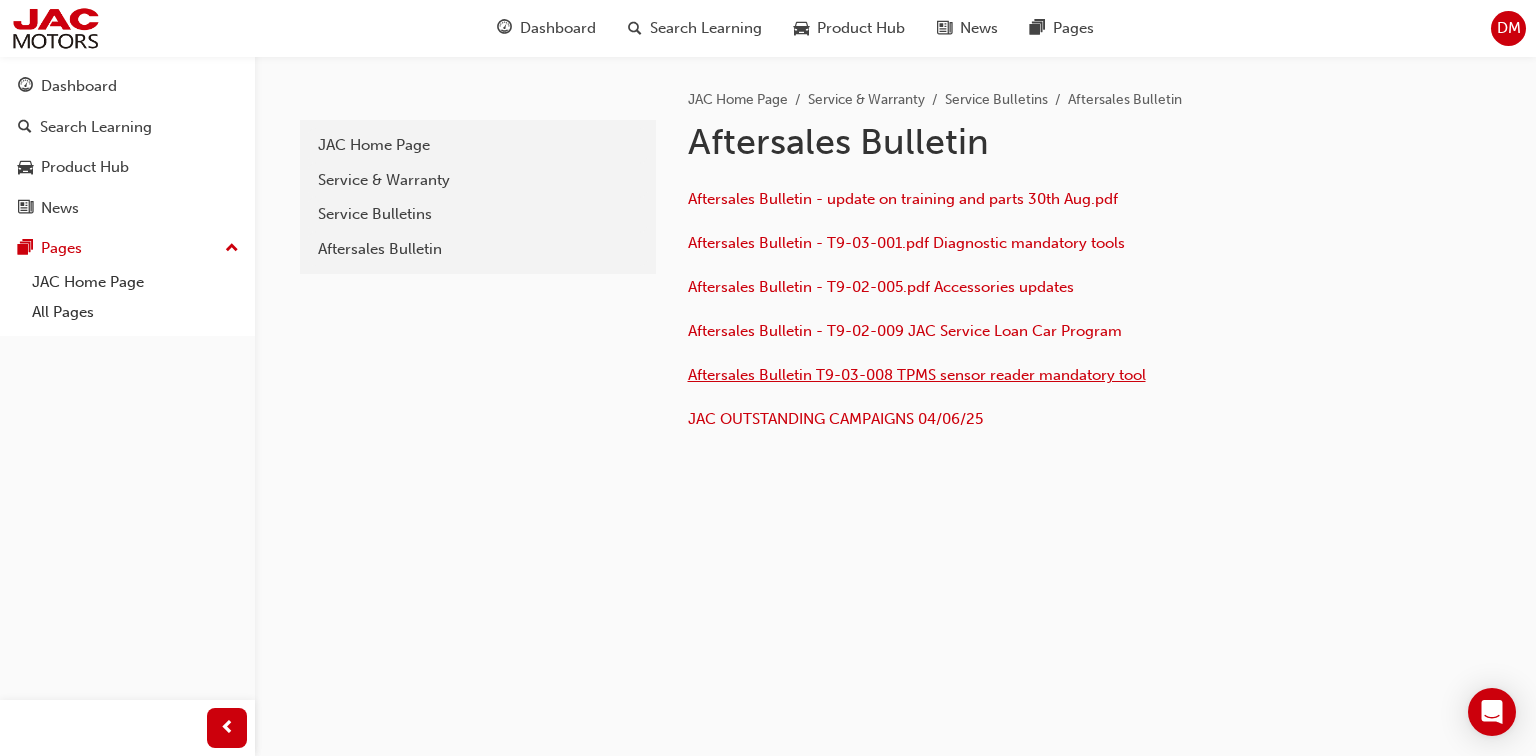 click on "Aftersales Bulletin T9-03-008 TPMS sensor reader mandatory tool" at bounding box center [917, 375] 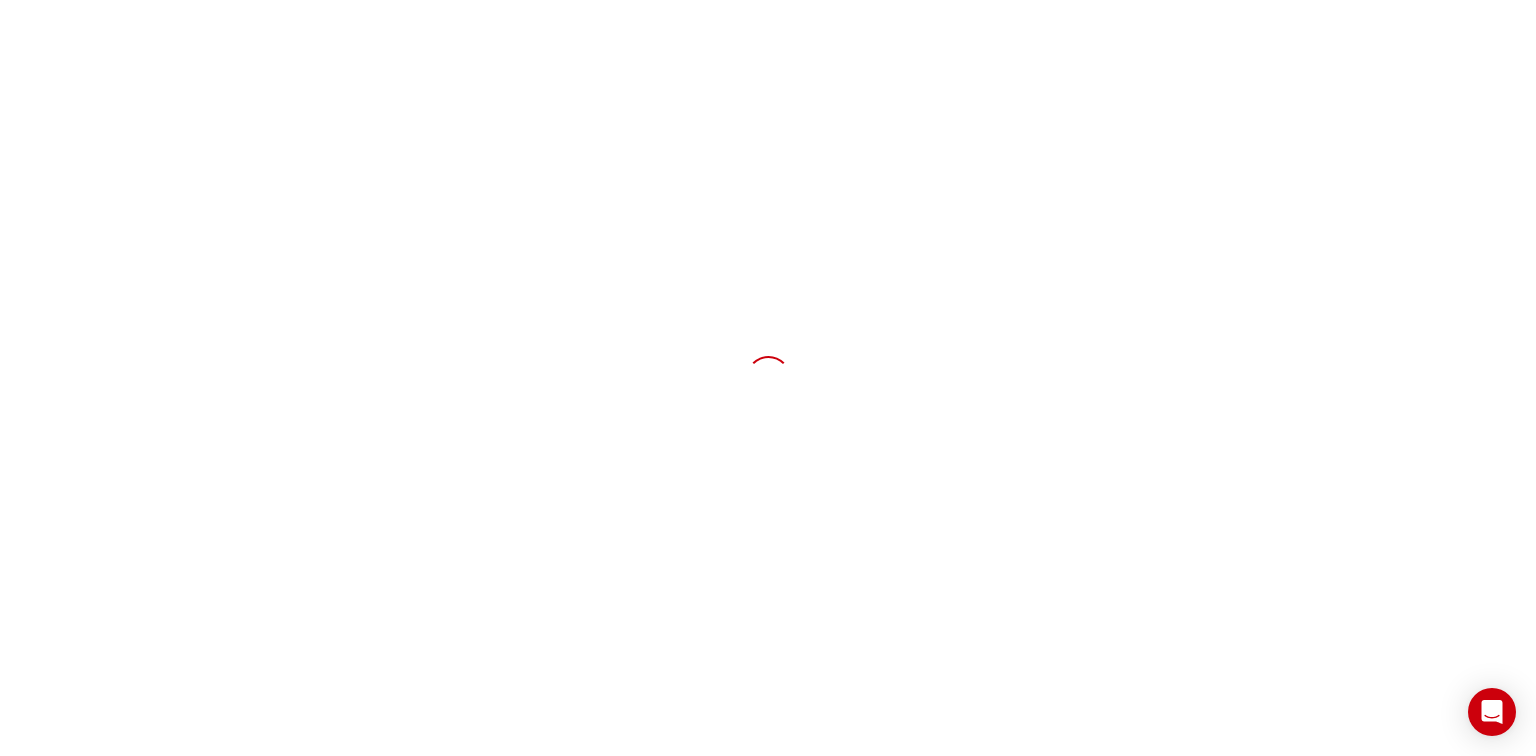 scroll, scrollTop: 0, scrollLeft: 0, axis: both 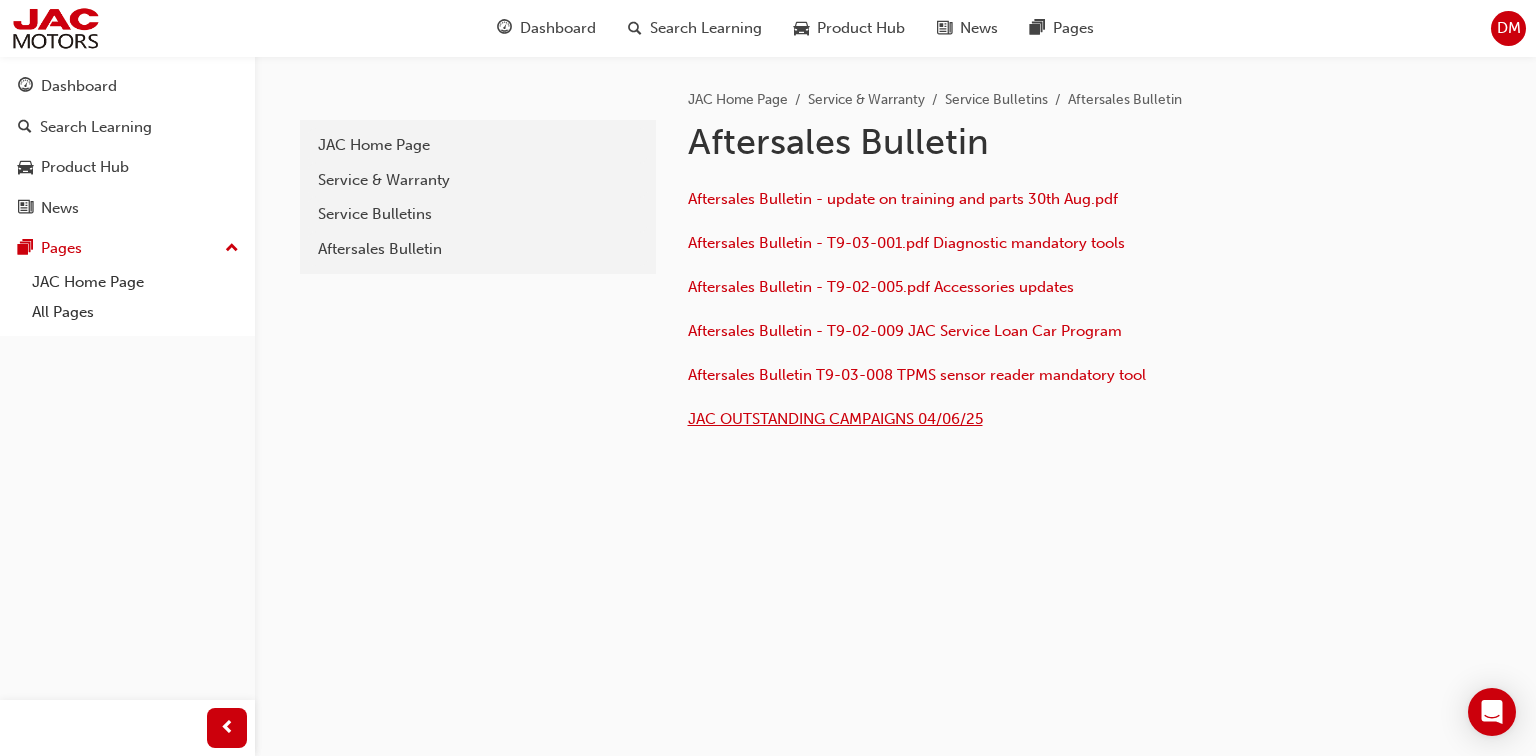 click on "JAC OUTSTANDING CAMPAIGNS 04/06/25" at bounding box center [835, 419] 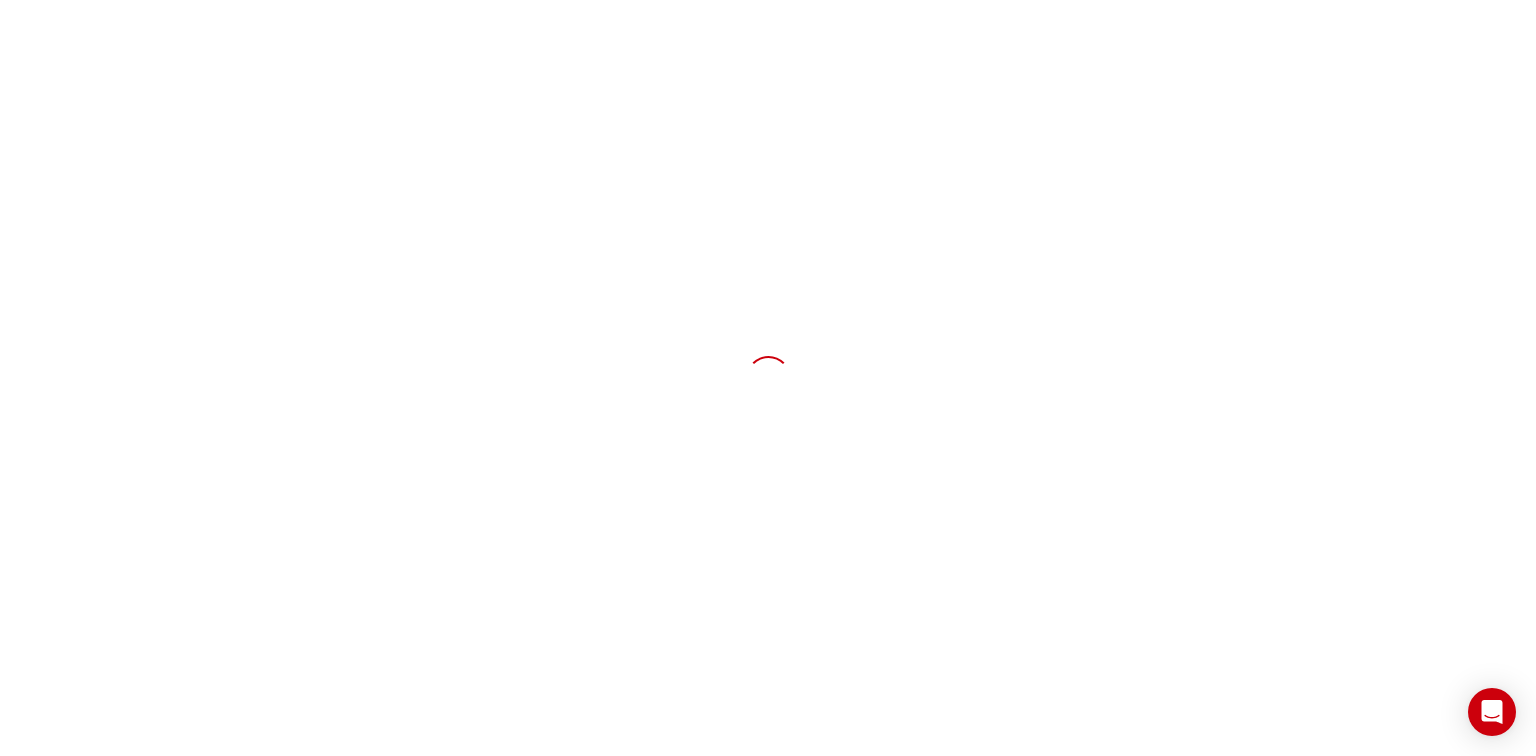 scroll, scrollTop: 0, scrollLeft: 0, axis: both 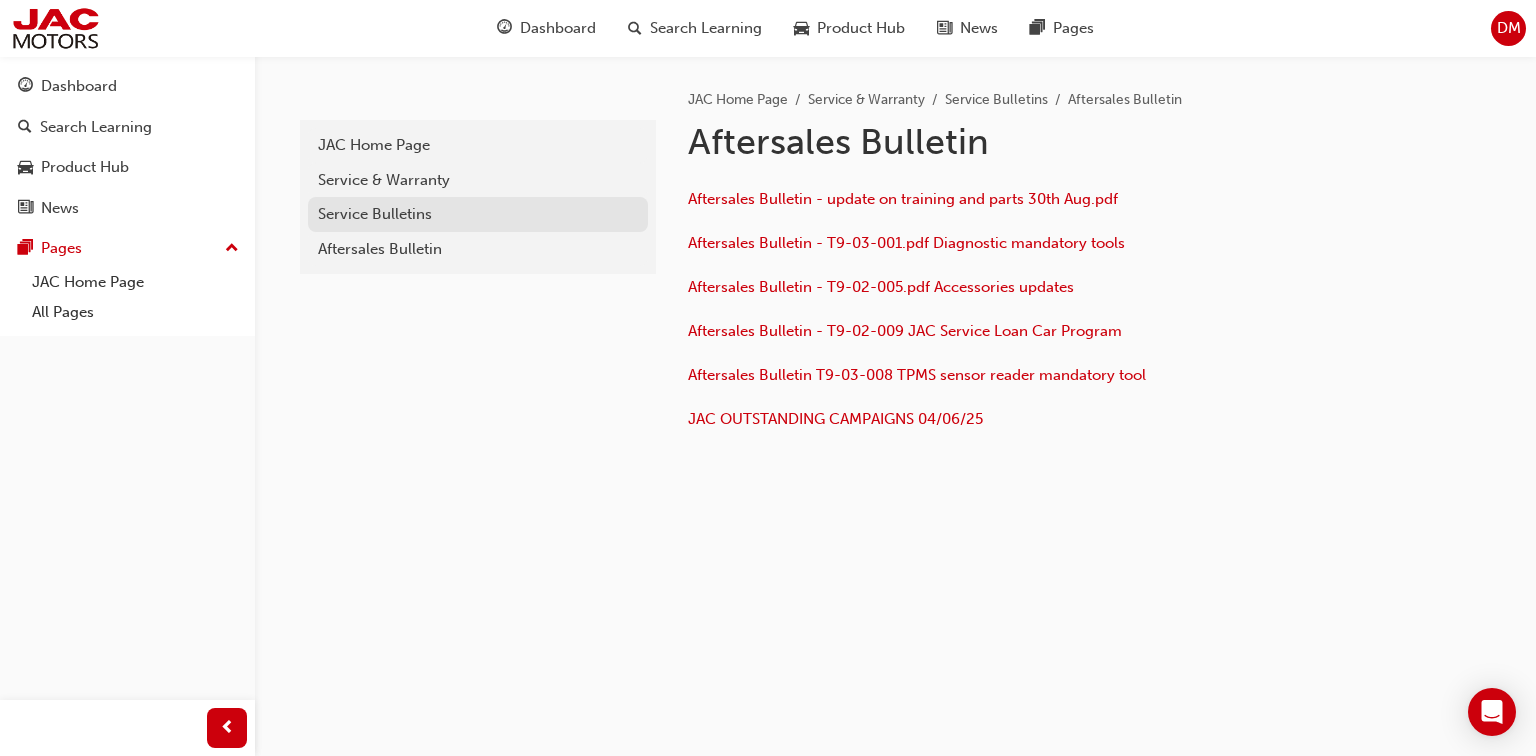 click on "Service Bulletins" at bounding box center [478, 214] 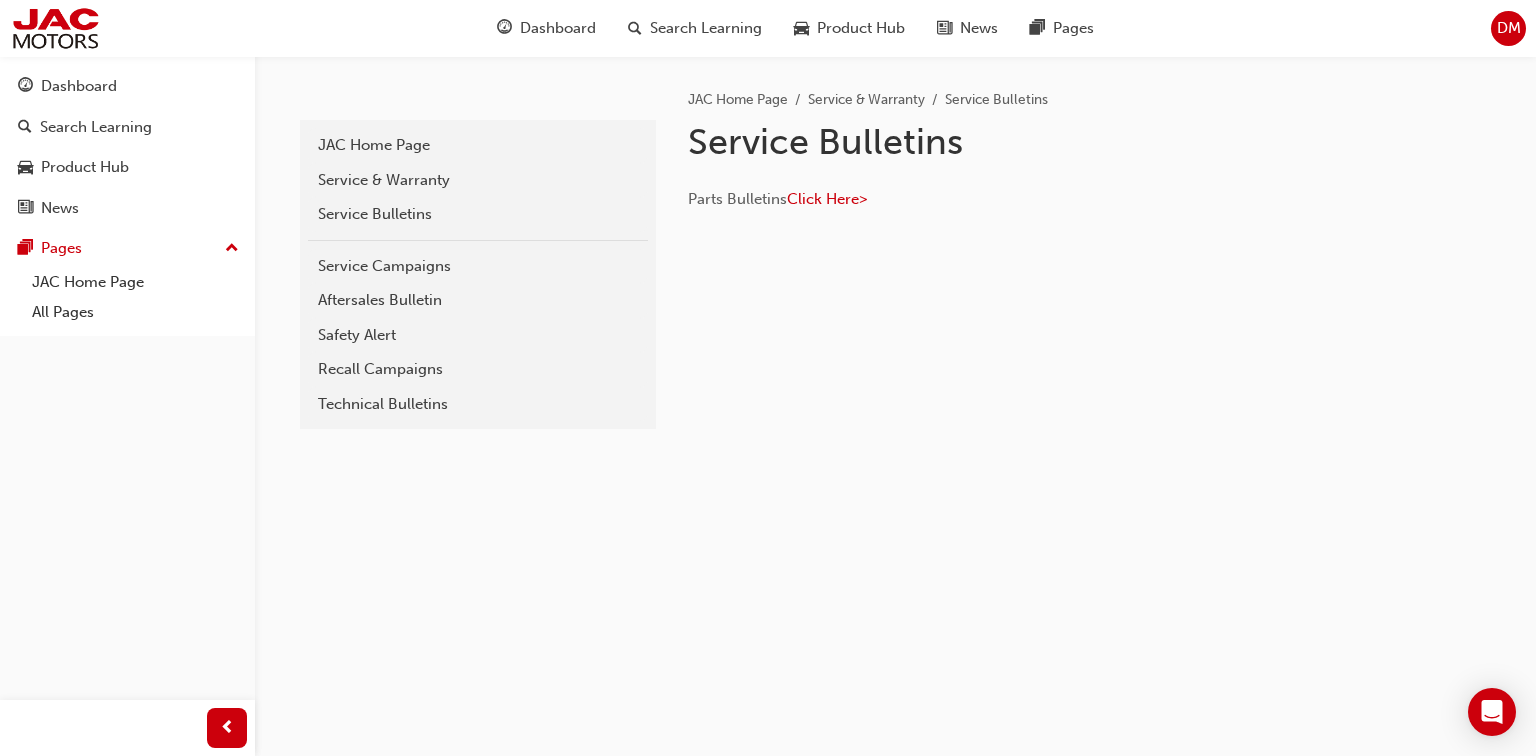 click on "Technical Bulletins" at bounding box center (478, 404) 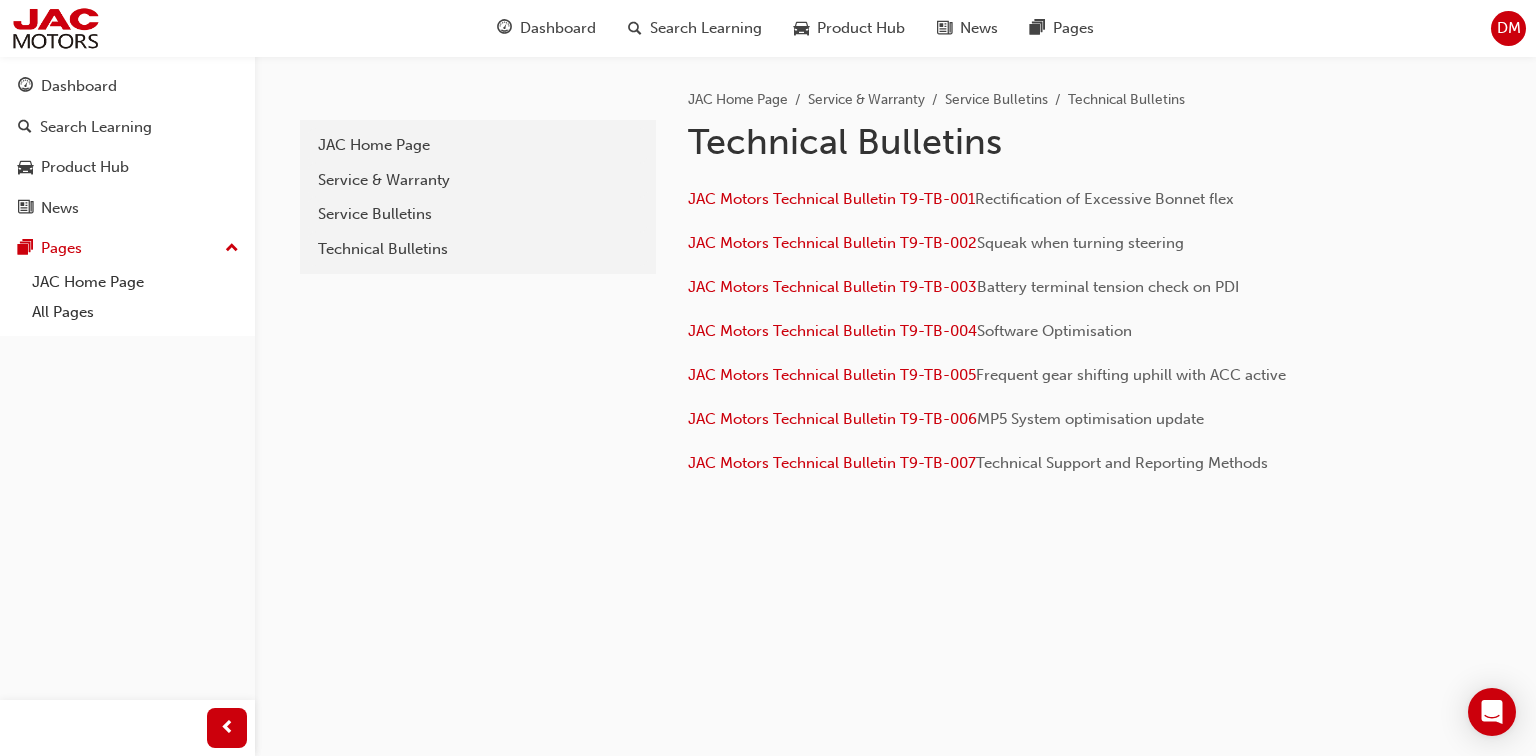 click on "JAC Motors Technical Bulletin T9-TB-005    Frequent gear shifting uphill with ACC active" at bounding box center [1013, 377] 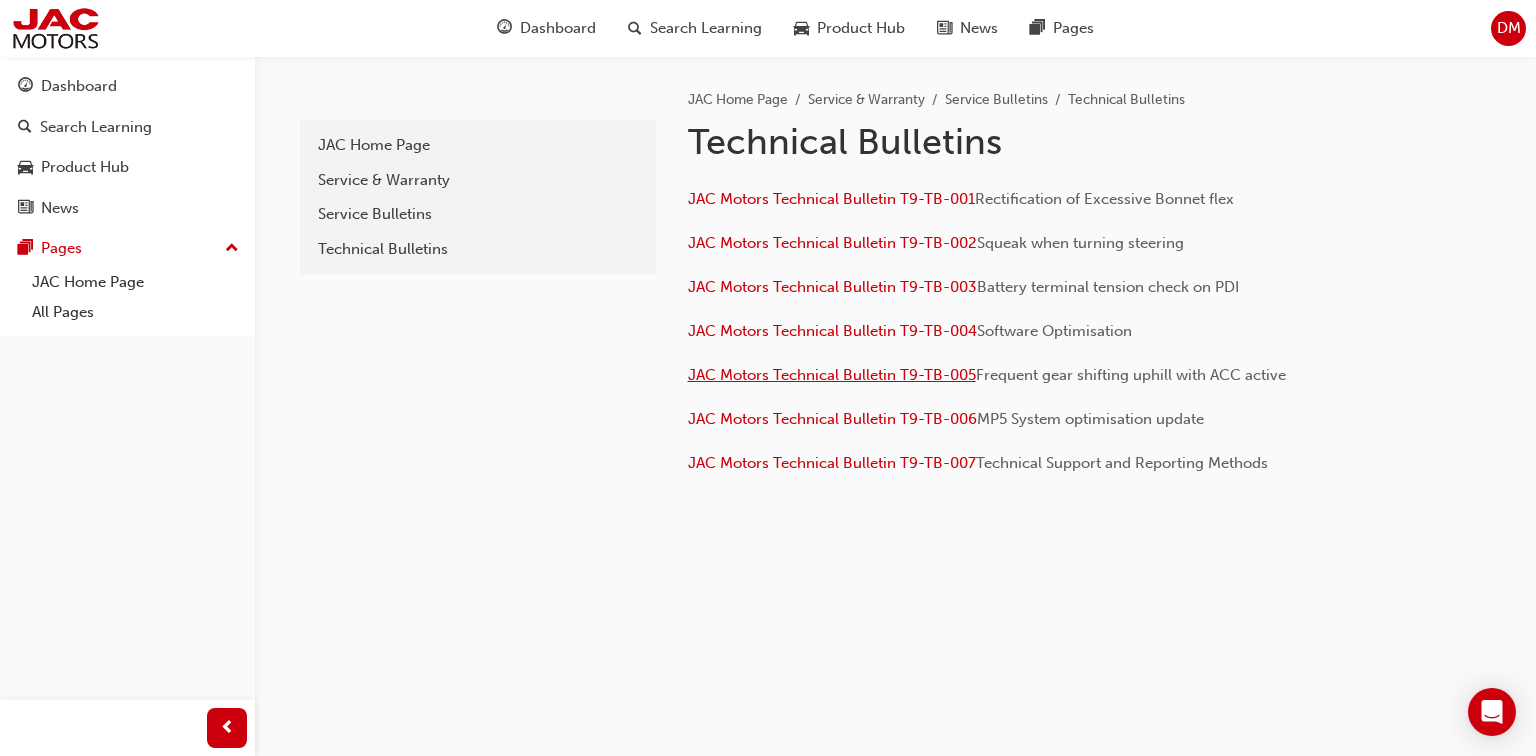 click on "JAC Motors Technical Bulletin T9-TB-005" at bounding box center [832, 375] 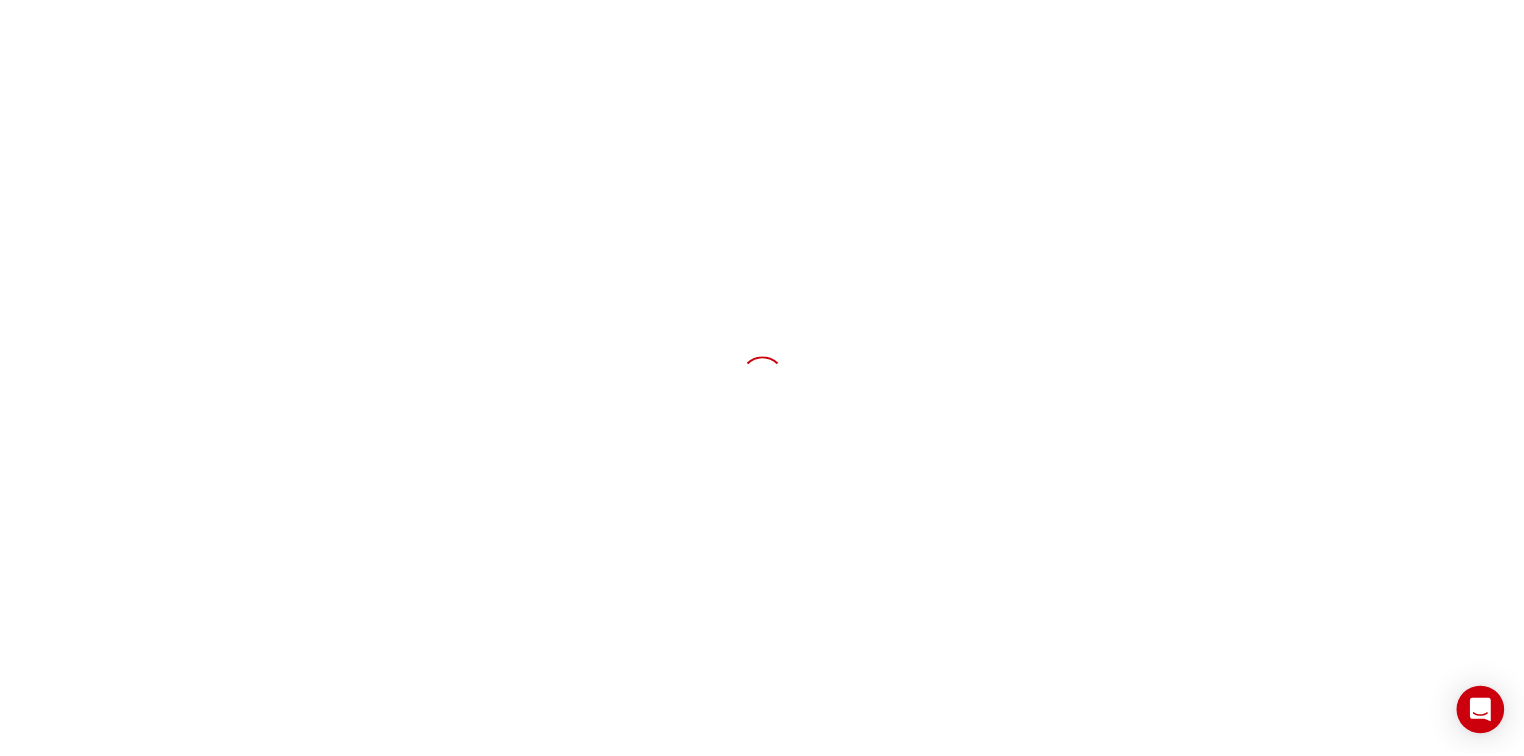 scroll, scrollTop: 0, scrollLeft: 0, axis: both 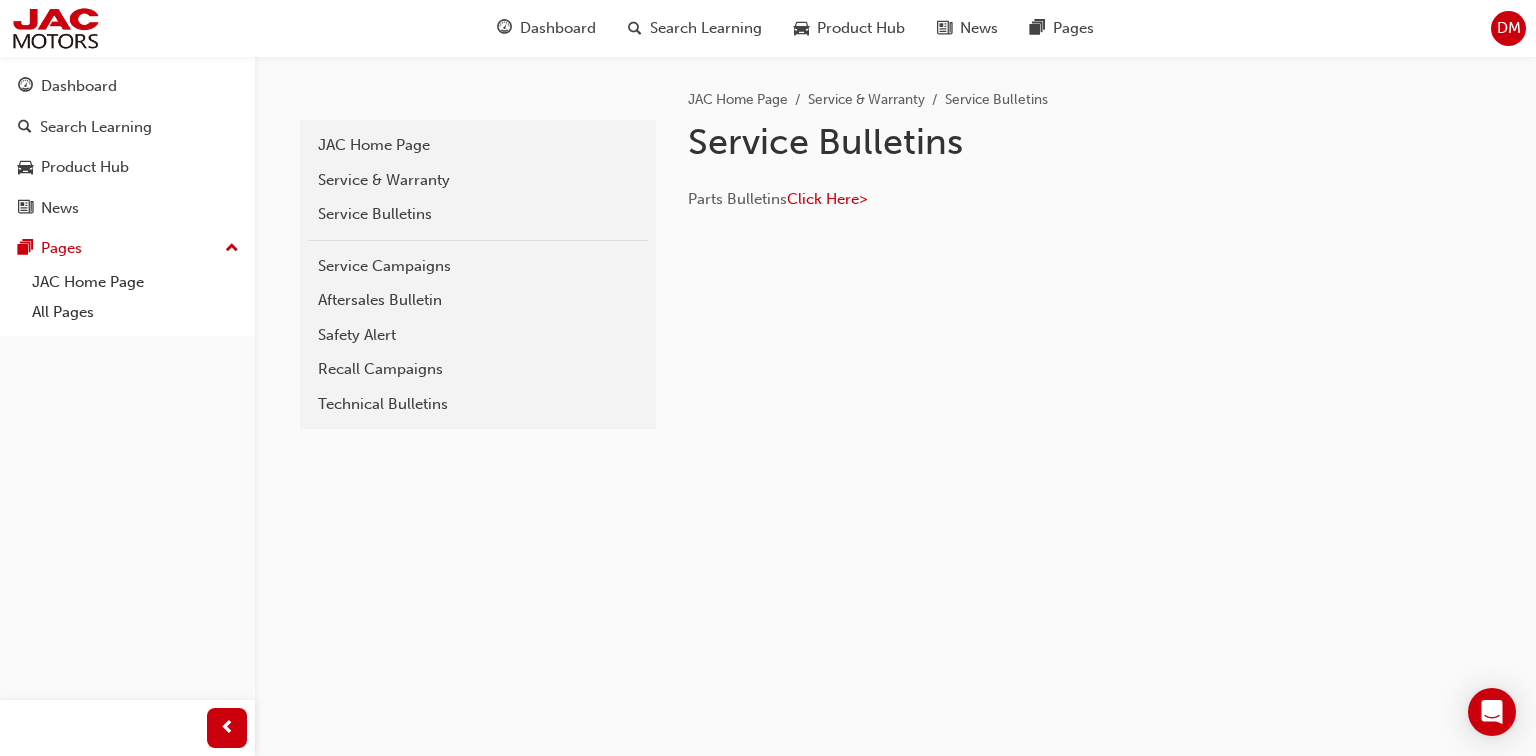 click on "Technical Bulletins" at bounding box center (478, 404) 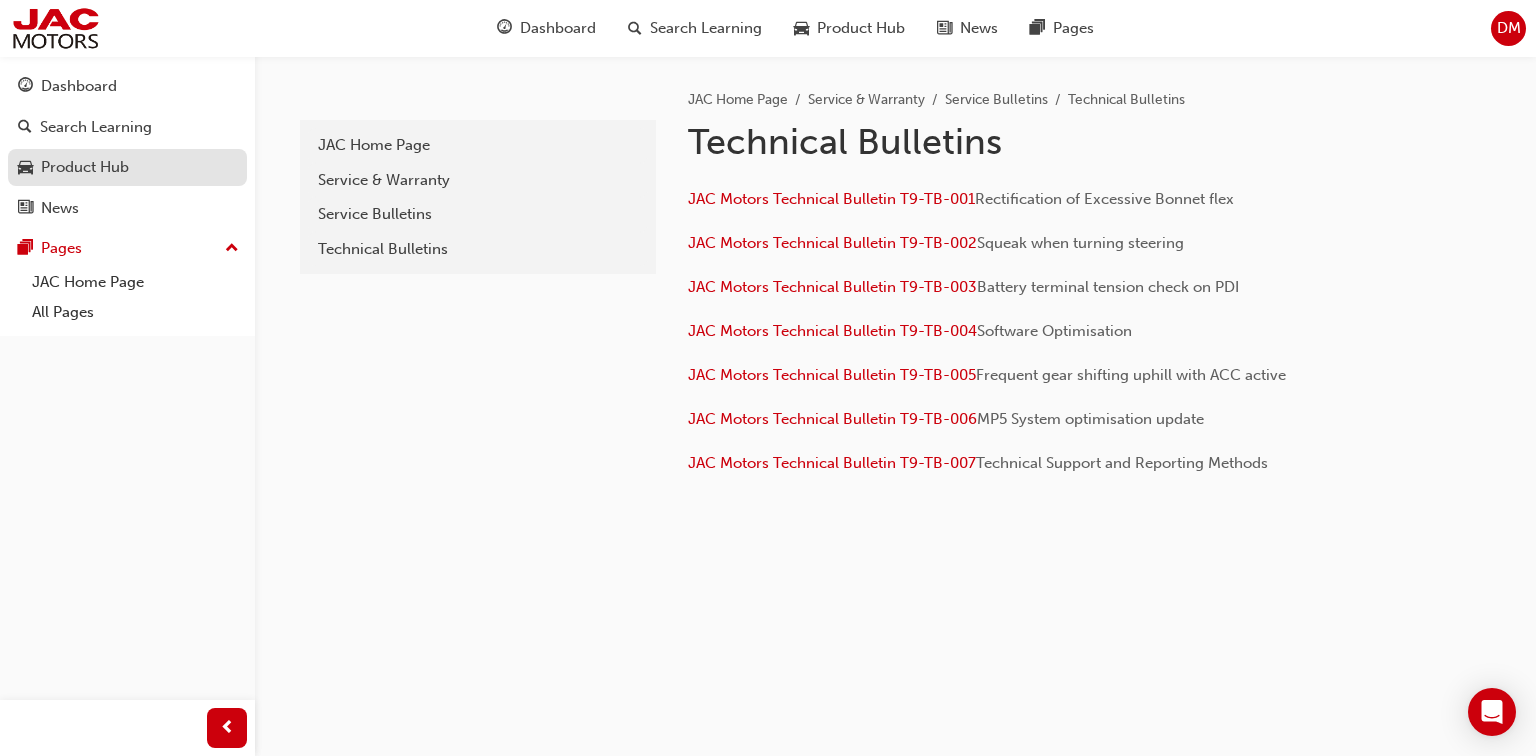 click on "Product Hub" at bounding box center [127, 167] 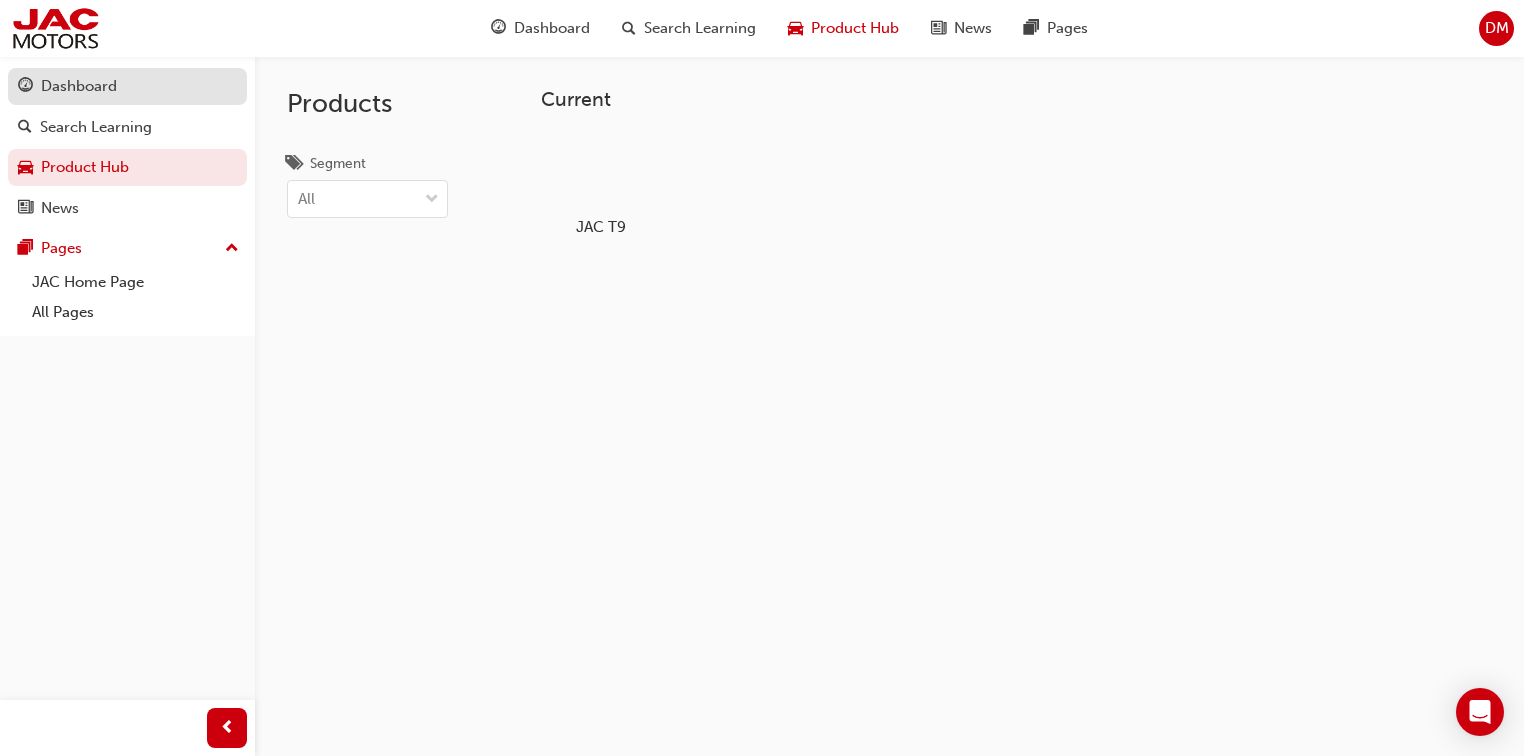 click on "Dashboard" at bounding box center [127, 86] 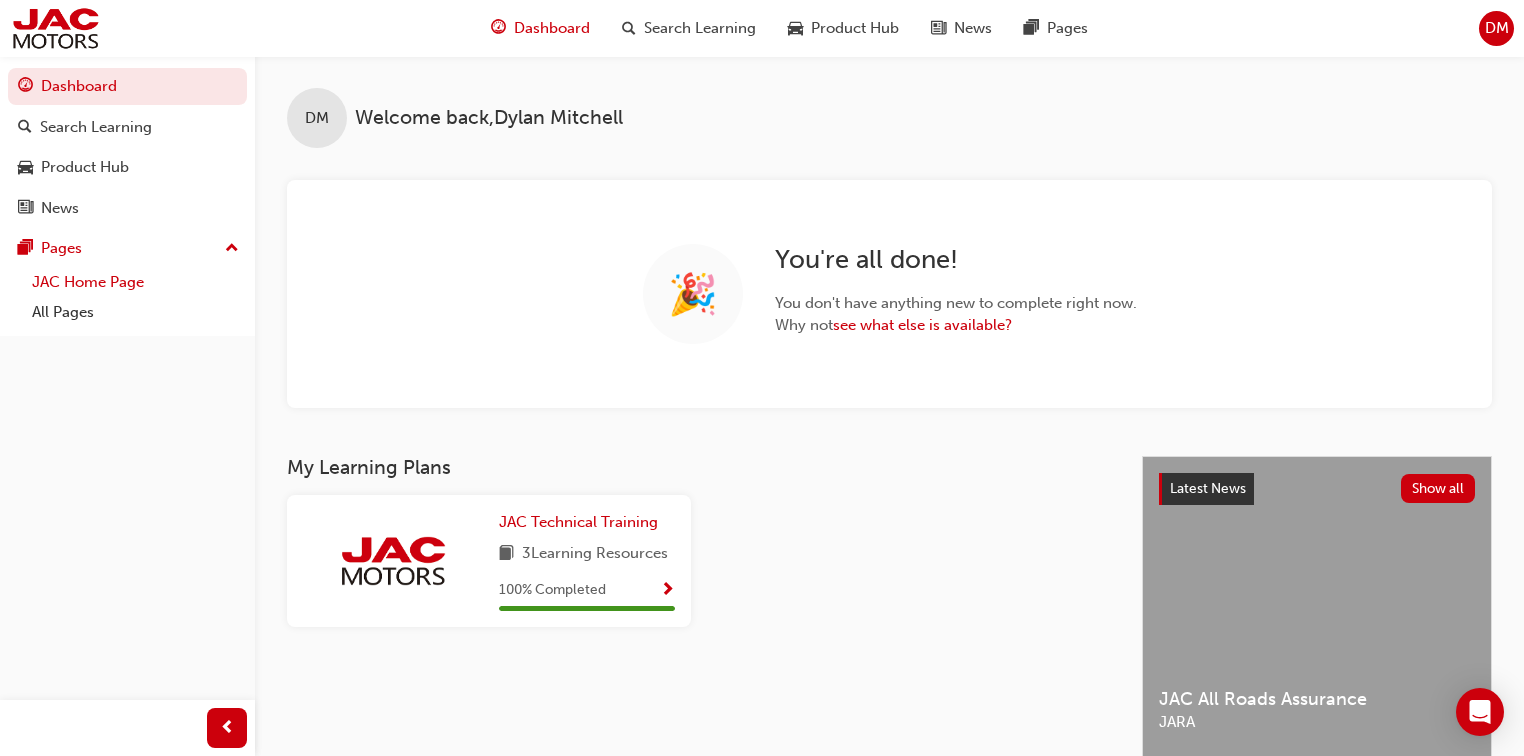 click on "JAC Home Page" at bounding box center (135, 282) 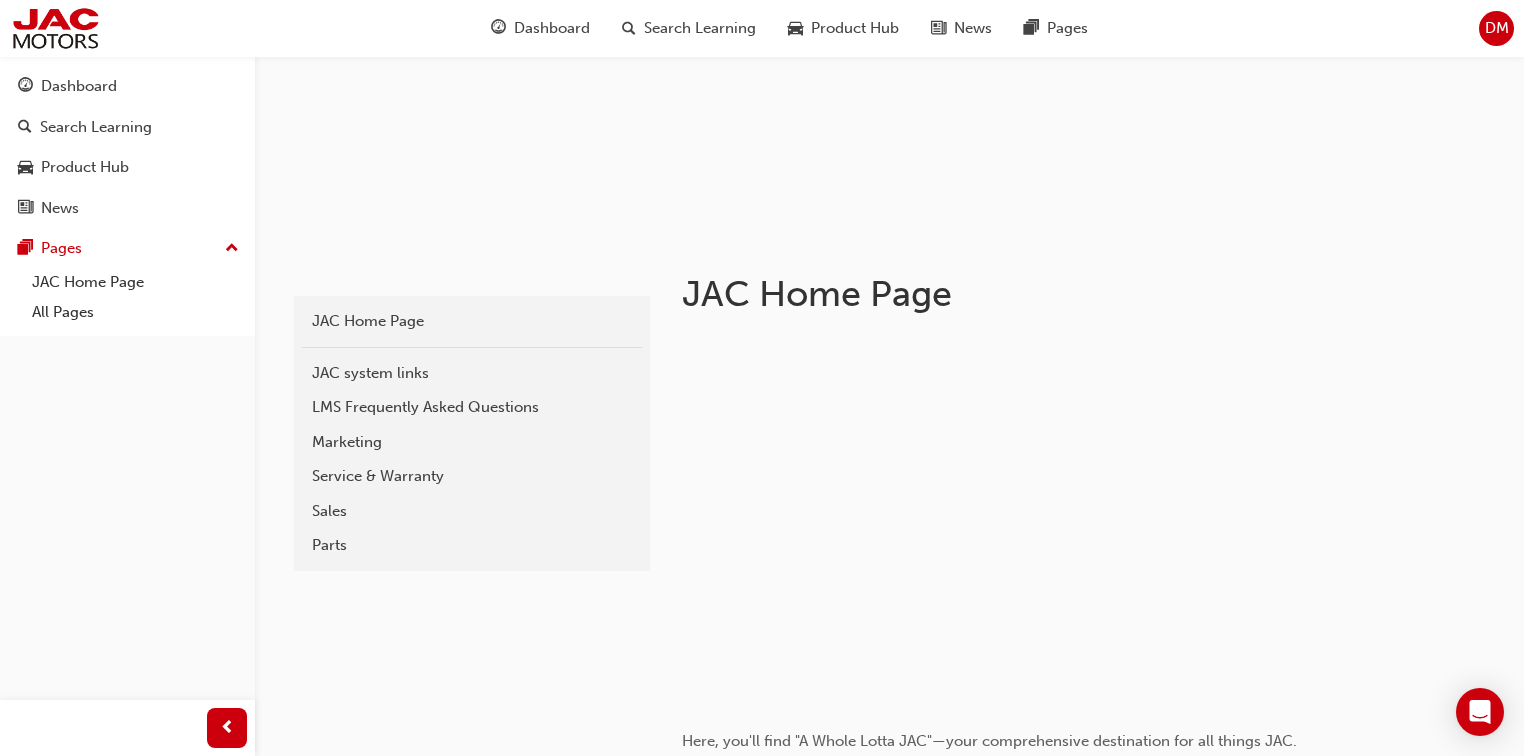 scroll, scrollTop: 400, scrollLeft: 0, axis: vertical 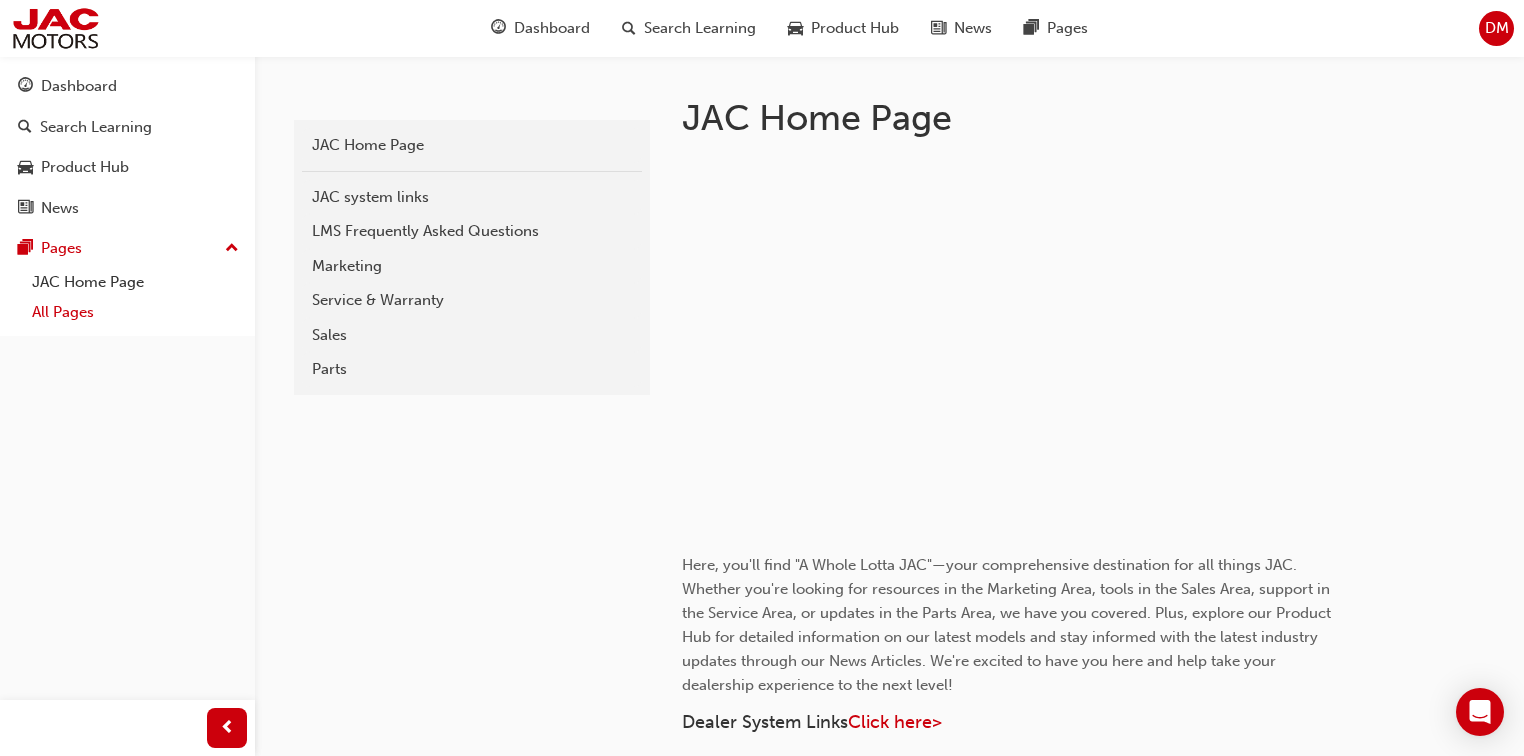 click on "All Pages" at bounding box center (135, 312) 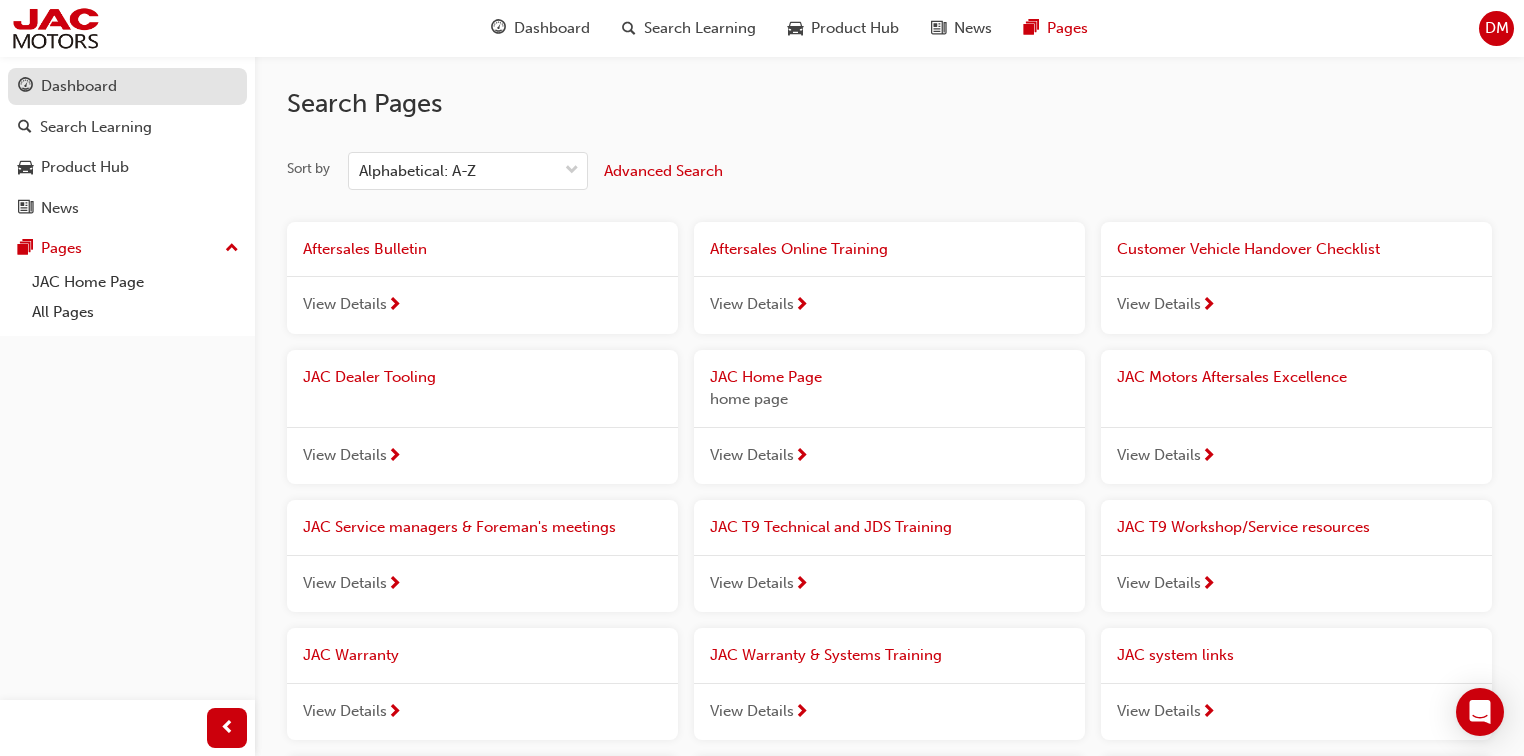 click on "Dashboard" at bounding box center (127, 86) 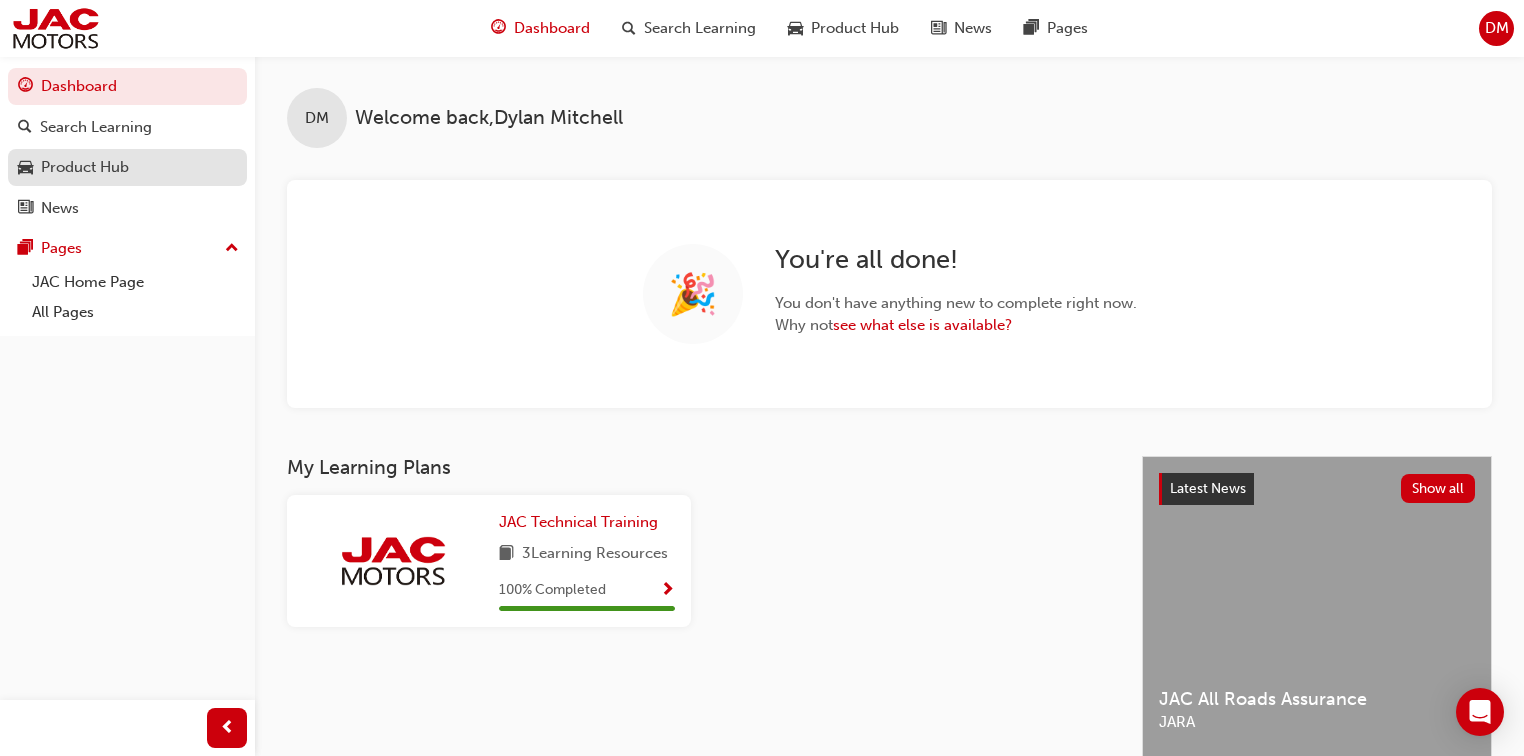 click on "Product Hub" at bounding box center [127, 167] 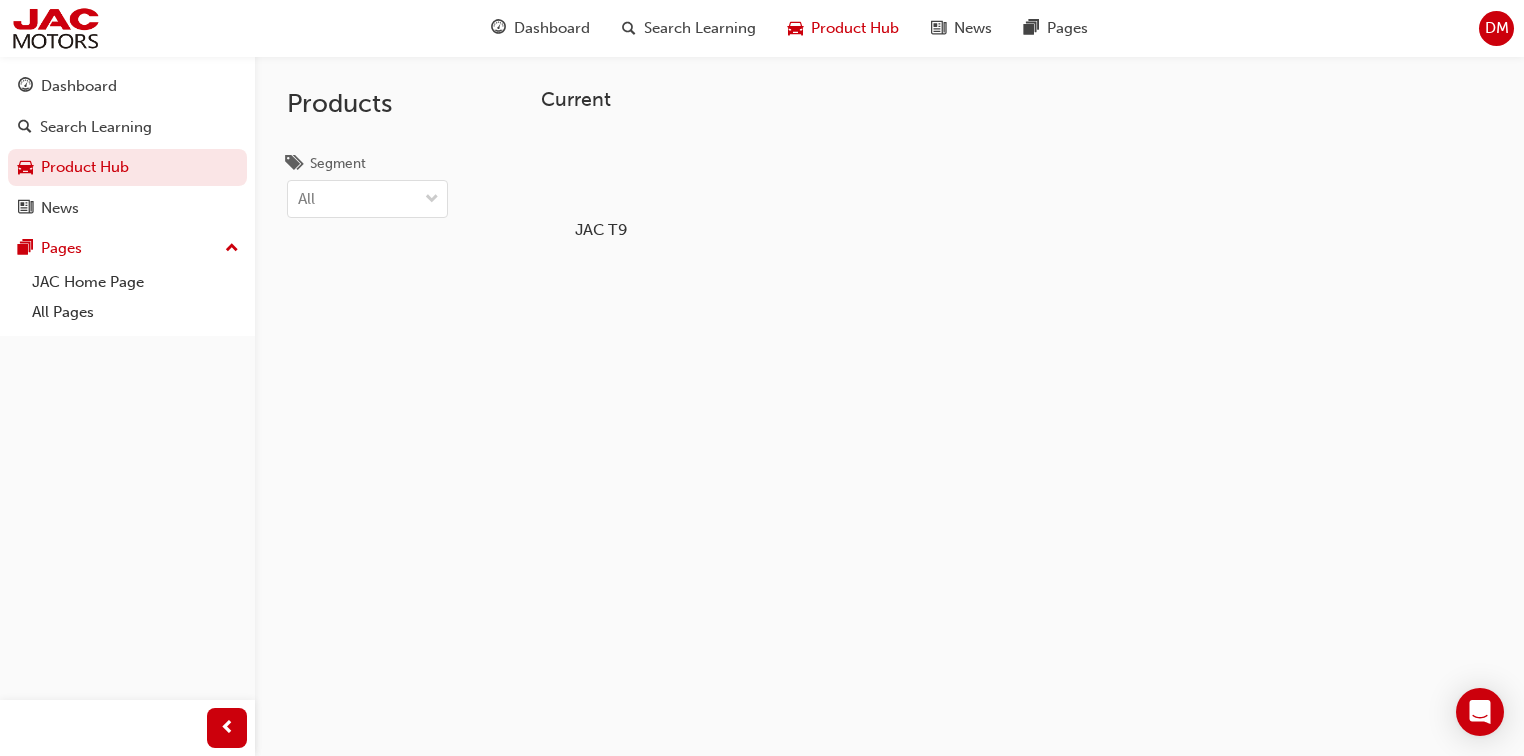 click at bounding box center [600, 172] 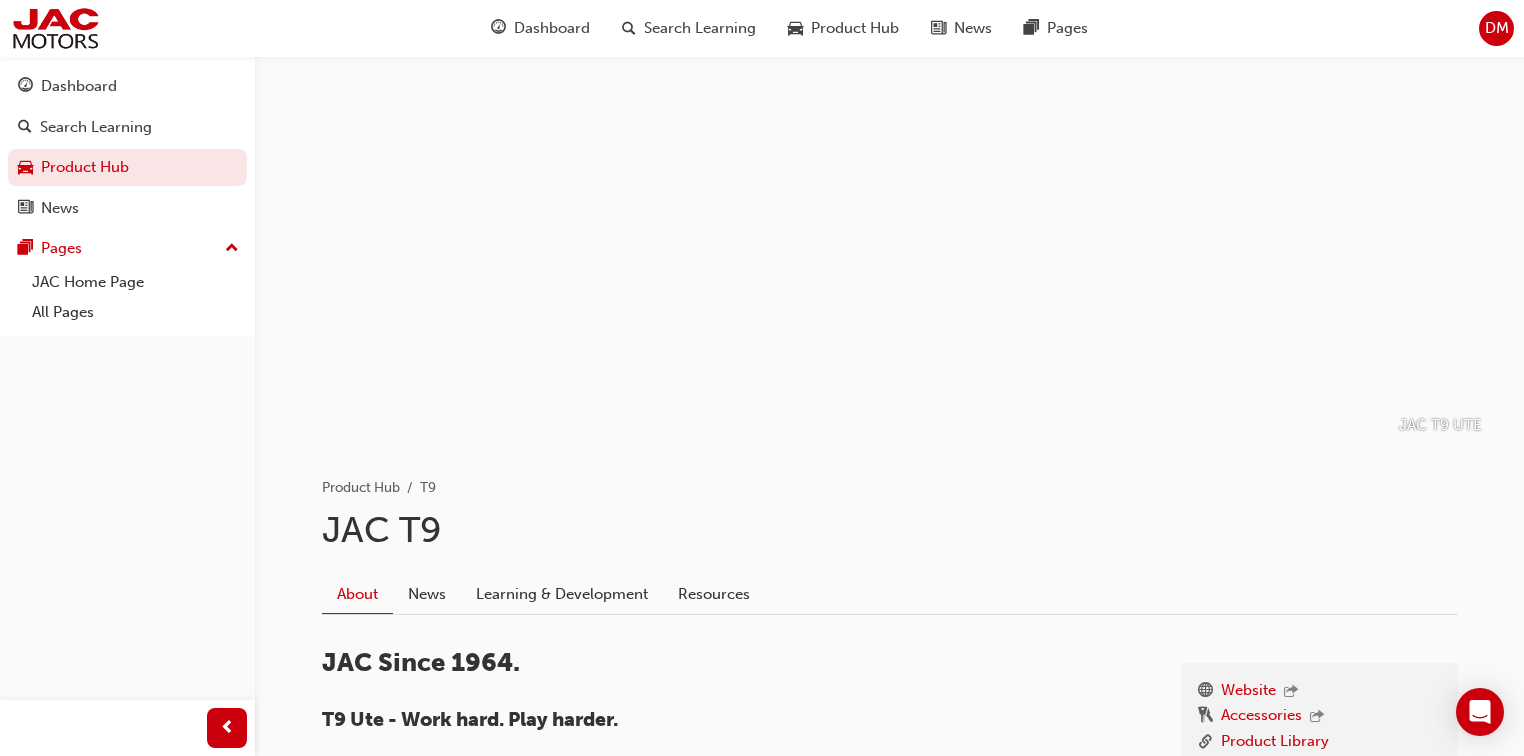 scroll, scrollTop: 320, scrollLeft: 0, axis: vertical 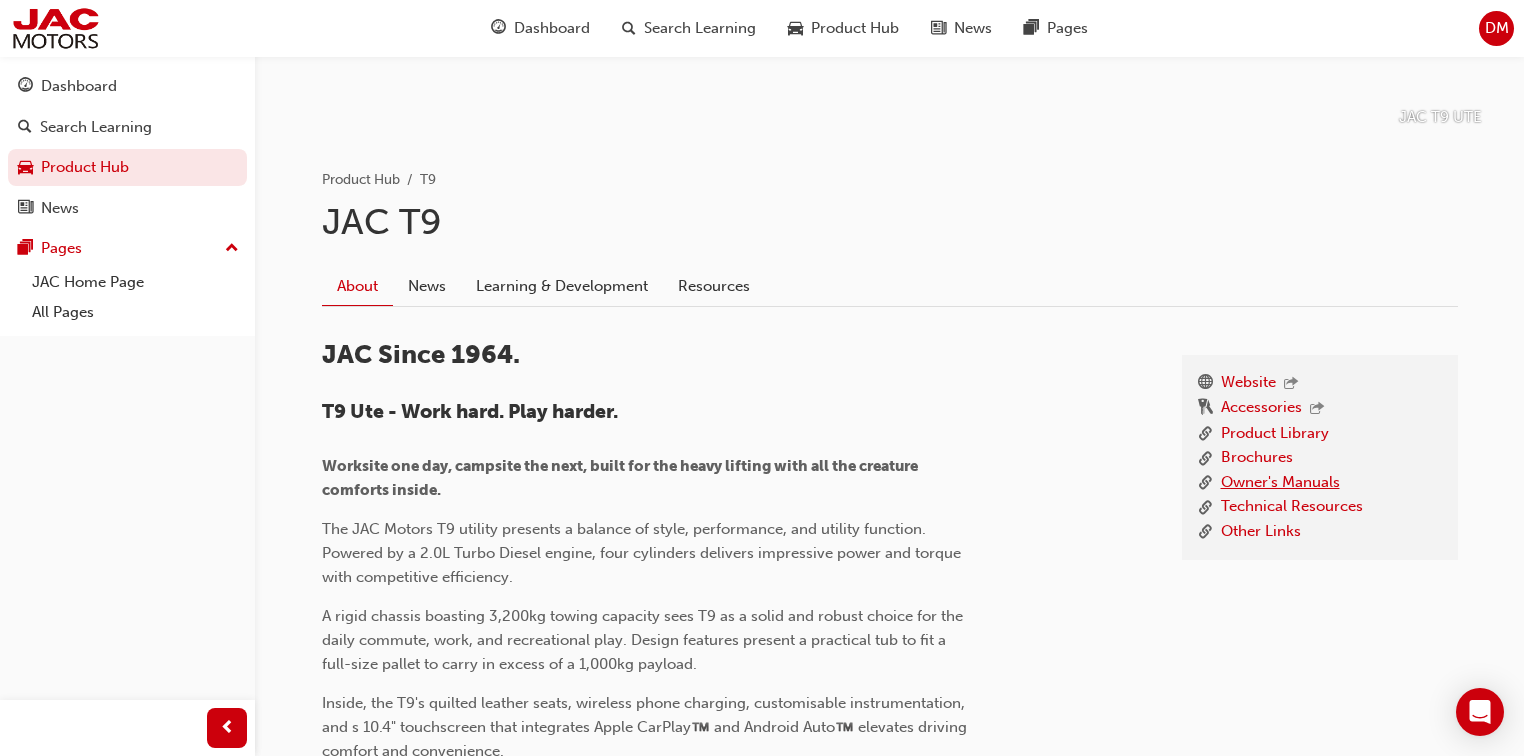 click on "Owner's Manuals" at bounding box center (1280, 483) 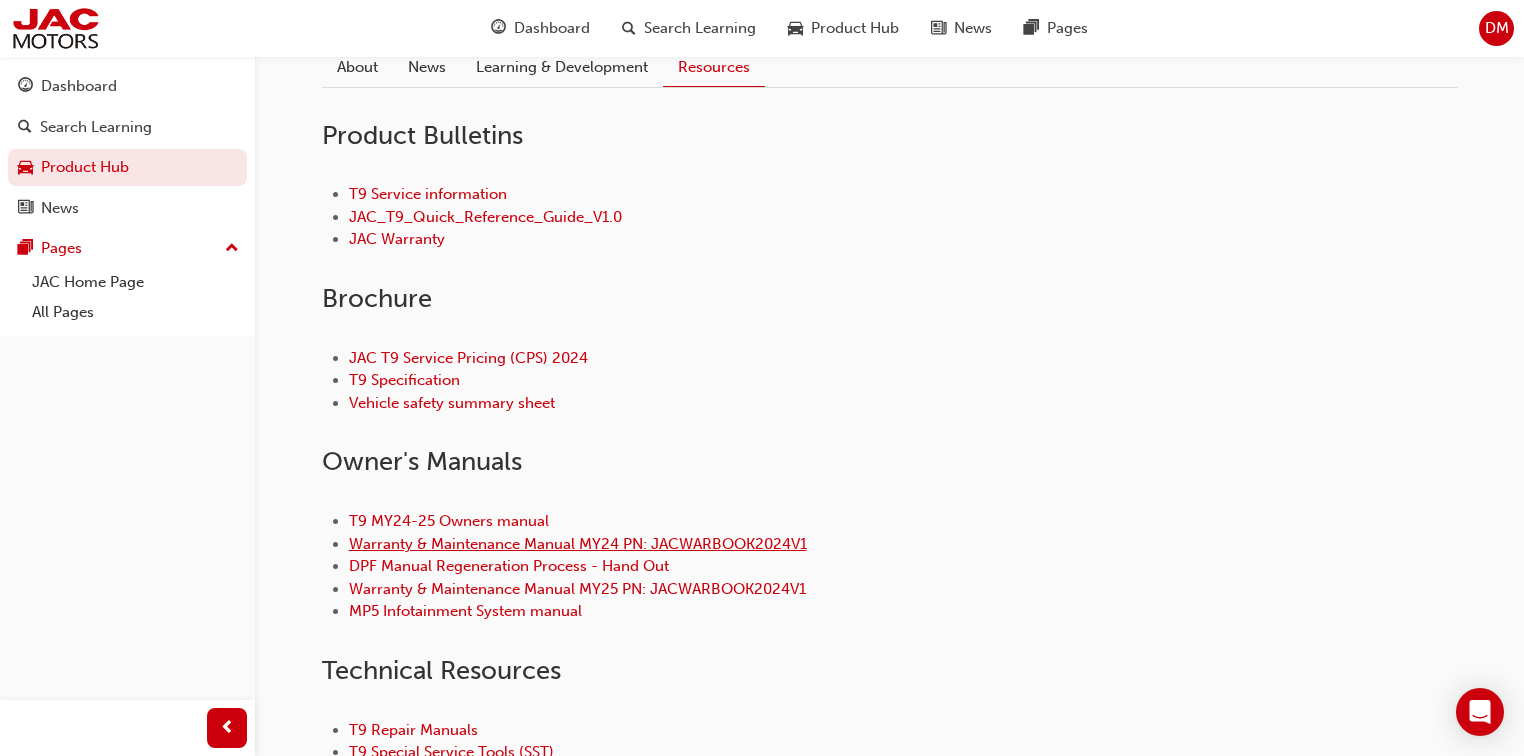 scroll, scrollTop: 560, scrollLeft: 0, axis: vertical 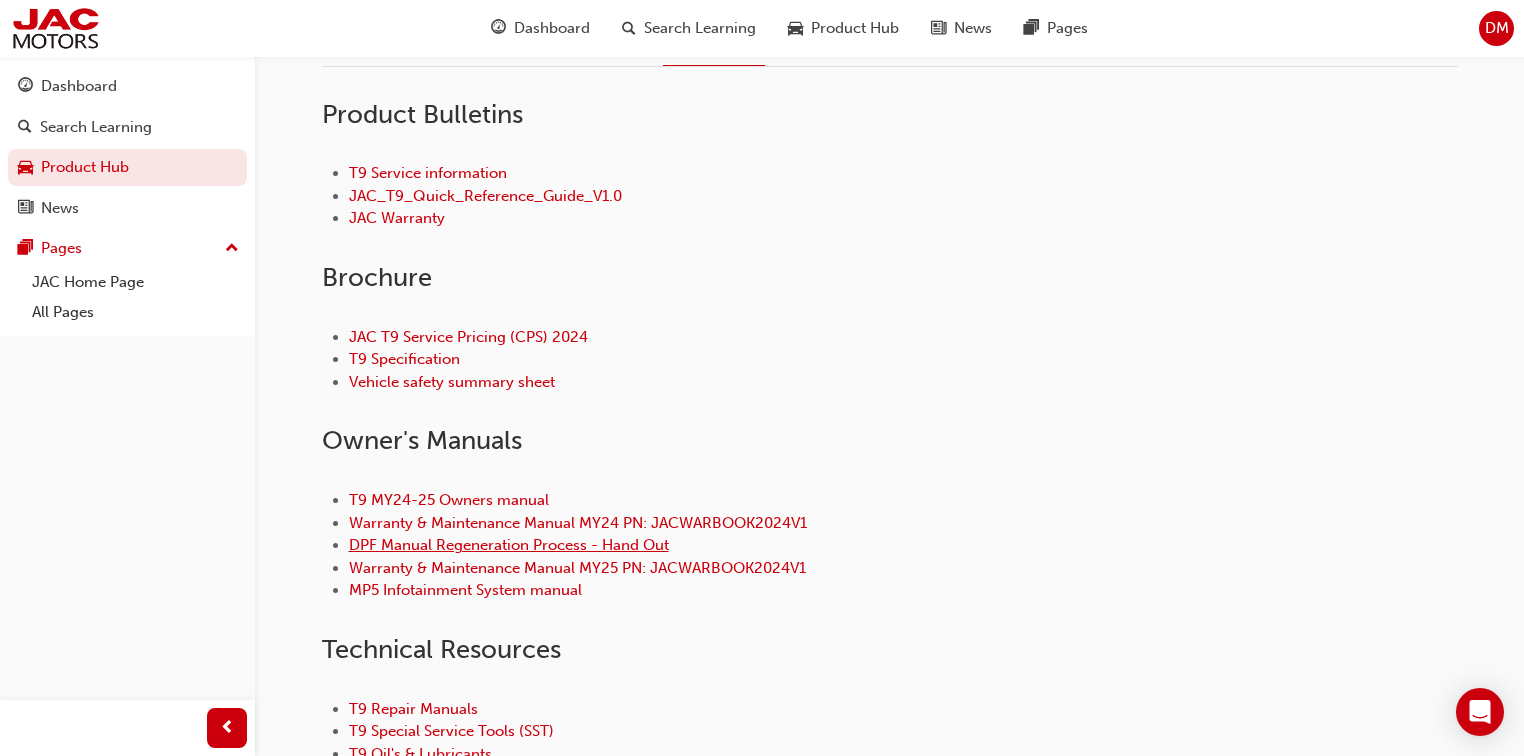 click on "DPF Manual Regeneration Process - Hand Out" at bounding box center (509, 545) 